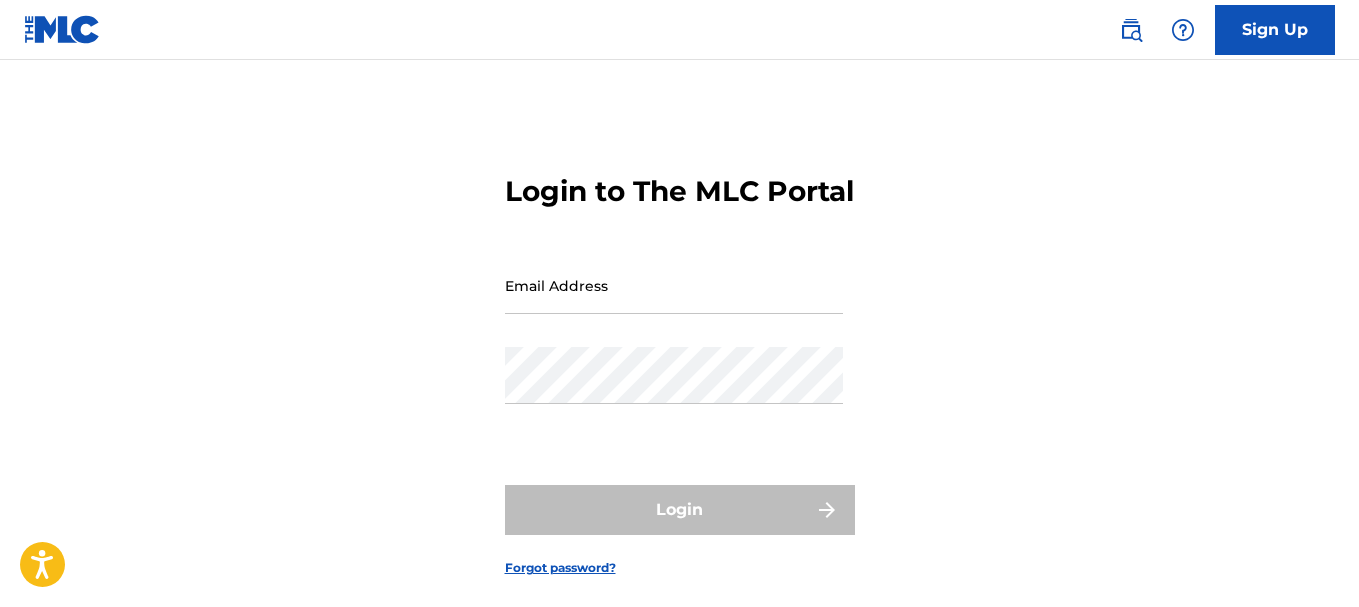 scroll, scrollTop: 0, scrollLeft: 0, axis: both 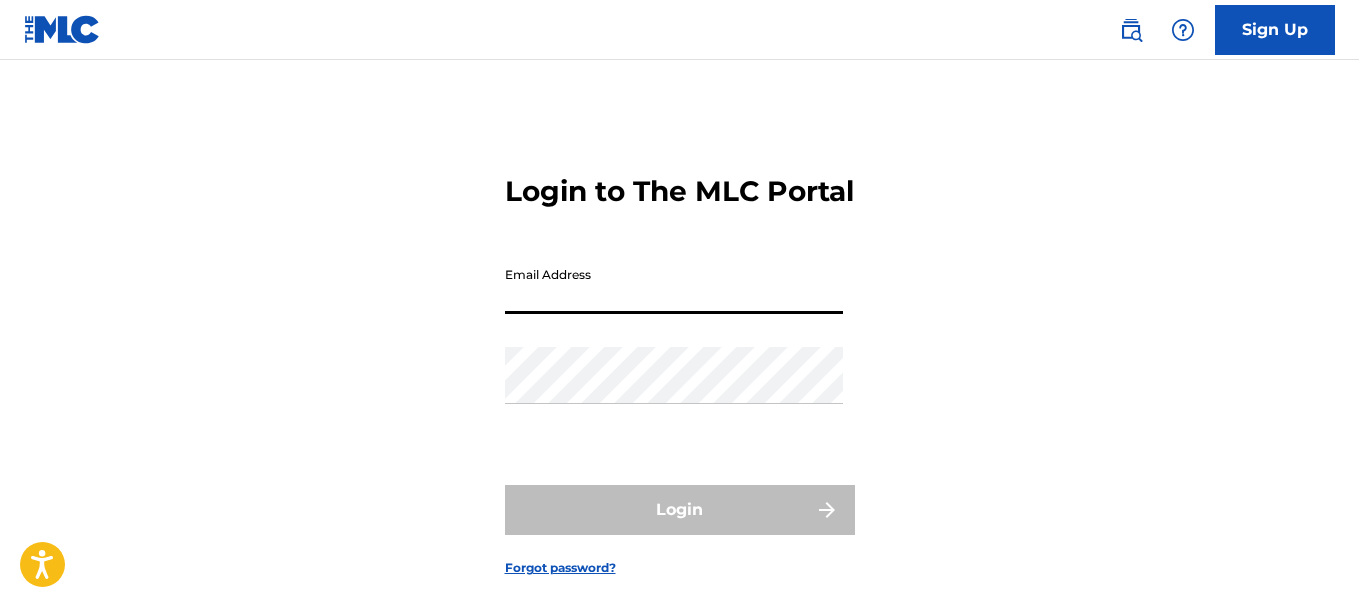 type on "[EMAIL_ADDRESS][DOMAIN_NAME]" 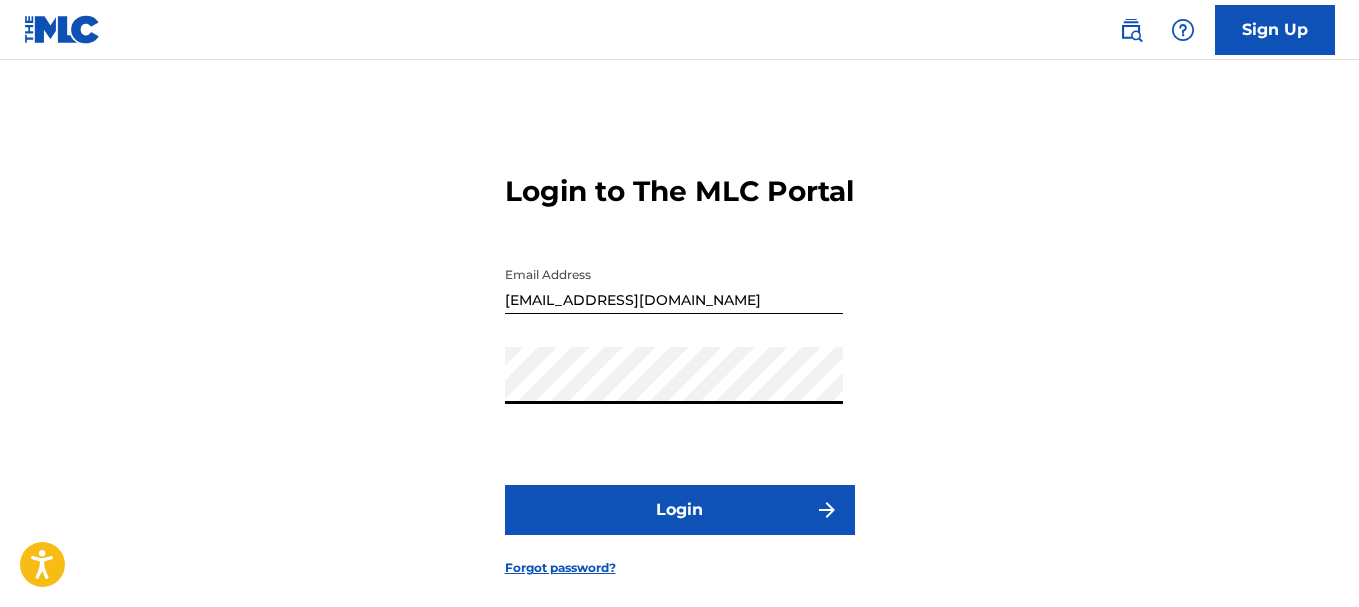 click on "Login" at bounding box center (680, 510) 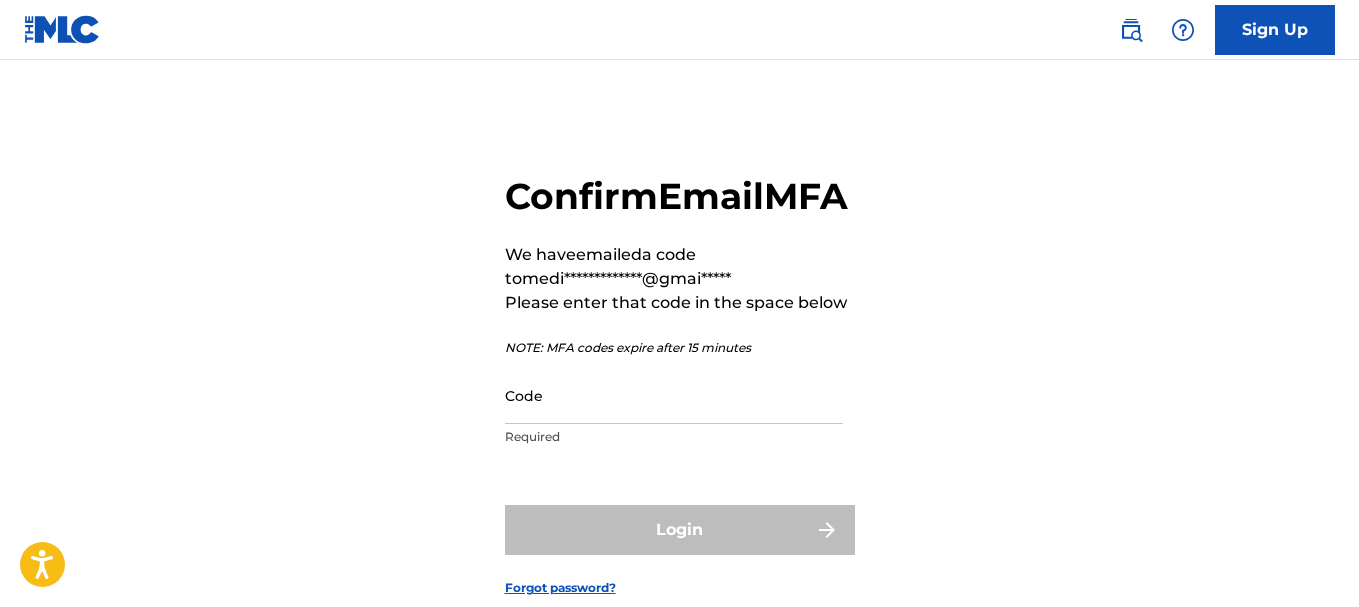 click on "Code" at bounding box center (674, 395) 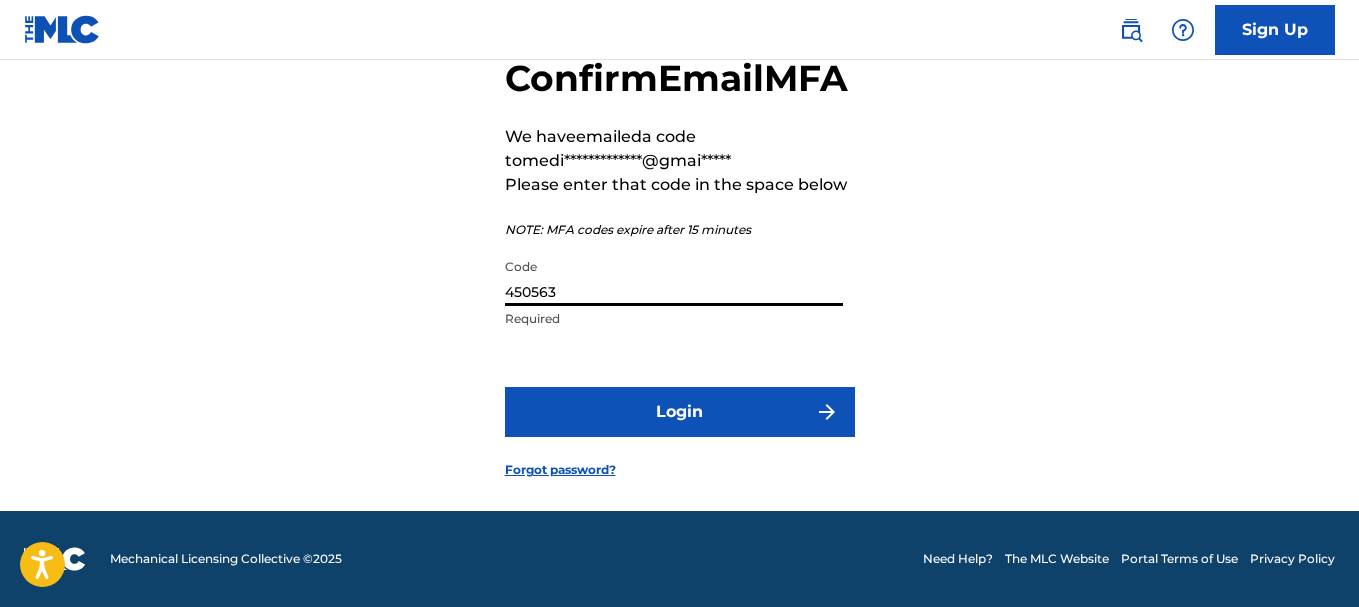 scroll, scrollTop: 163, scrollLeft: 0, axis: vertical 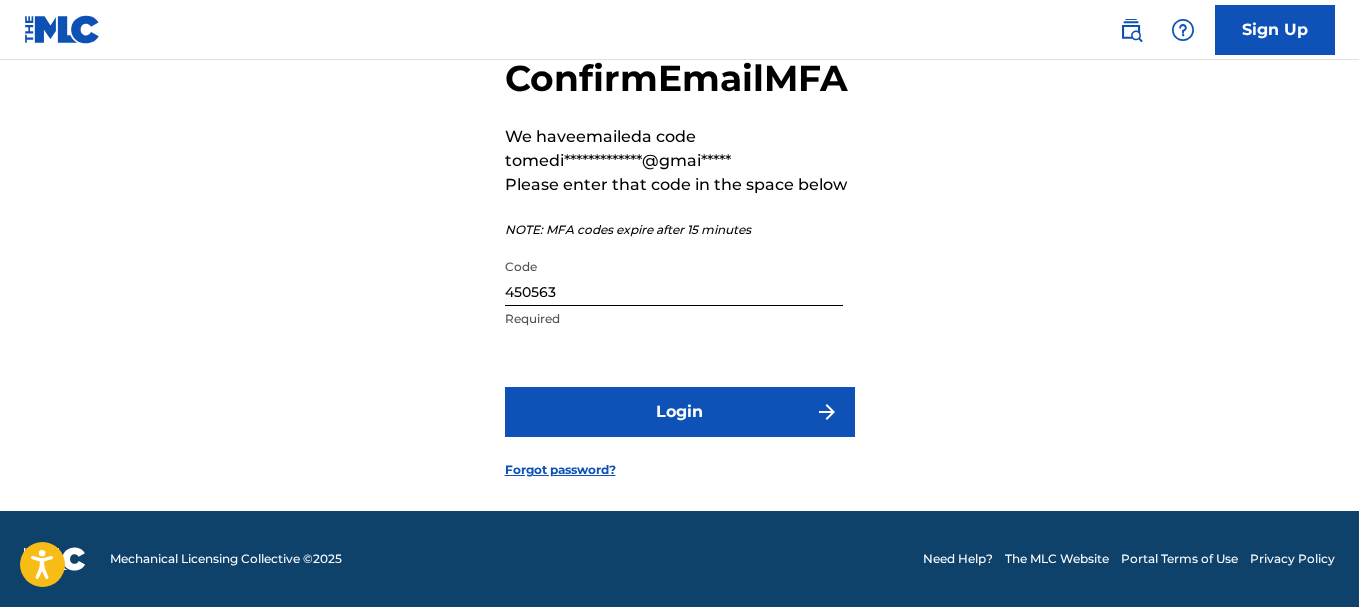 click on "Login" at bounding box center [680, 412] 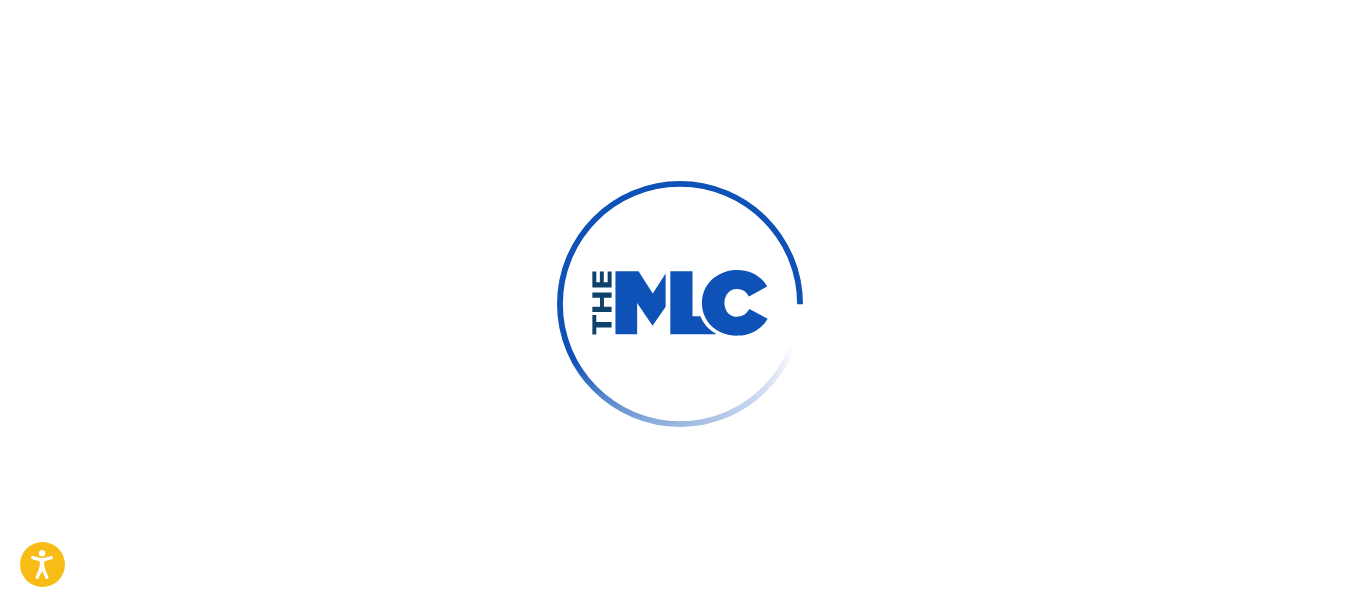 scroll, scrollTop: 0, scrollLeft: 0, axis: both 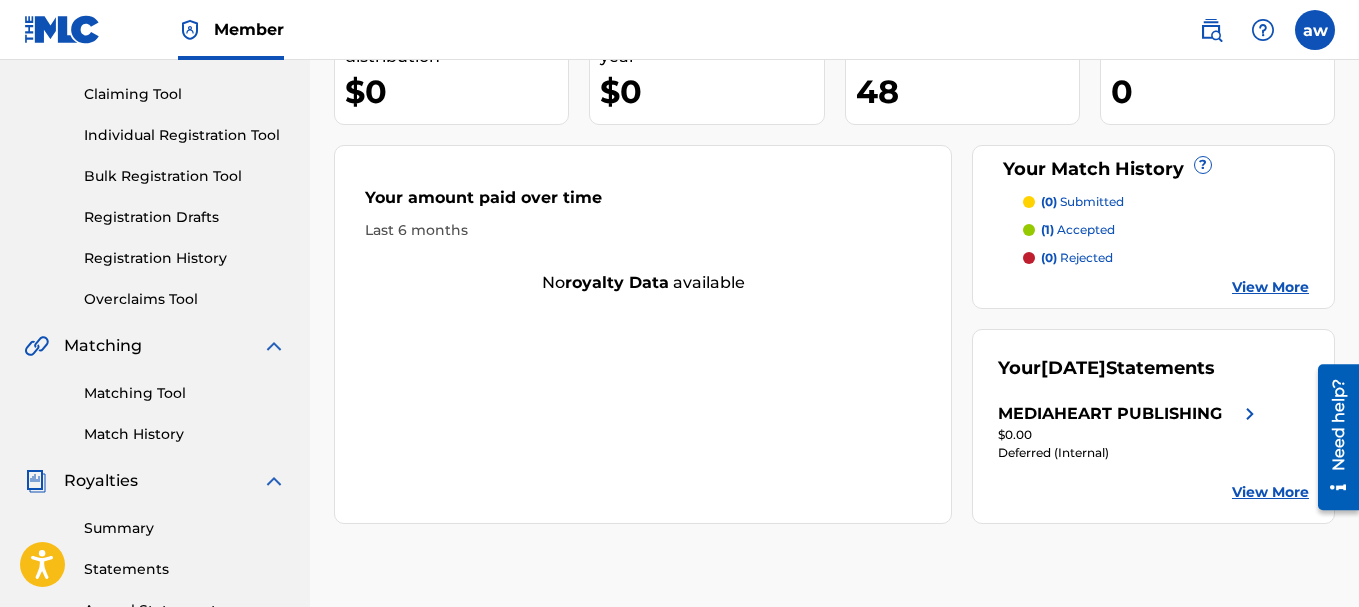 click on "View More" at bounding box center [1270, 287] 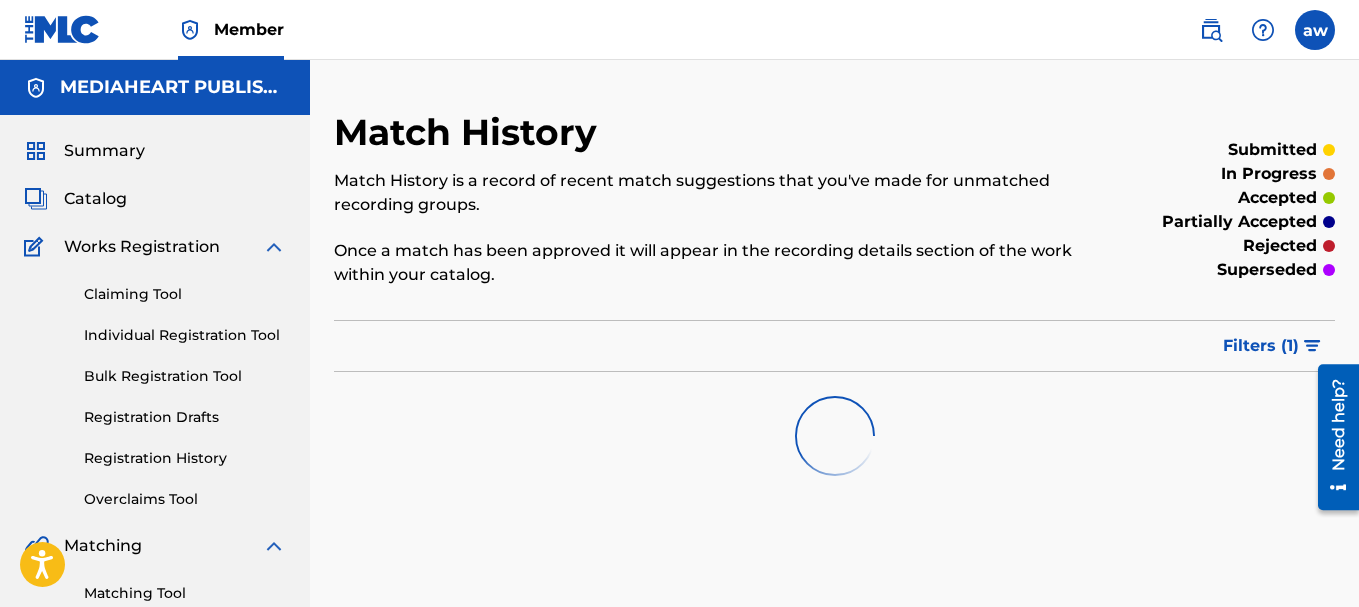 drag, startPoint x: 931, startPoint y: 104, endPoint x: 923, endPoint y: 87, distance: 18.788294 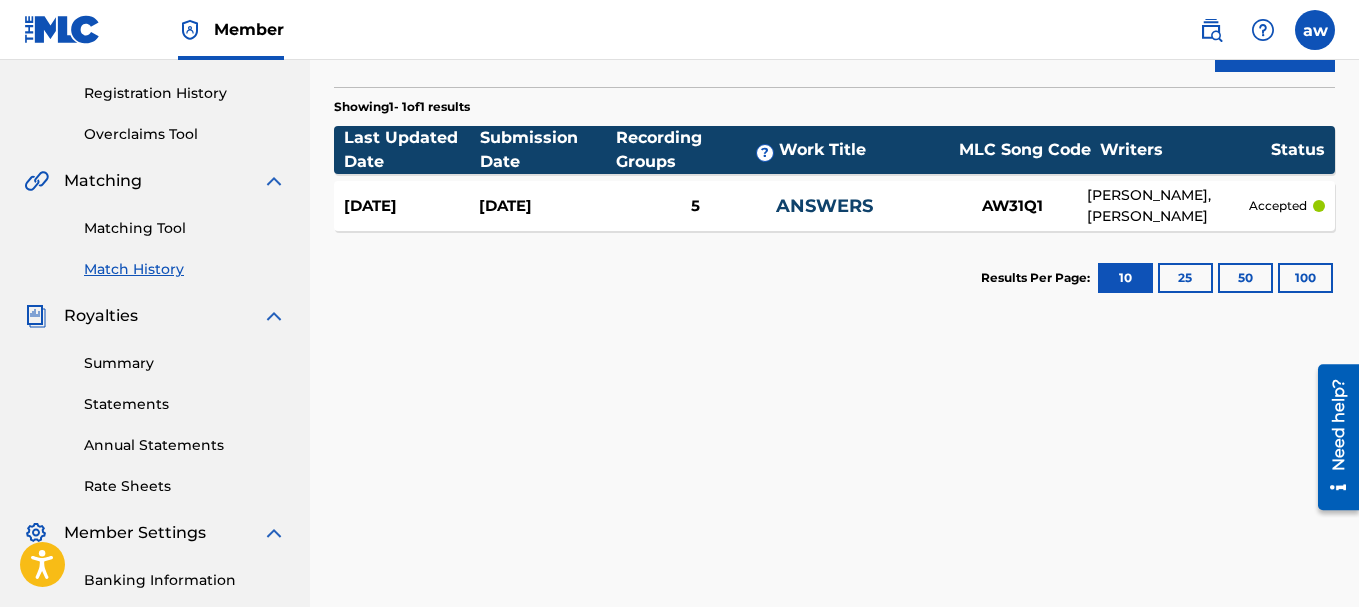 scroll, scrollTop: 400, scrollLeft: 0, axis: vertical 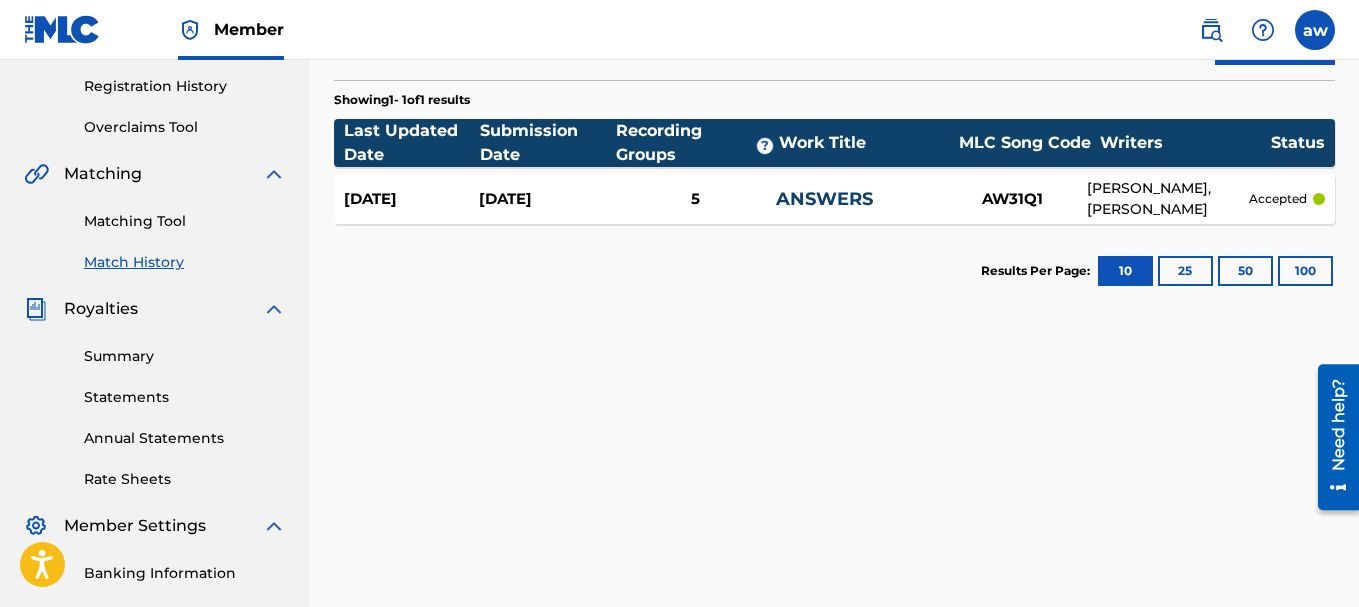 drag, startPoint x: 618, startPoint y: 383, endPoint x: 583, endPoint y: 407, distance: 42.43819 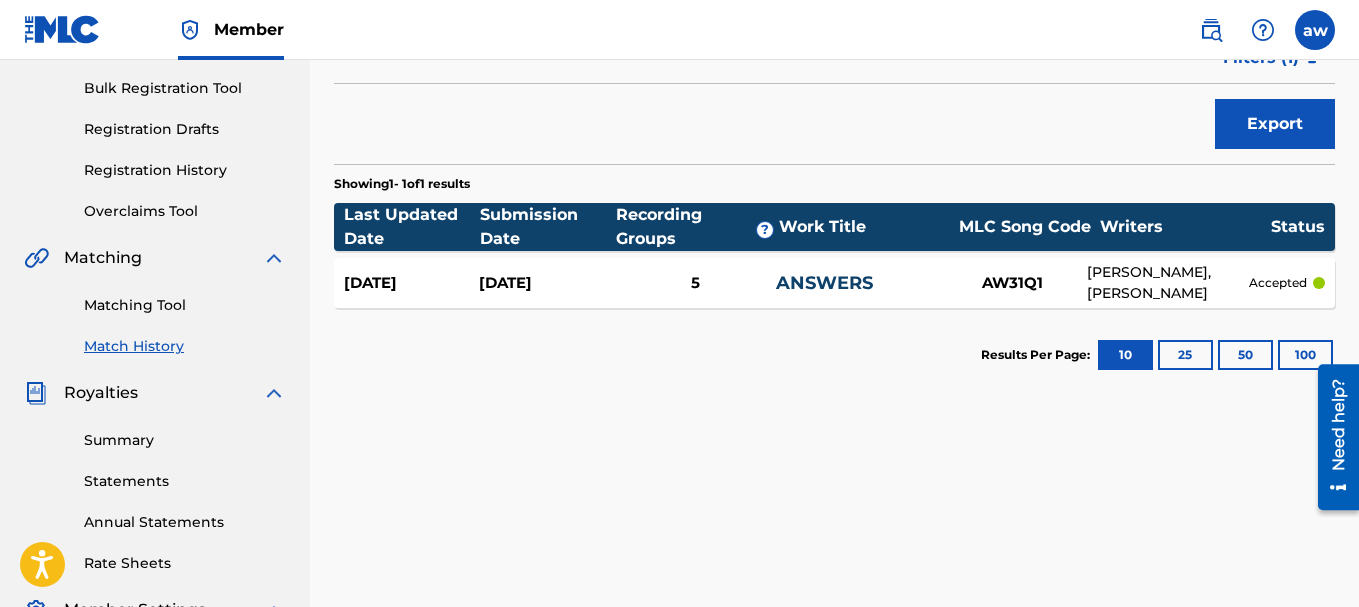 scroll, scrollTop: 333, scrollLeft: 0, axis: vertical 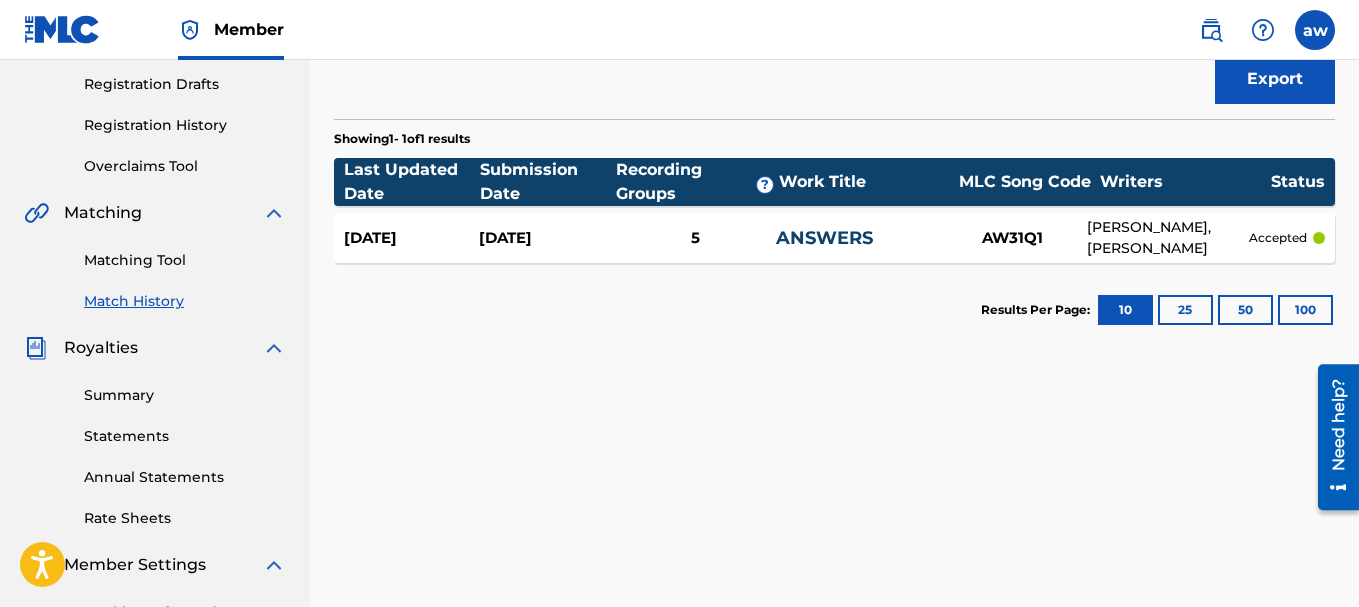 click on "Match History Match History is a record of recent match suggestions that you've made for unmatched recording groups. Once a match has been approved it will appear in the recording details section of the work within your catalog.   submitted   in progress   accepted   partially accepted   rejected   superseded Filter Submission Status Filter   submitted     accepted     partially accepted     rejected     in progress     superseded   Sort Submission Date Last Updated Remove Filters Apply Filters Filters ( 1 ) Export Showing  1  -   1  of  1   results   Last Updated Date Submission Date Recording Groups ? Work Title MLC Song Code Writers Status Mar 1, 2025 Jan 29, 2025 5 ANSWERS AW31Q1 EMILE WILLIAMS, JOSIMAR MORRIS   accepted Results Per Page: 10 25 50 100" at bounding box center (834, 294) 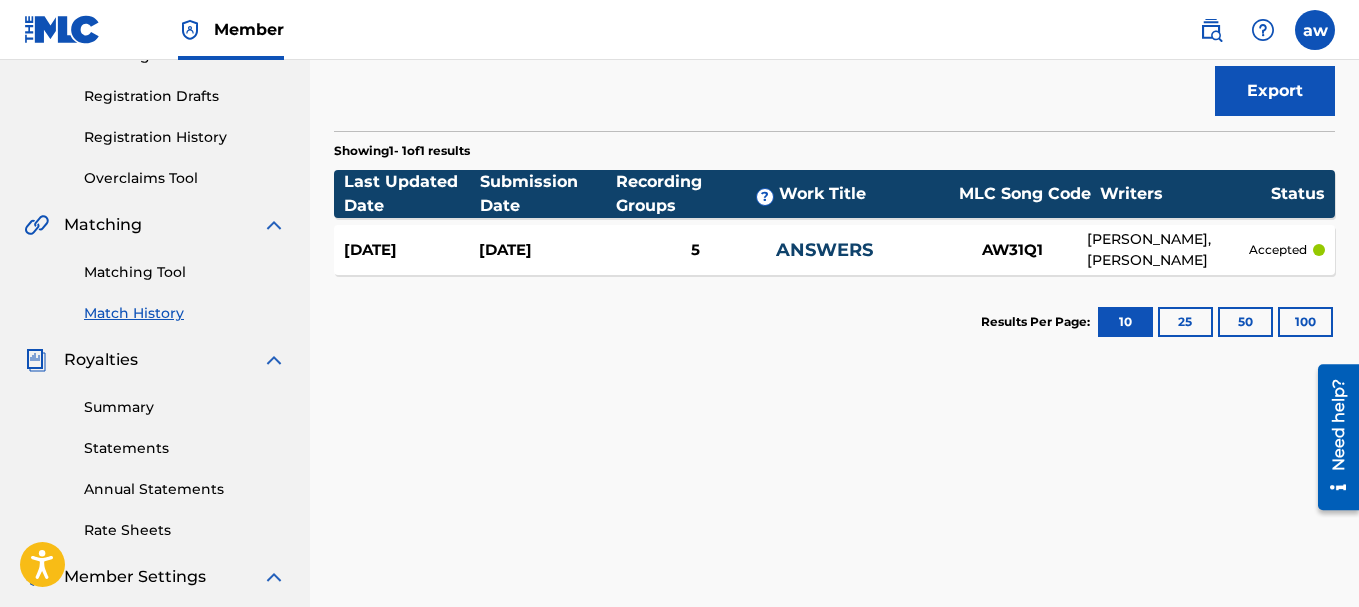 scroll, scrollTop: 200, scrollLeft: 0, axis: vertical 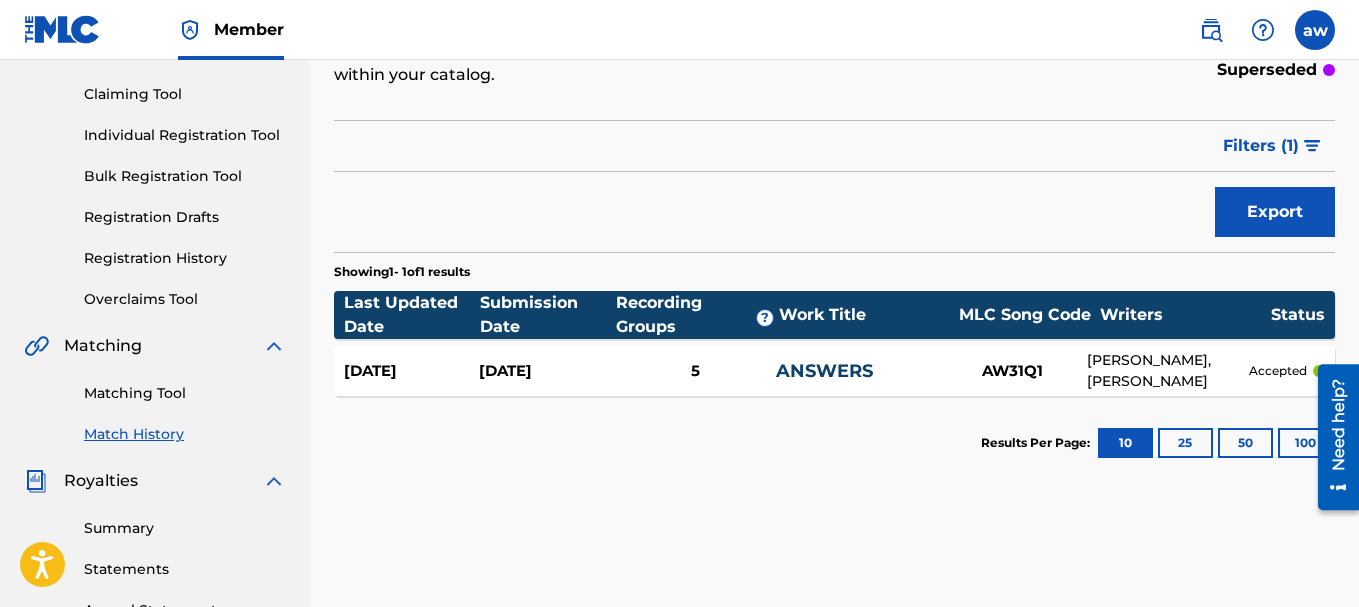 click on "Match History" at bounding box center (185, 434) 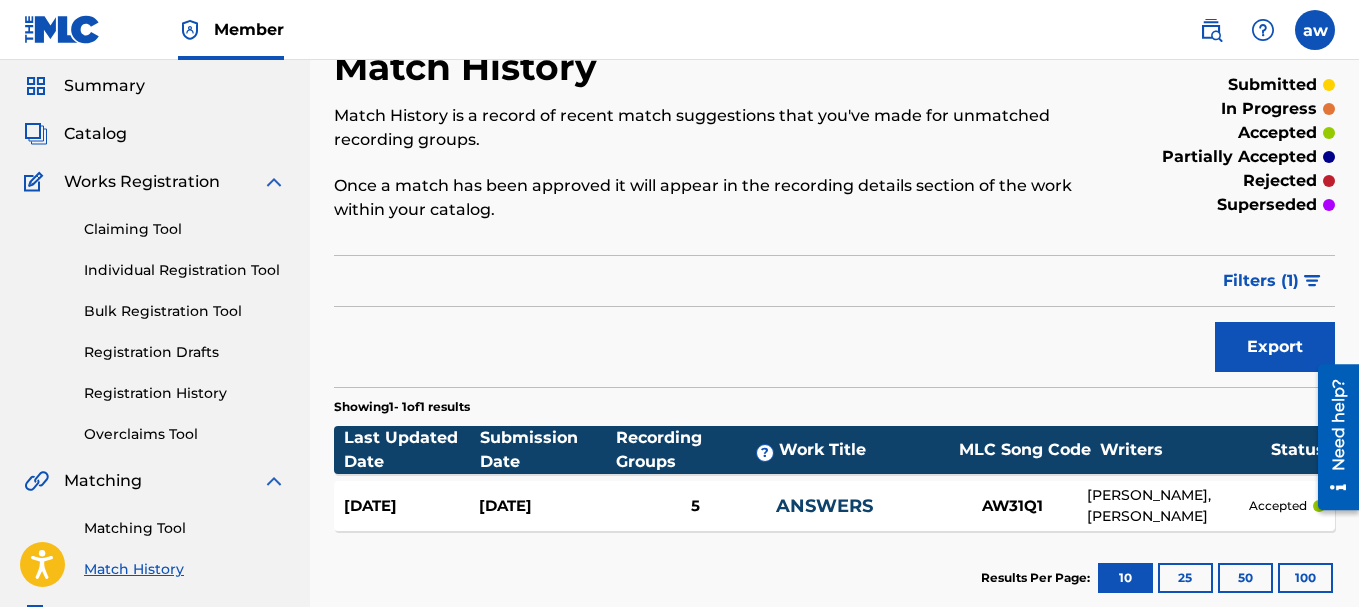 scroll, scrollTop: 100, scrollLeft: 0, axis: vertical 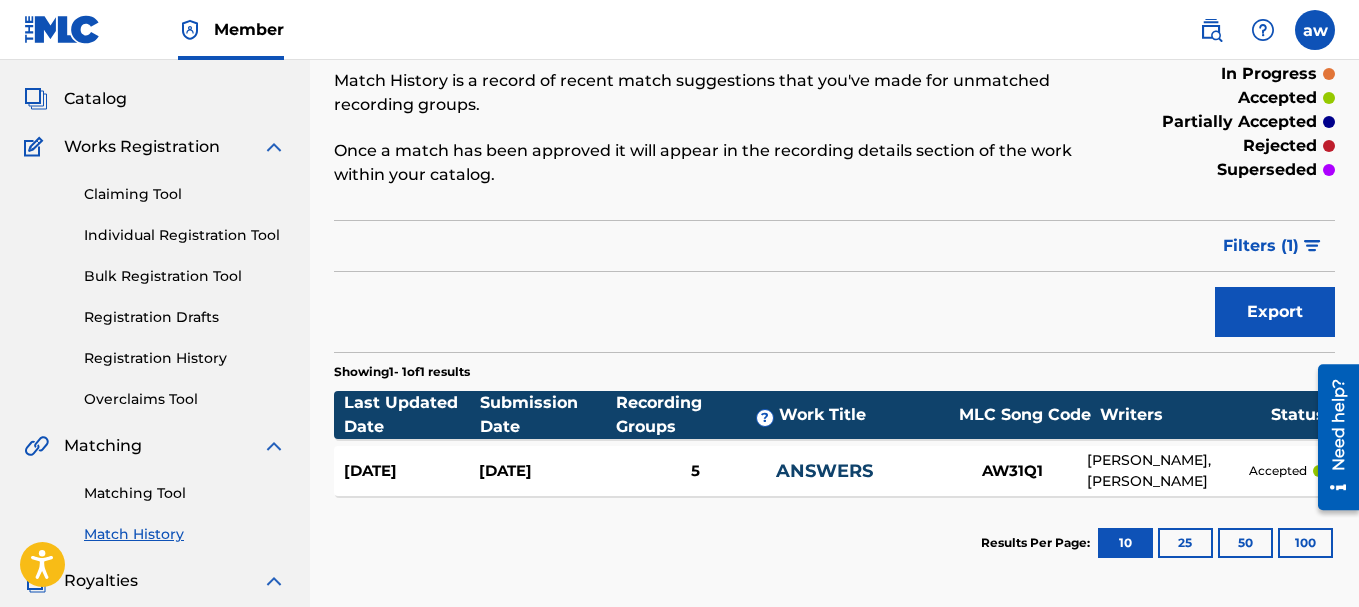 click on "Matching Tool" at bounding box center [185, 493] 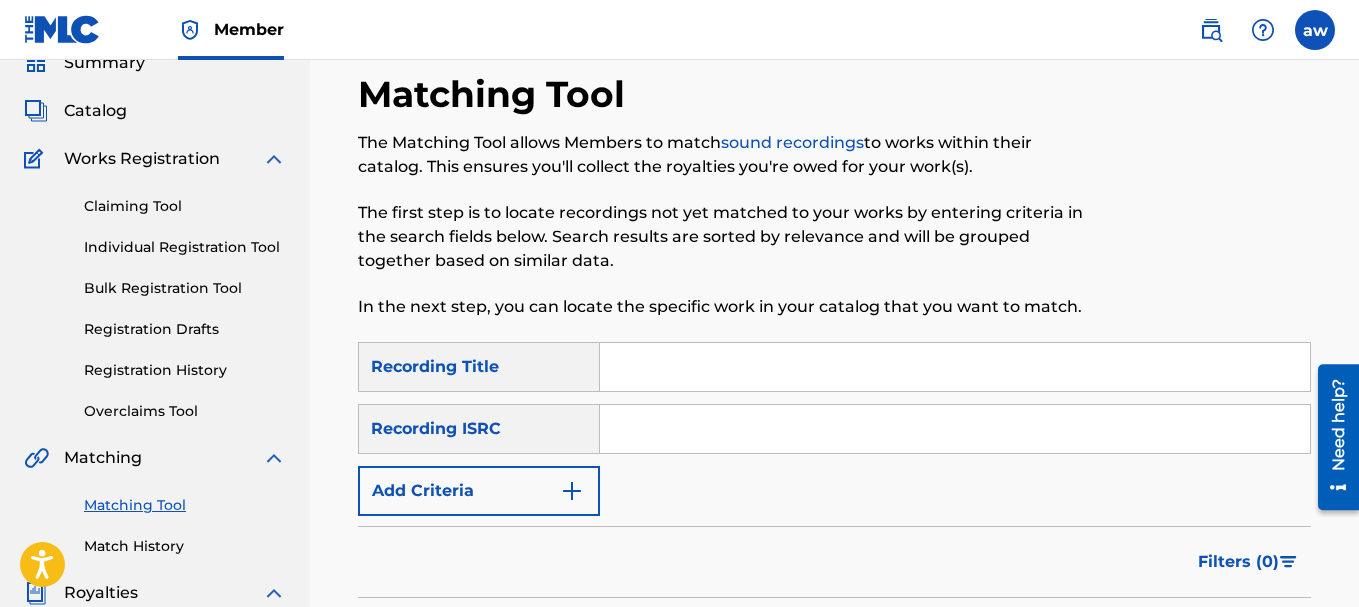 scroll, scrollTop: 200, scrollLeft: 0, axis: vertical 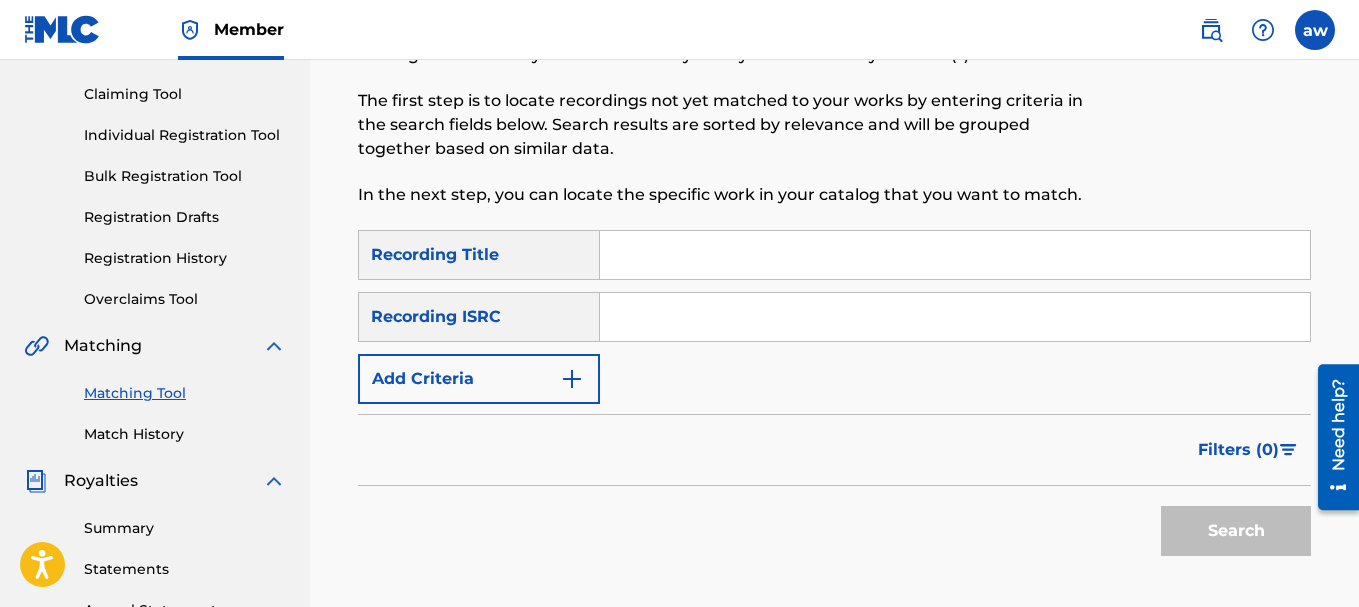 click on "Recording Title" at bounding box center (479, 255) 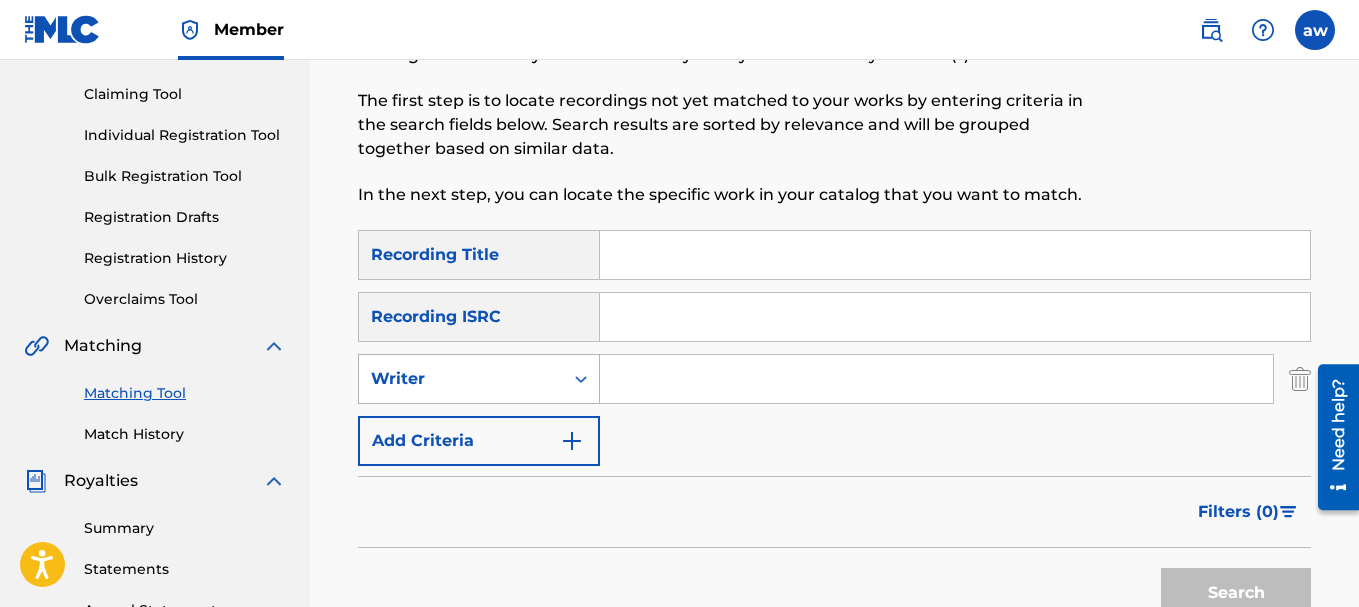 click 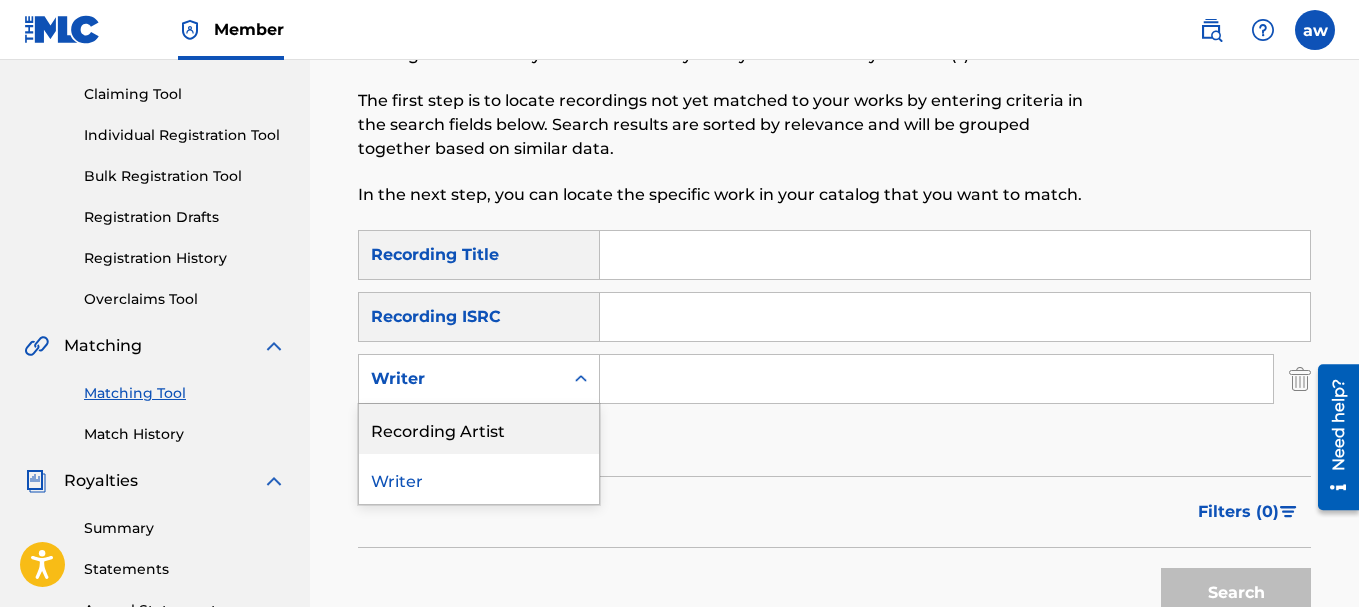 click on "Recording Artist" at bounding box center [479, 429] 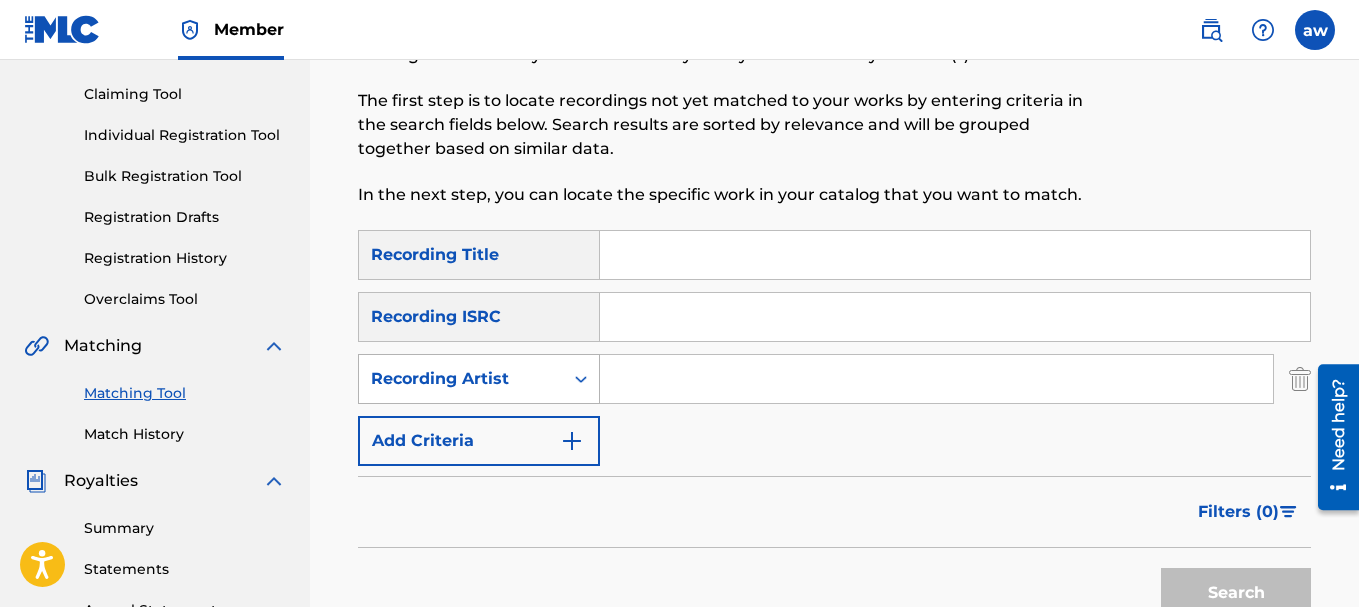 click on "Recording Artist" at bounding box center [461, 379] 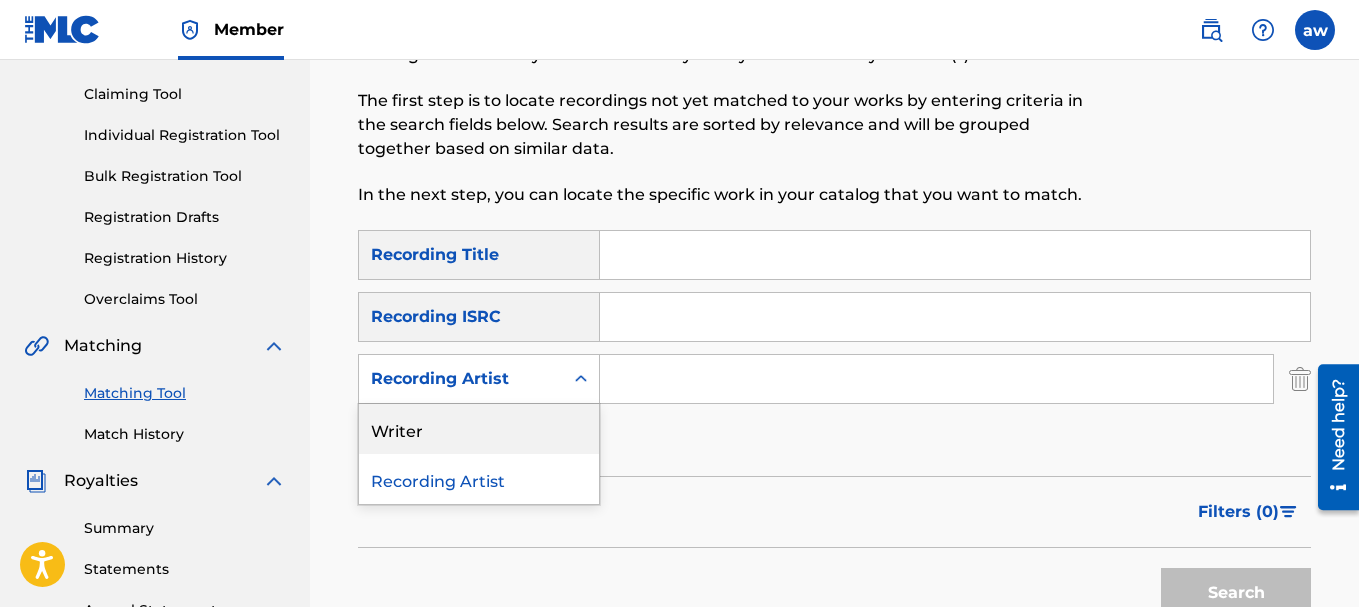 click on "Writer" at bounding box center (479, 429) 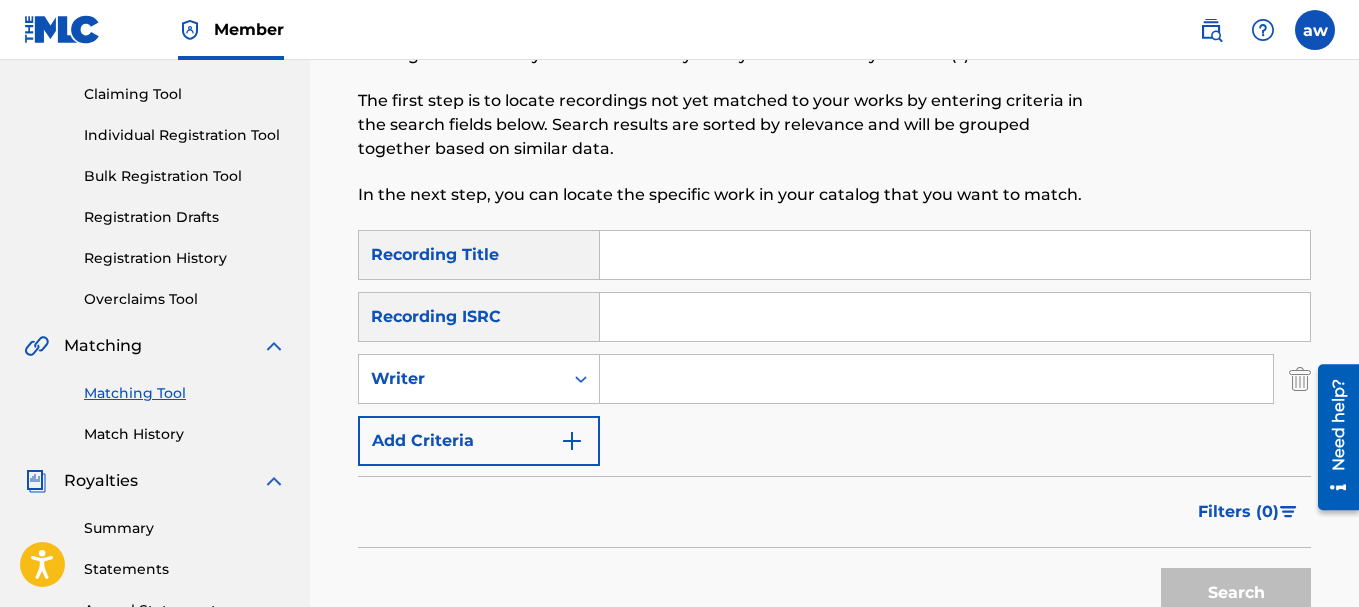click at bounding box center (936, 379) 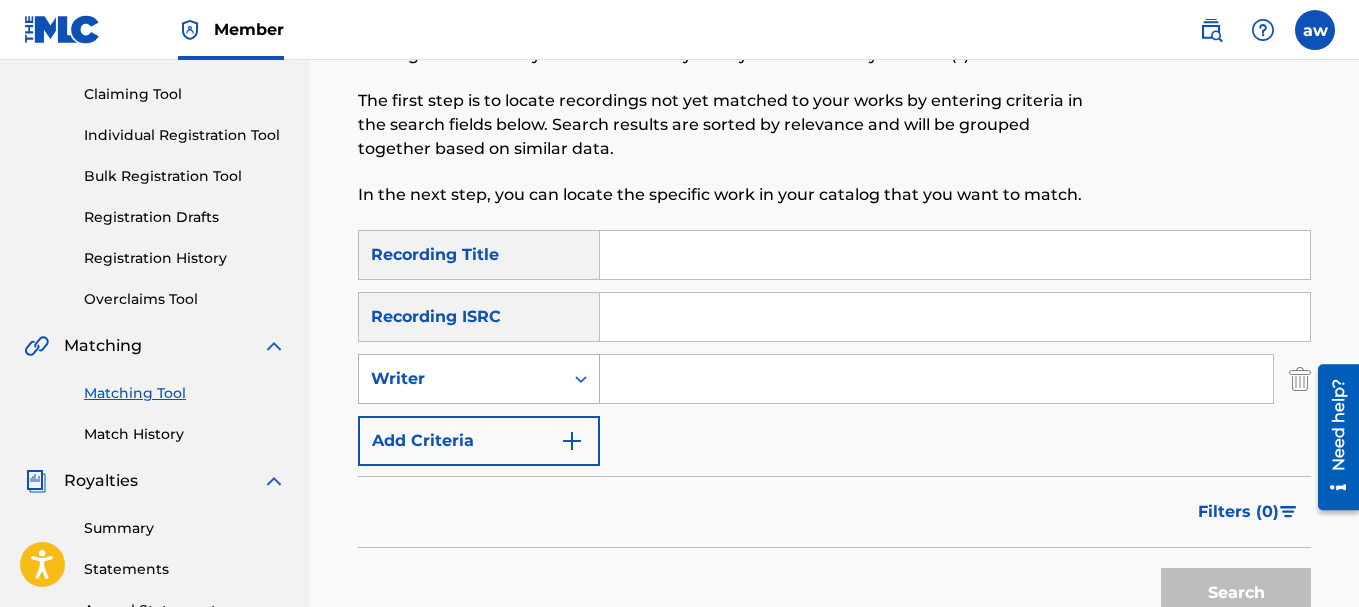 click at bounding box center [581, 379] 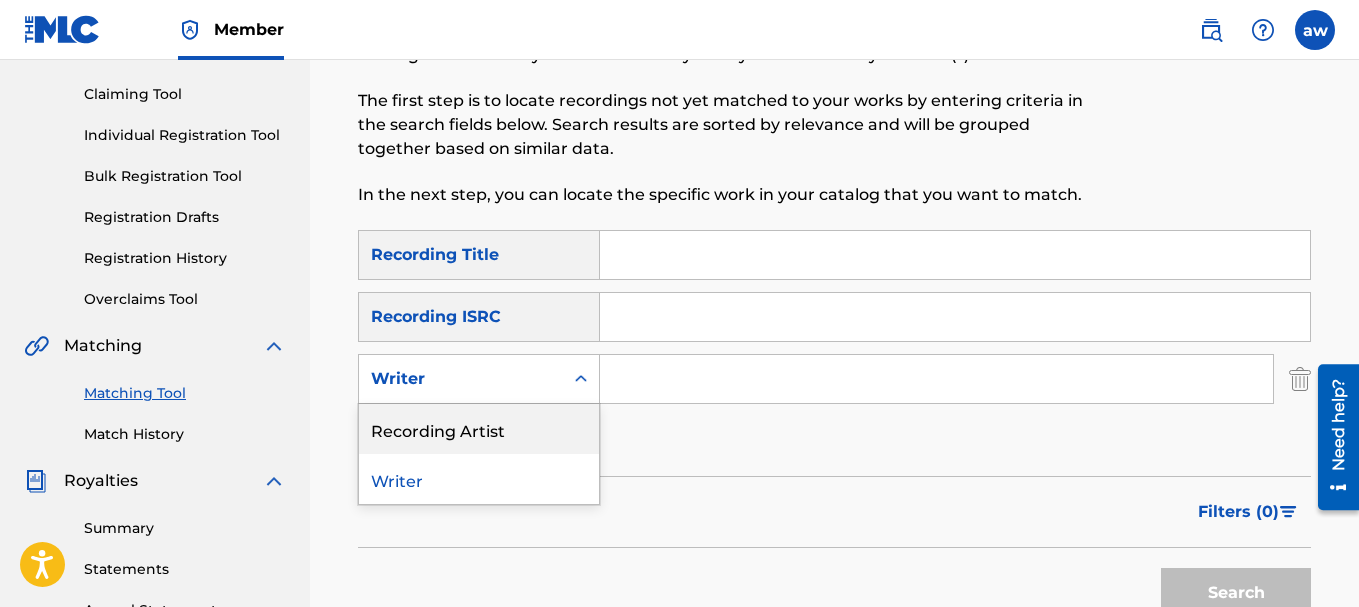 click on "Recording Artist" at bounding box center (479, 429) 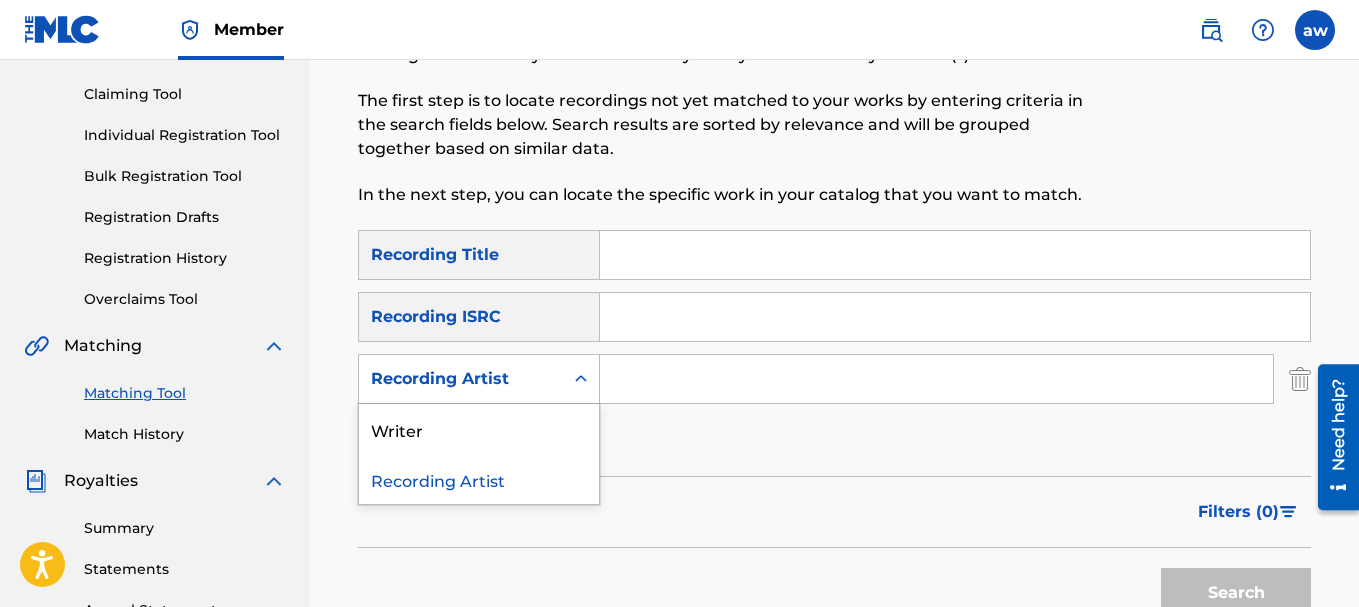 click 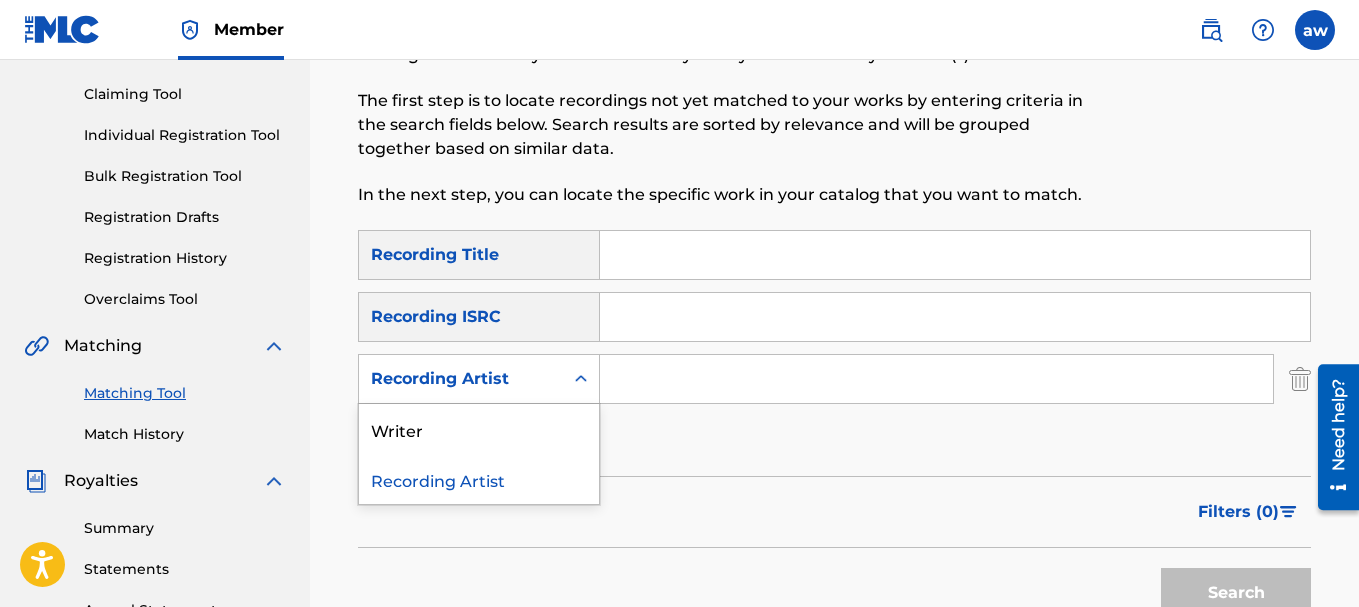click on "Recording Artist" at bounding box center (479, 479) 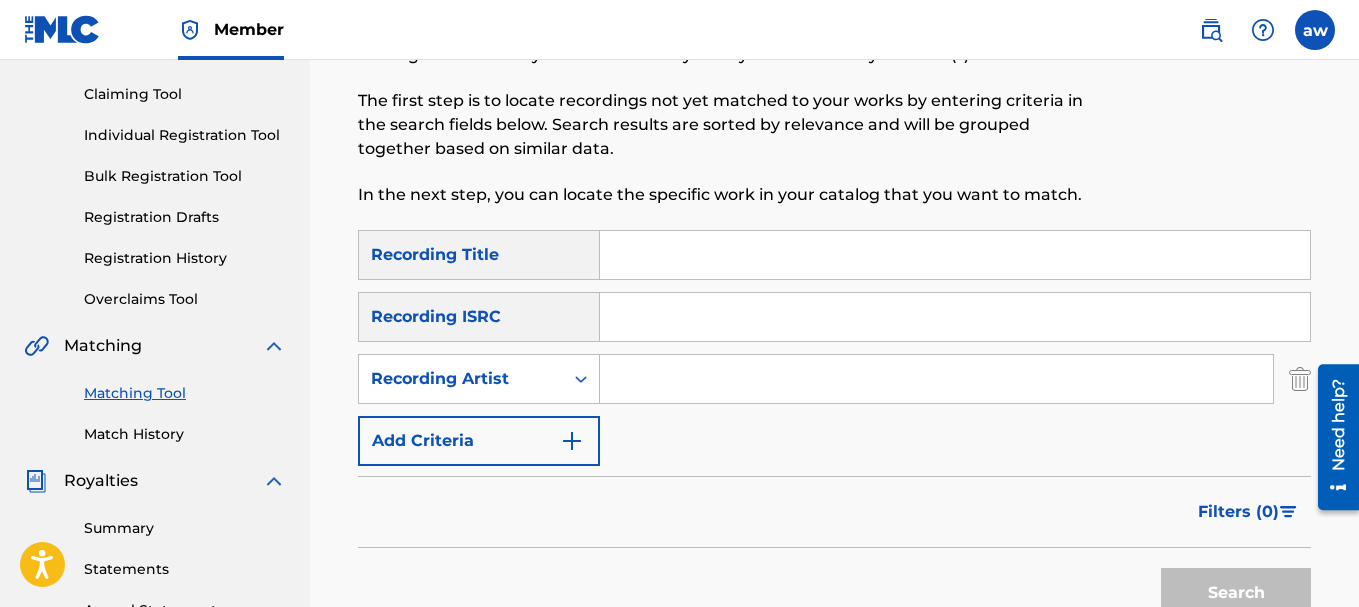 click at bounding box center [936, 379] 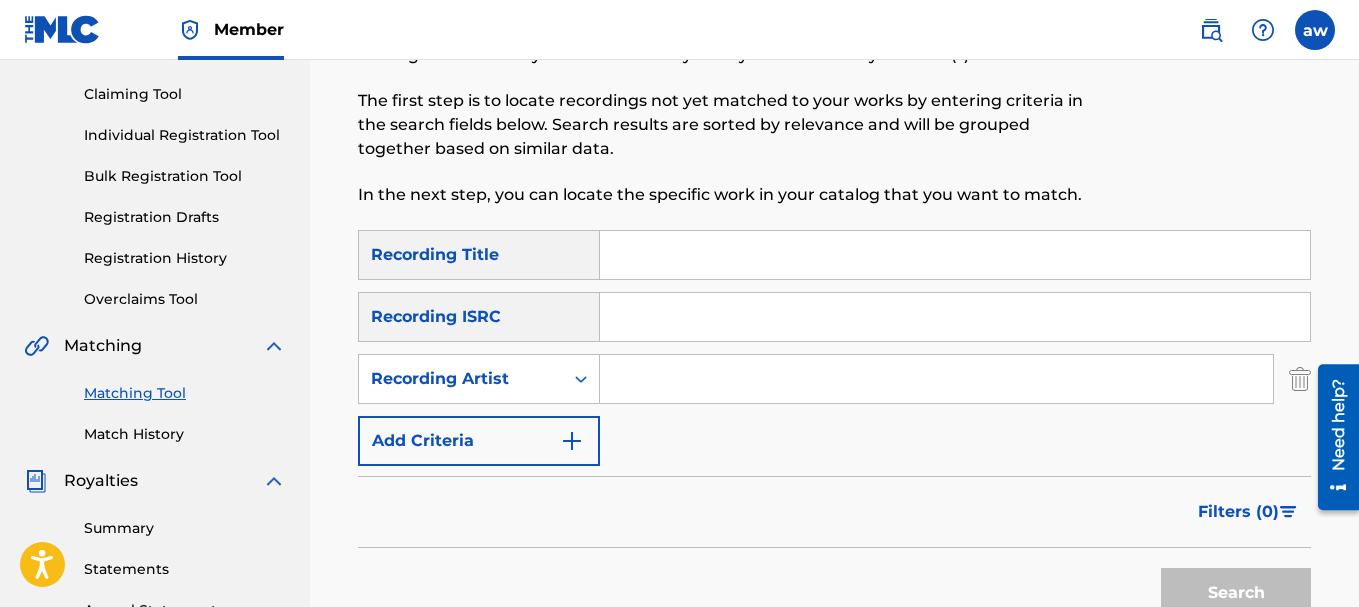 type on "J QULA" 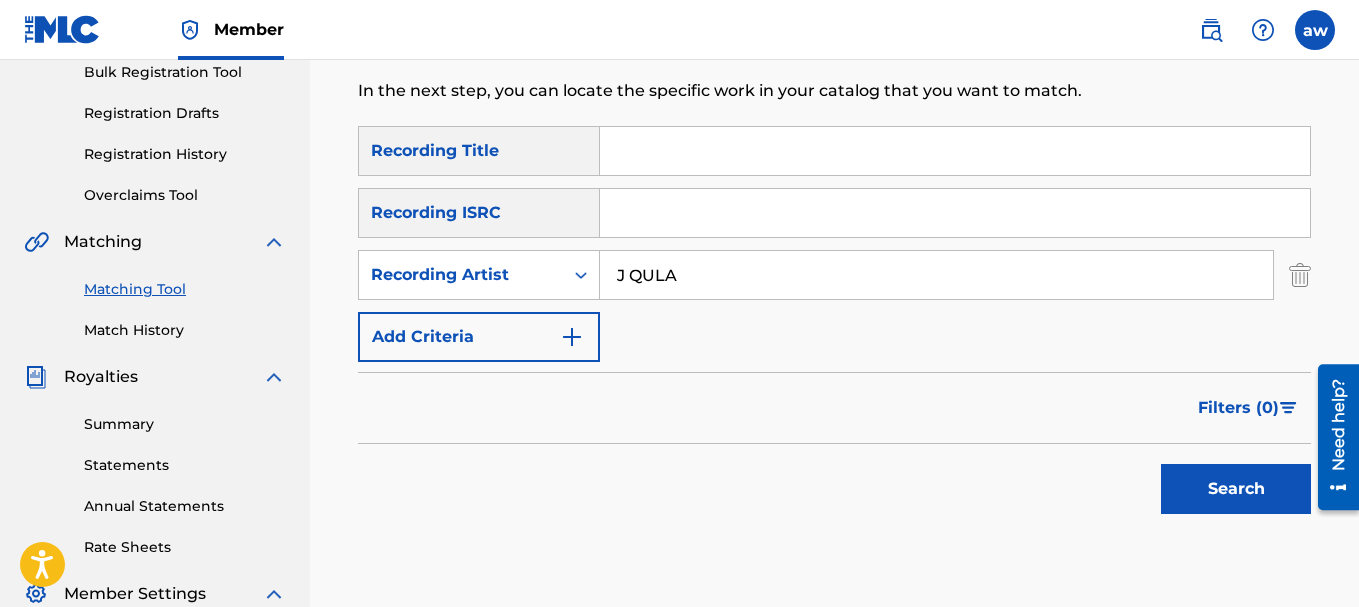 scroll, scrollTop: 400, scrollLeft: 0, axis: vertical 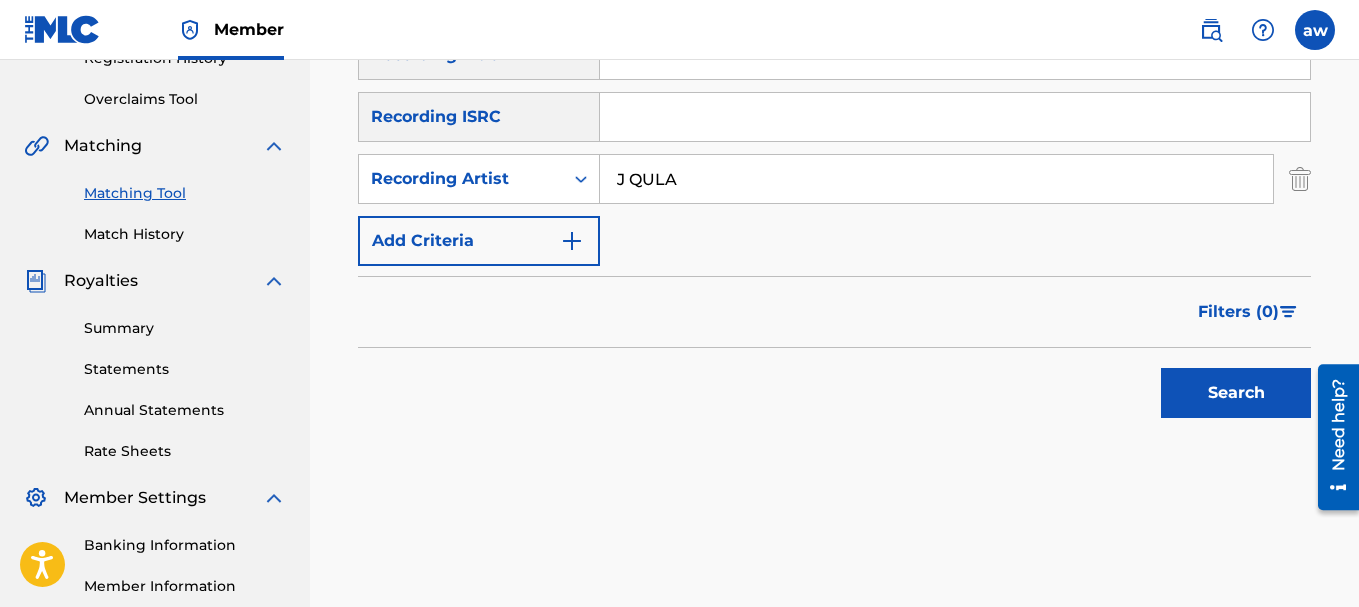 click on "Search" at bounding box center (1236, 393) 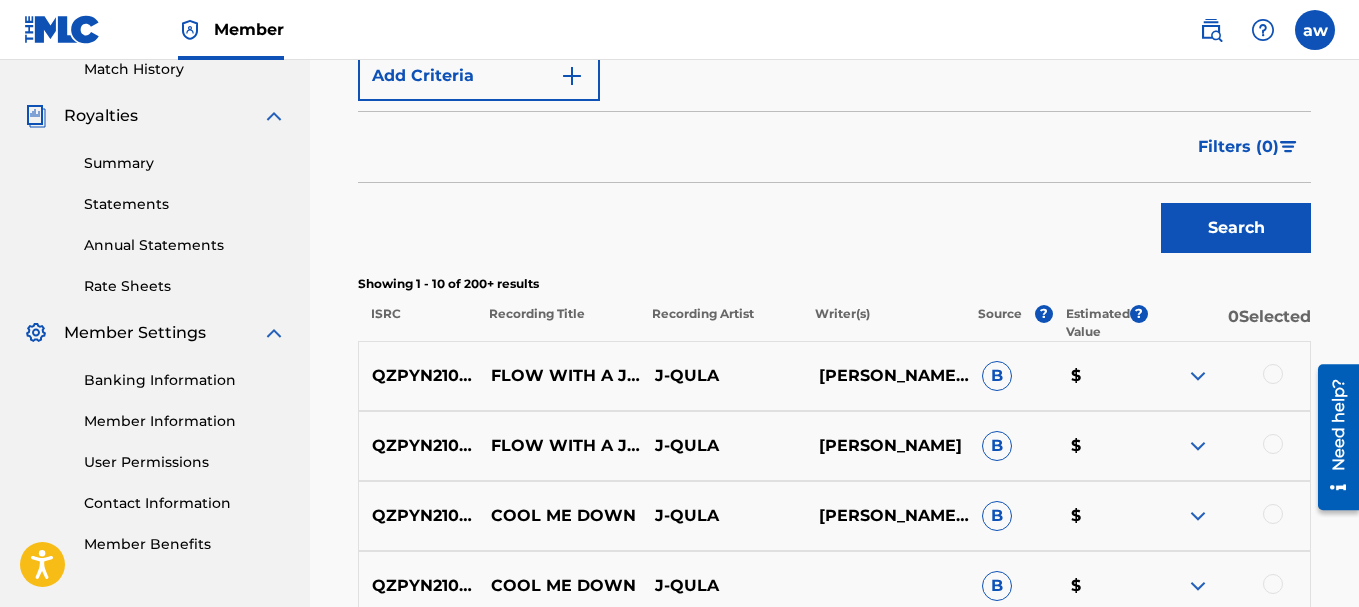 scroll, scrollTop: 600, scrollLeft: 0, axis: vertical 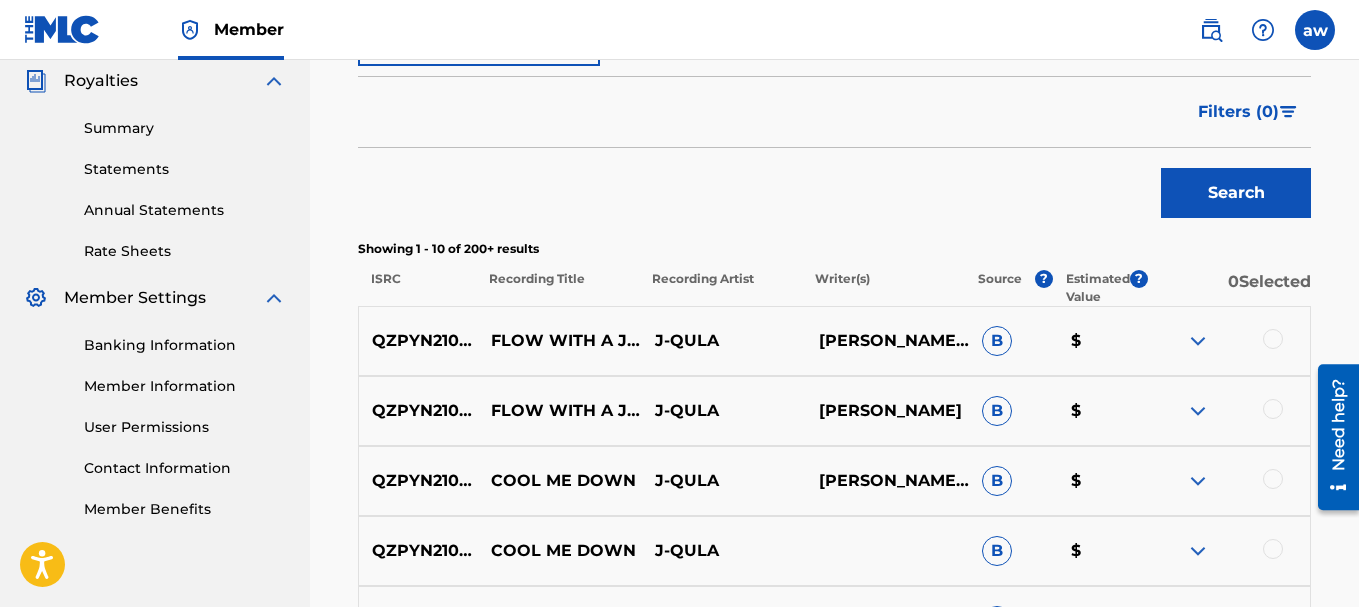 click at bounding box center [1198, 341] 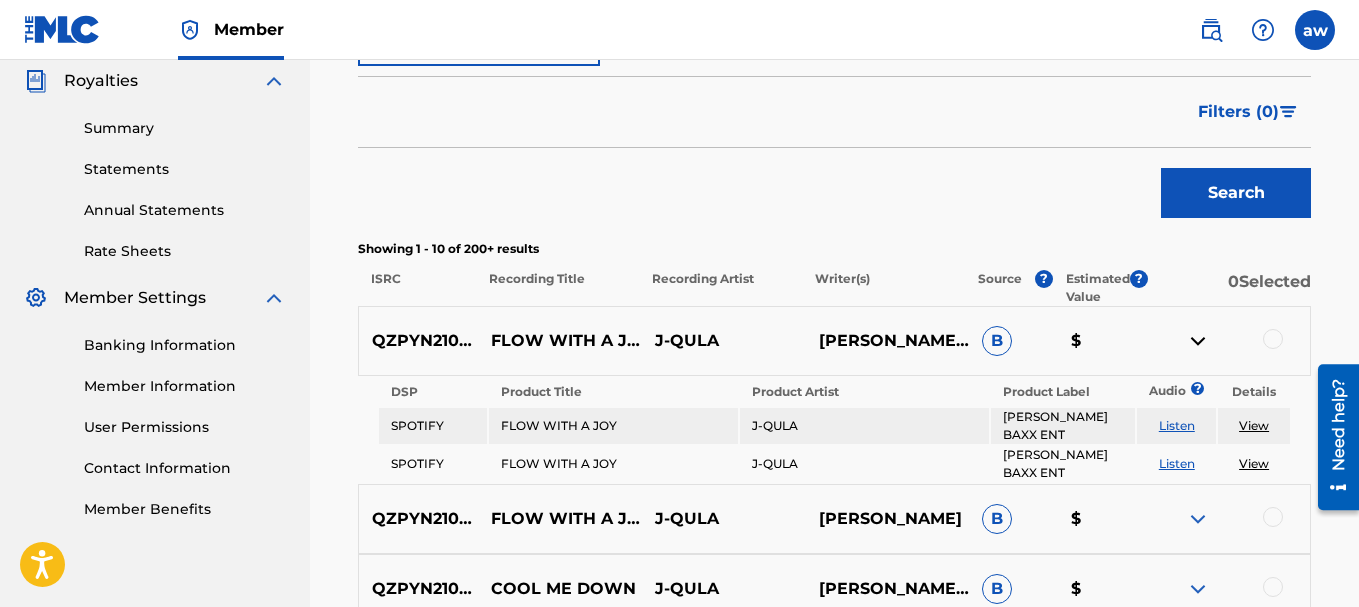 click at bounding box center [1198, 341] 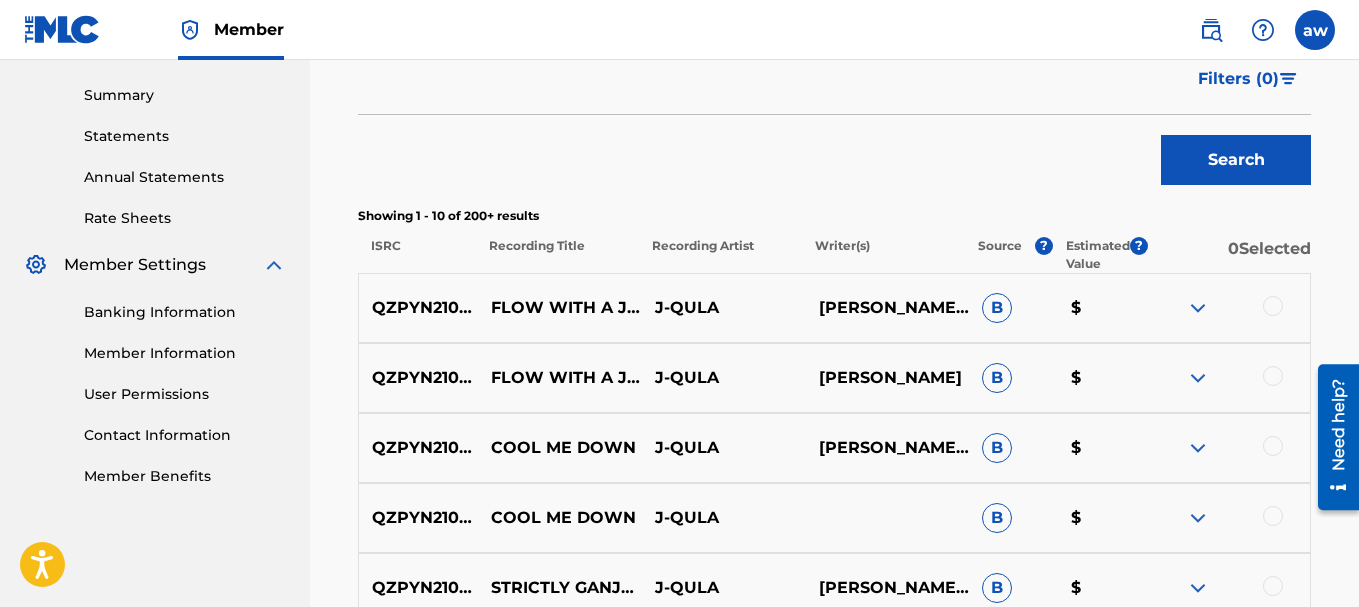 scroll, scrollTop: 700, scrollLeft: 0, axis: vertical 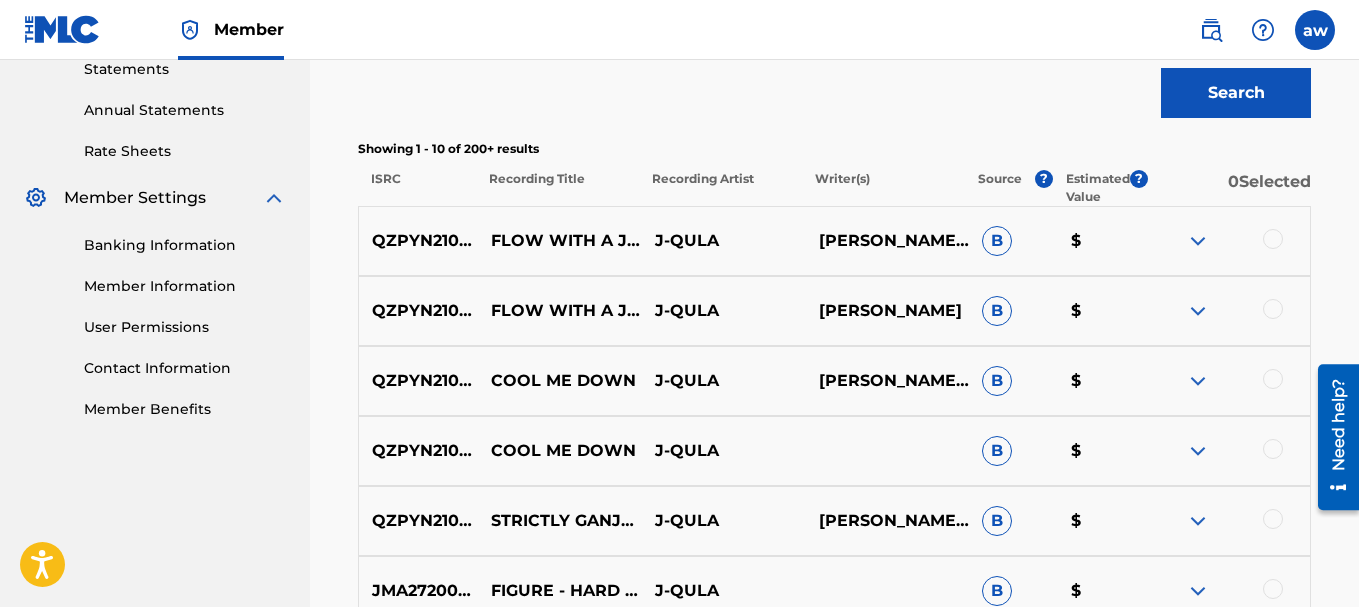 click at bounding box center [1273, 239] 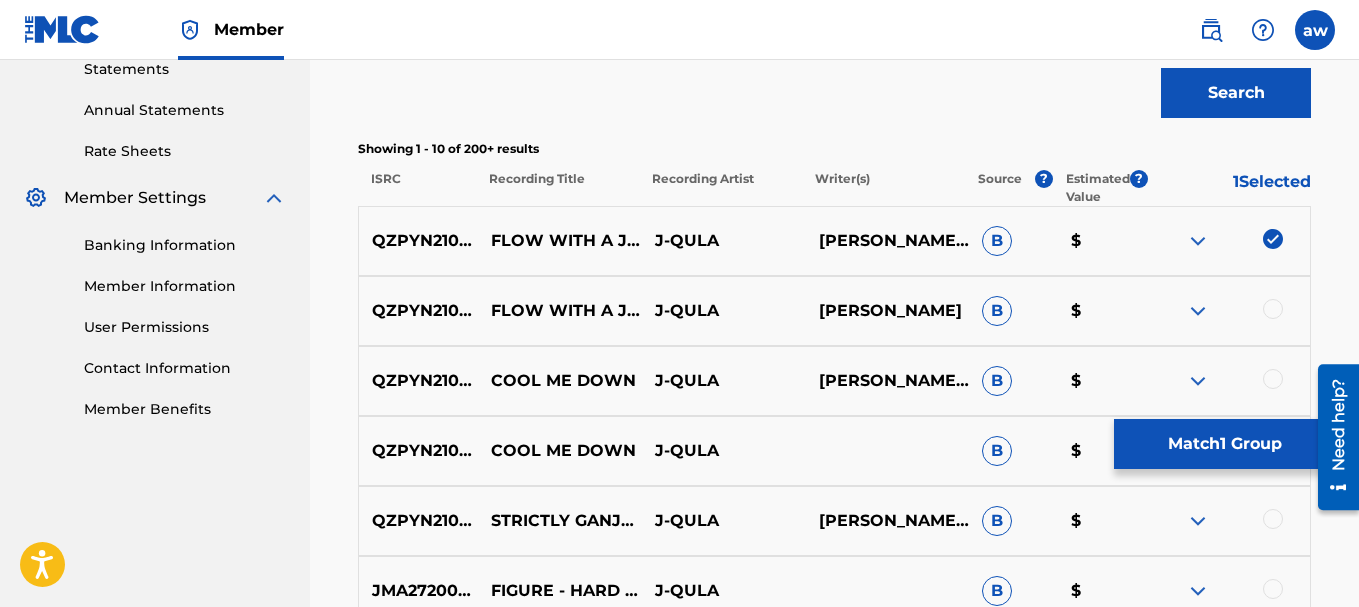 click on "QZPYN2103824 FLOW WITH A JOY J-QULA EMILE WILLIAMS,JOSIMAR MORRIS B $" at bounding box center [834, 241] 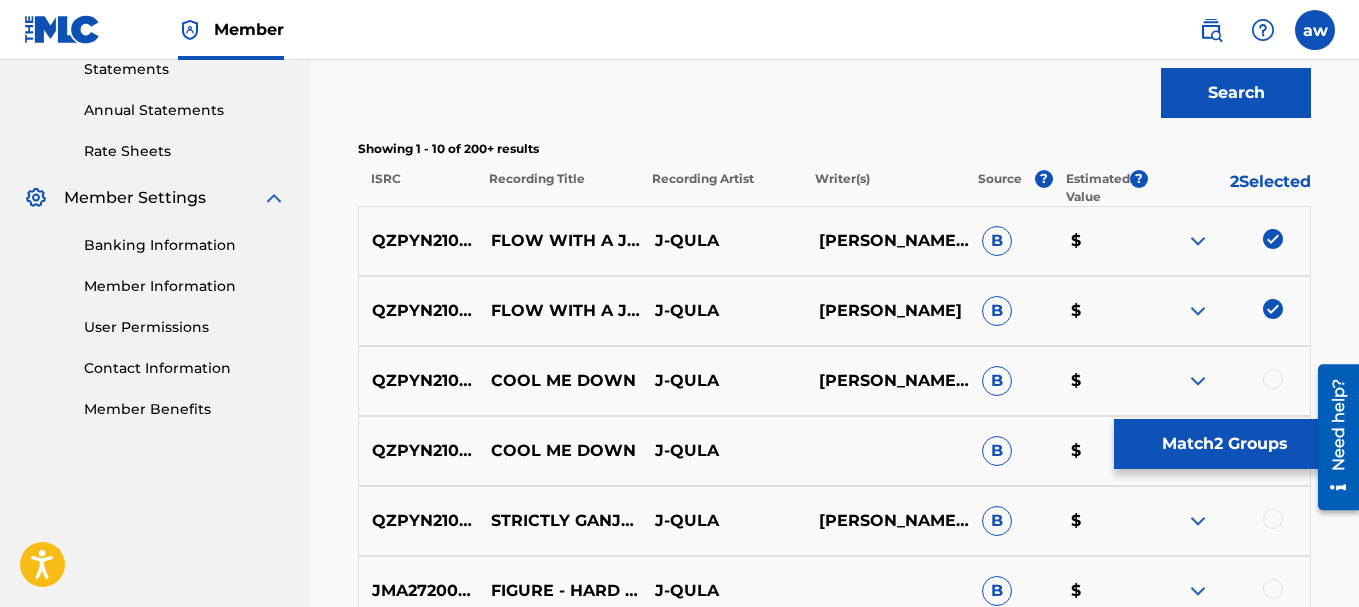 scroll, scrollTop: 800, scrollLeft: 0, axis: vertical 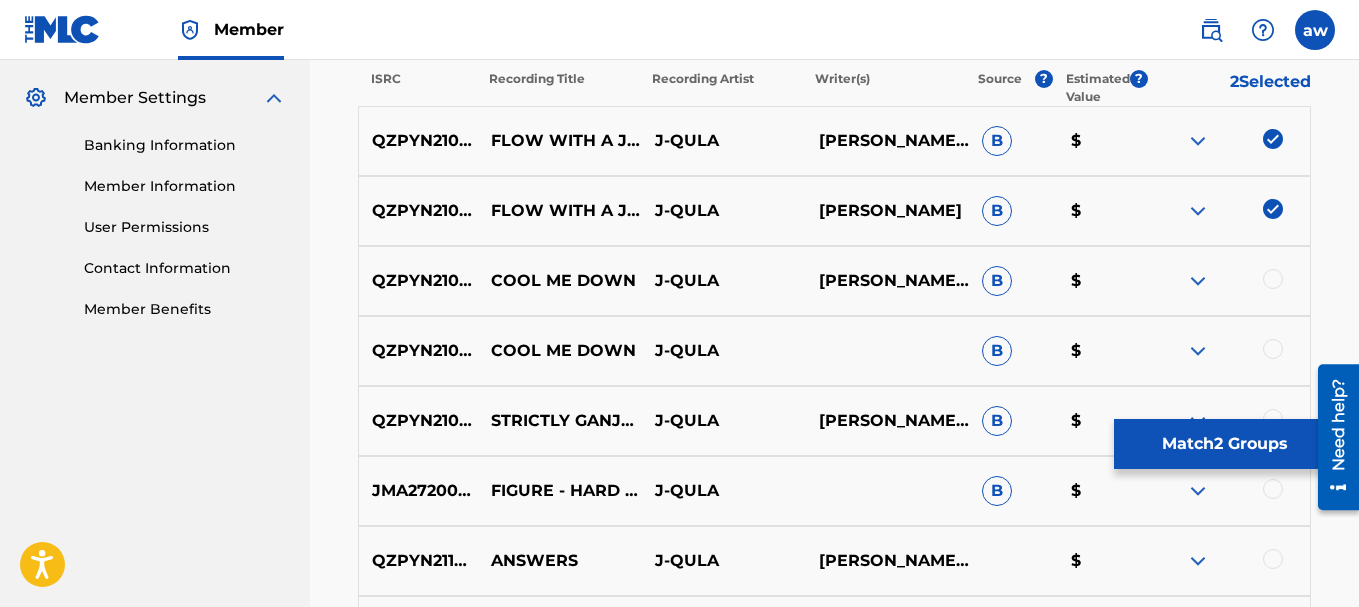 click at bounding box center (1273, 279) 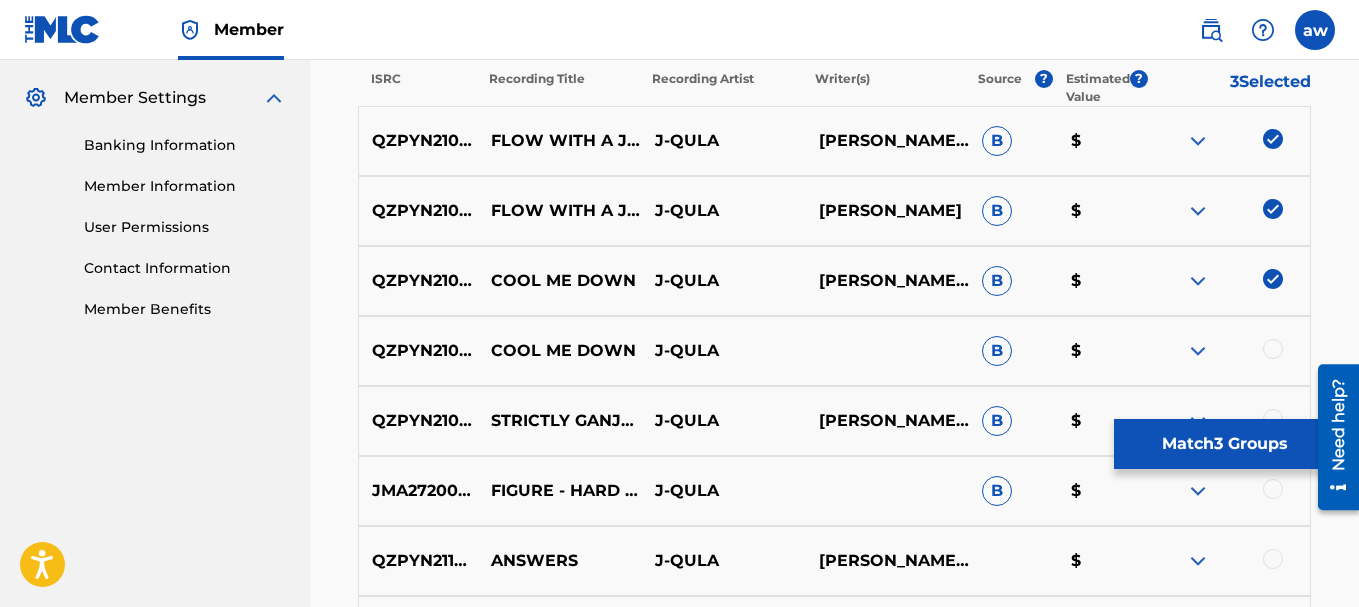 click at bounding box center (1273, 349) 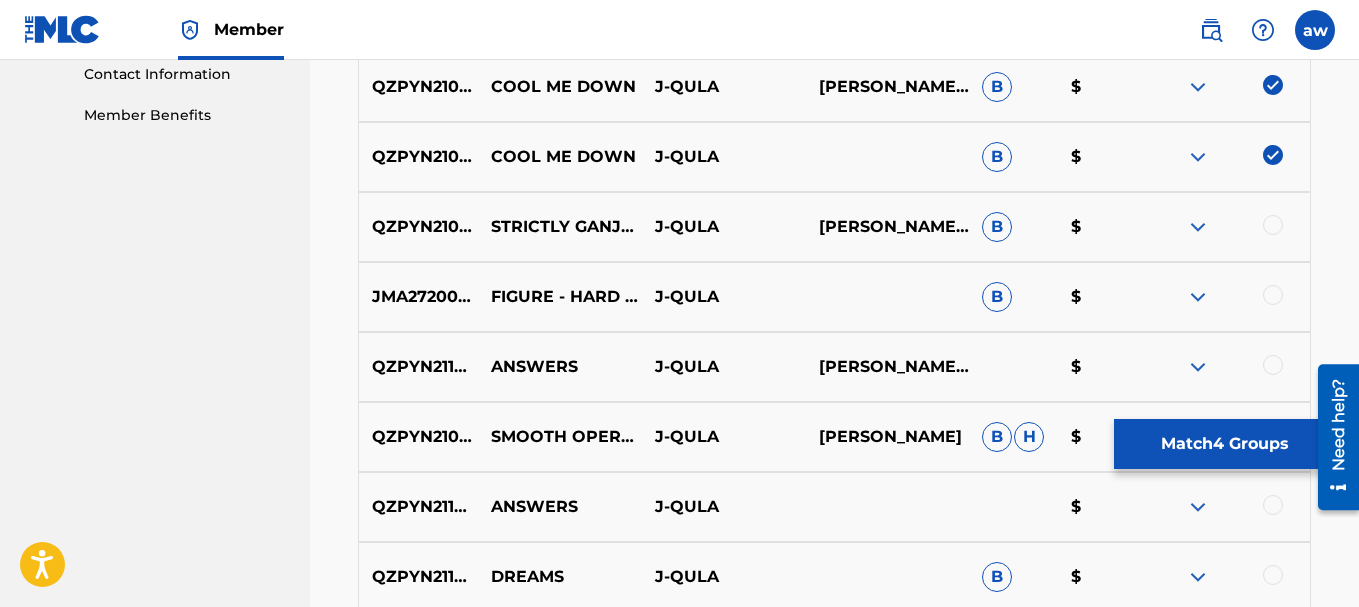 scroll, scrollTop: 1000, scrollLeft: 0, axis: vertical 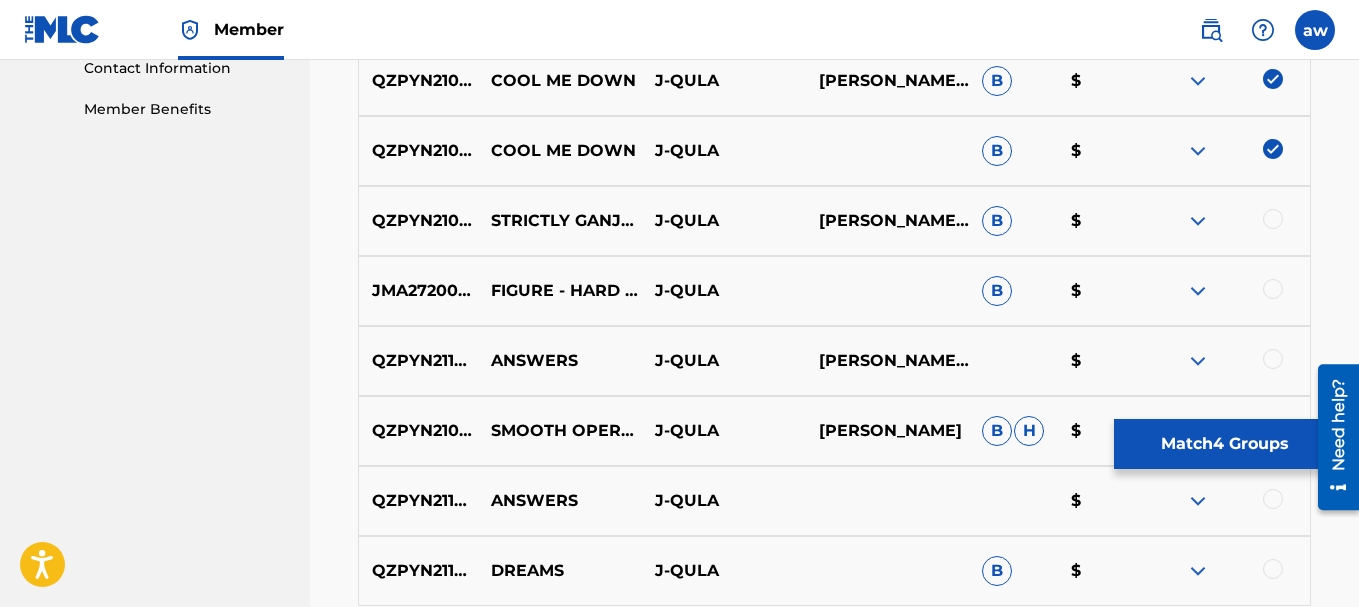 click on "QZPYN2108385 COOL ME DOWN J-QULA B $" at bounding box center [834, 151] 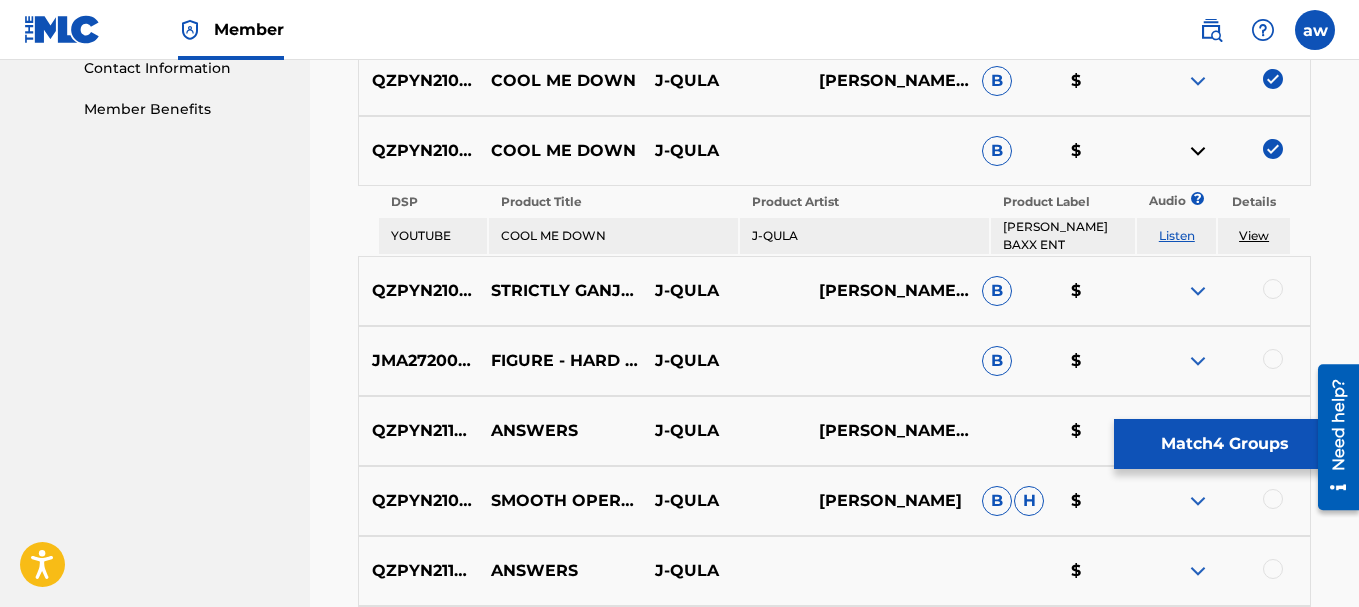 click at bounding box center [1198, 151] 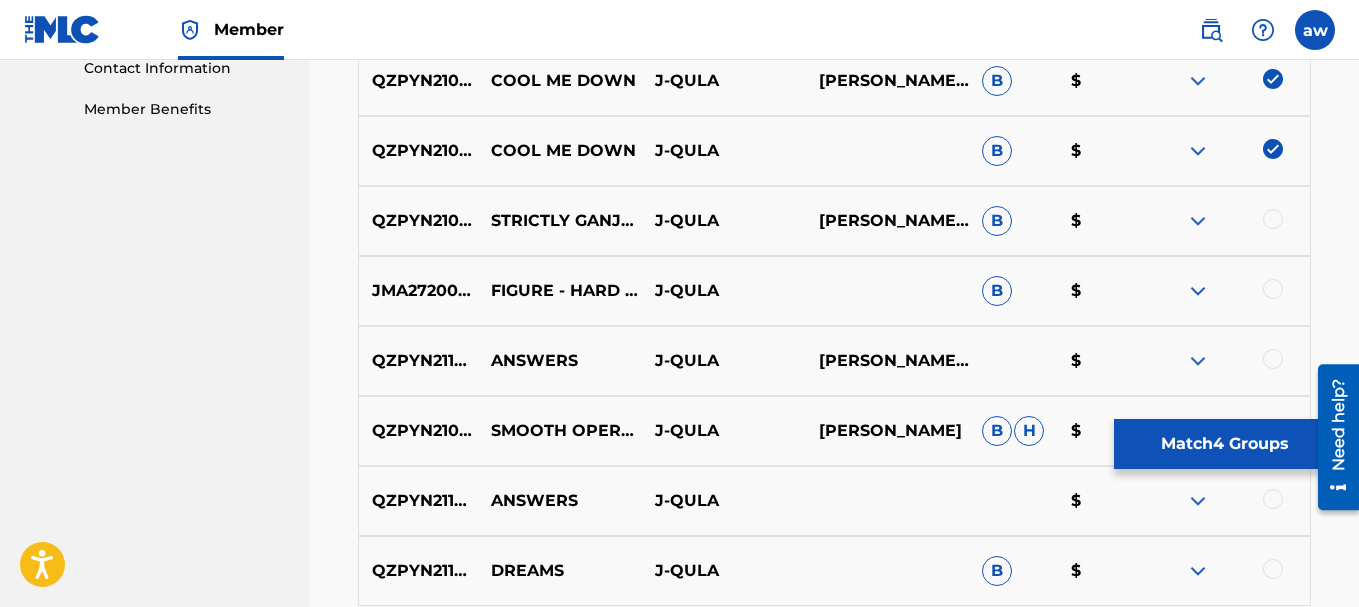 click at bounding box center (1198, 81) 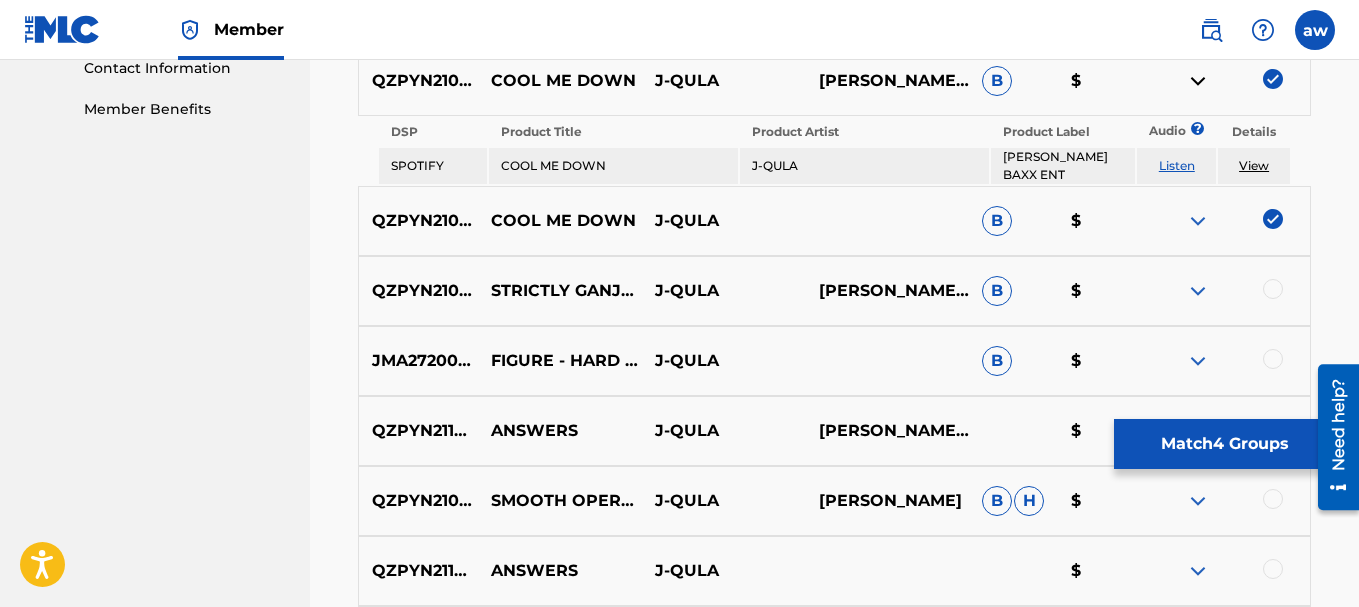 click at bounding box center (1198, 81) 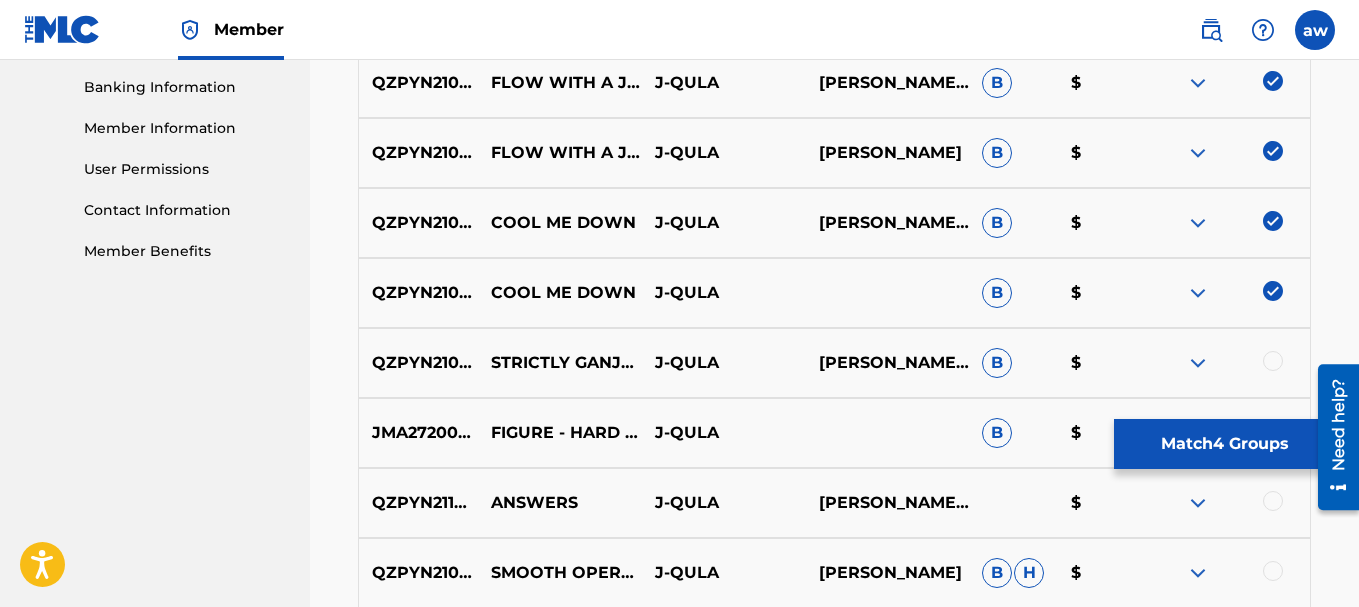 scroll, scrollTop: 800, scrollLeft: 0, axis: vertical 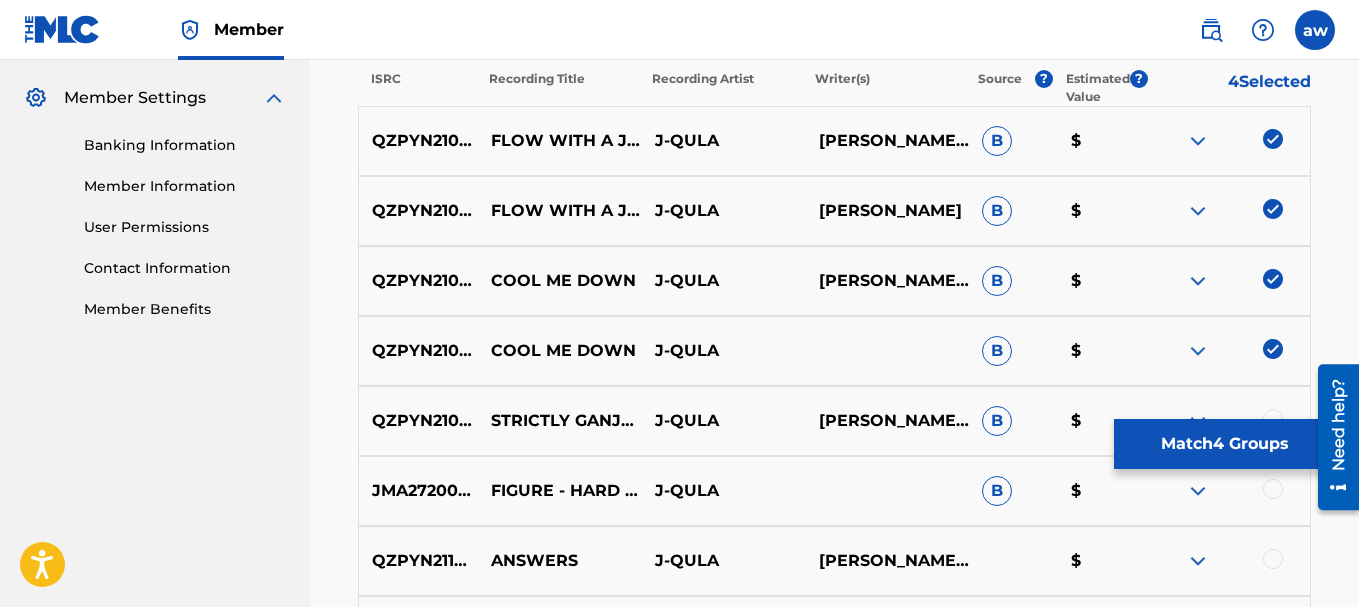 click at bounding box center (1198, 211) 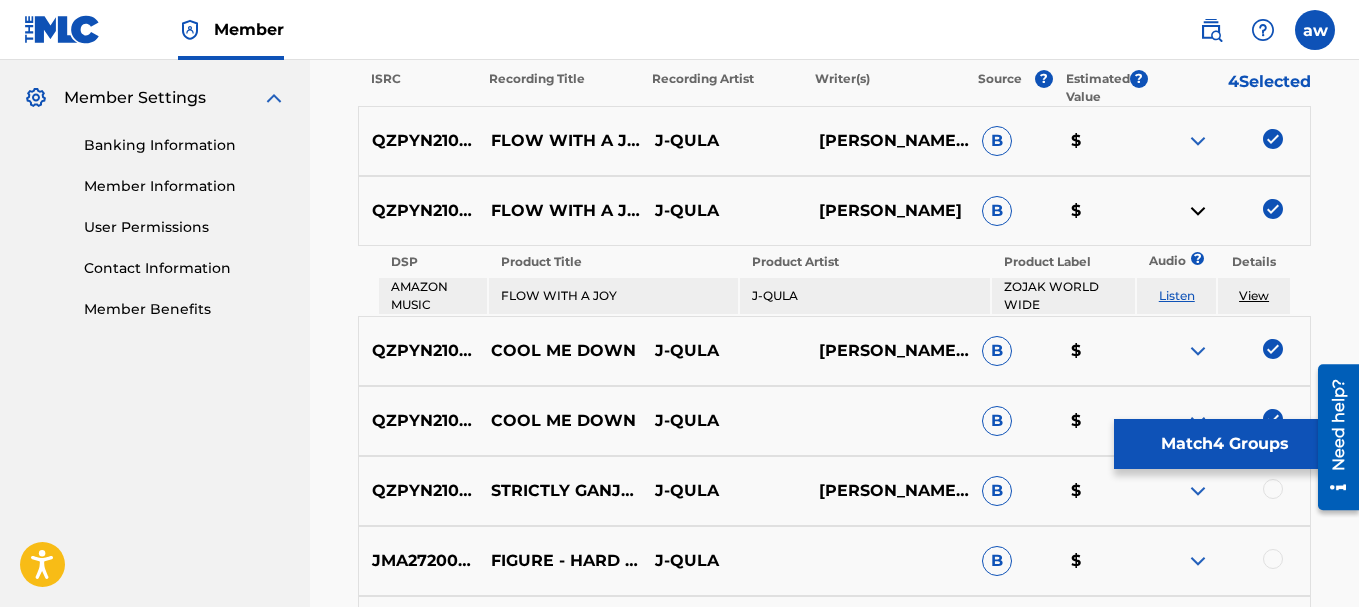 click at bounding box center (1198, 211) 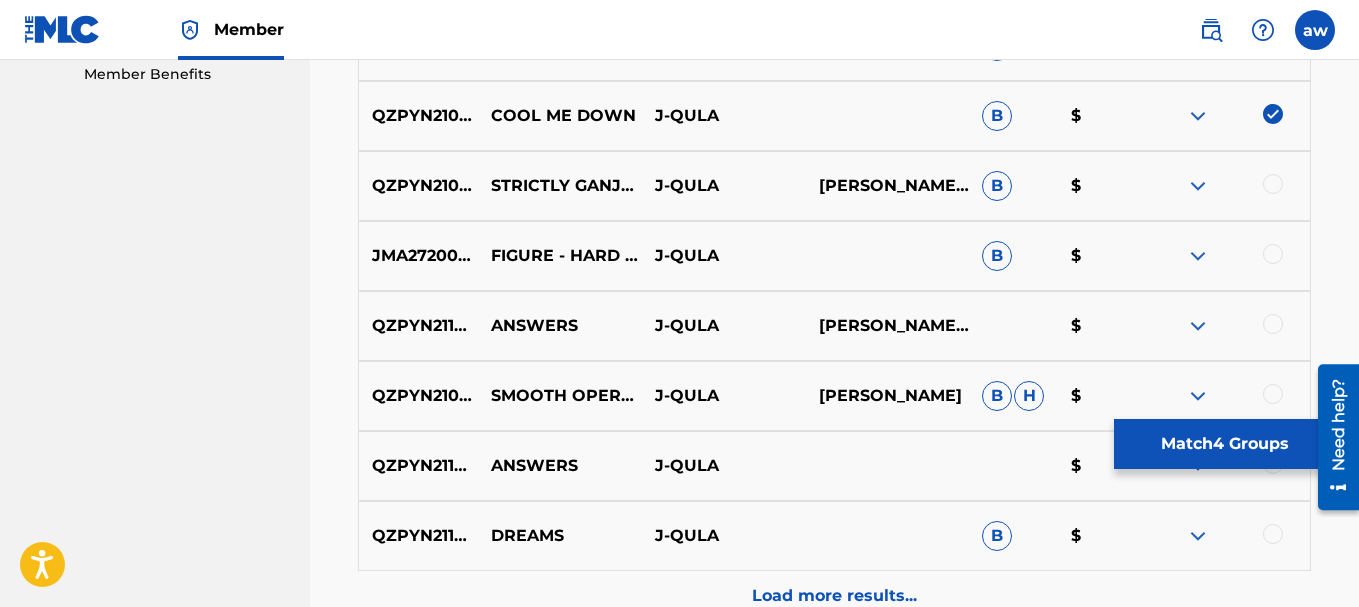 scroll, scrollTop: 1000, scrollLeft: 0, axis: vertical 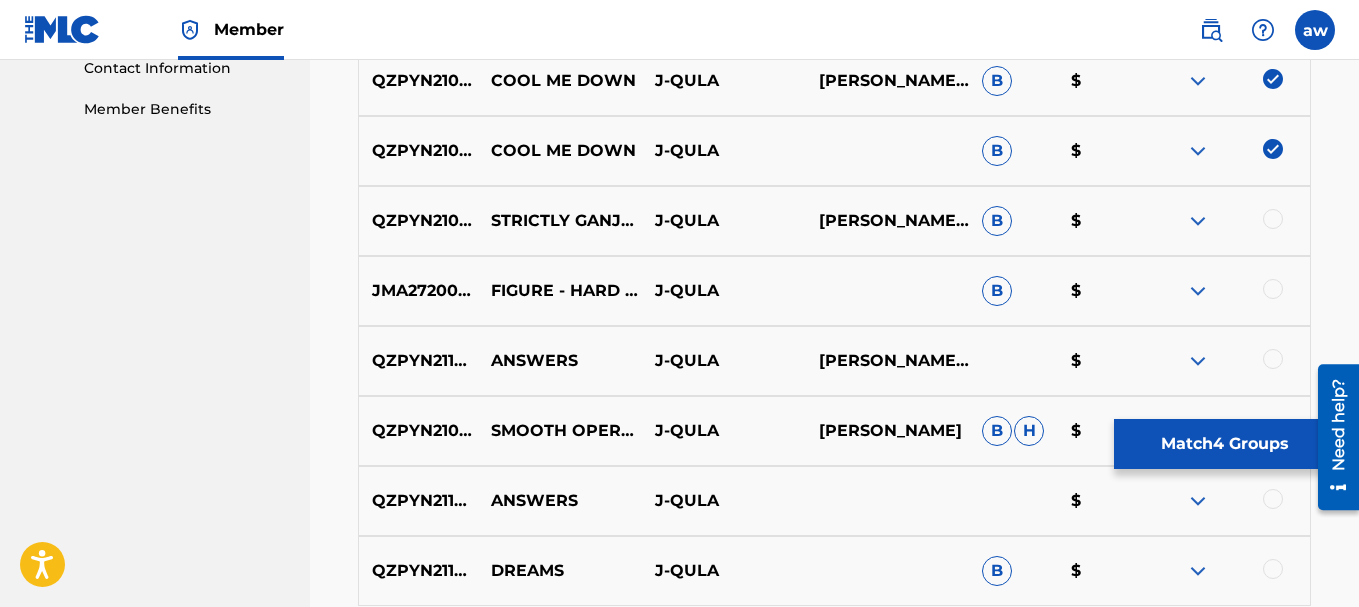 drag, startPoint x: 1269, startPoint y: 218, endPoint x: 1275, endPoint y: 231, distance: 14.3178215 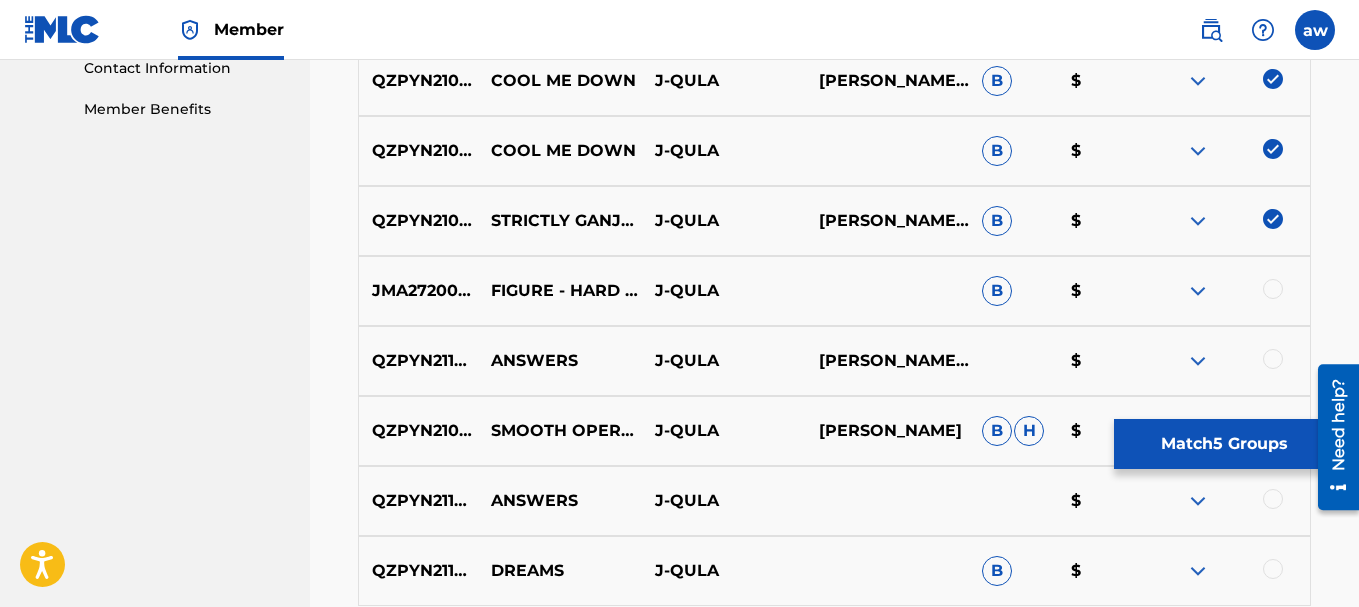 click on "JMA272009581 FIGURE - HARD LIFE J-QULA B $" at bounding box center [834, 291] 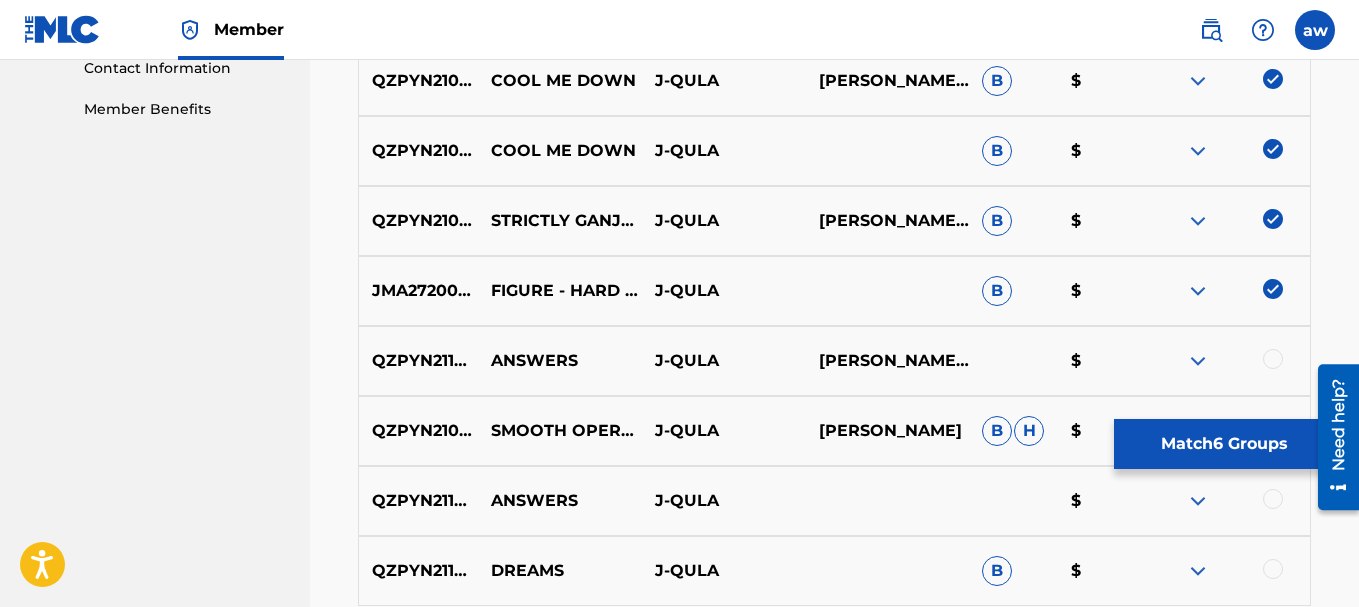 click at bounding box center [1273, 359] 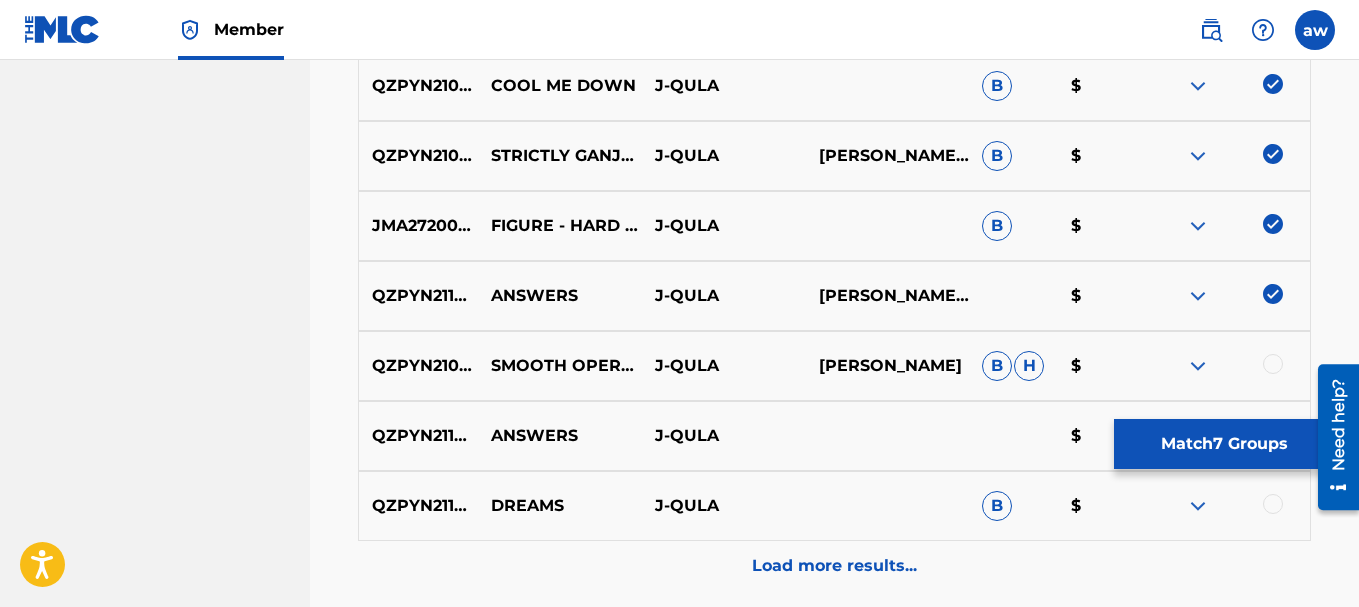scroll, scrollTop: 1100, scrollLeft: 0, axis: vertical 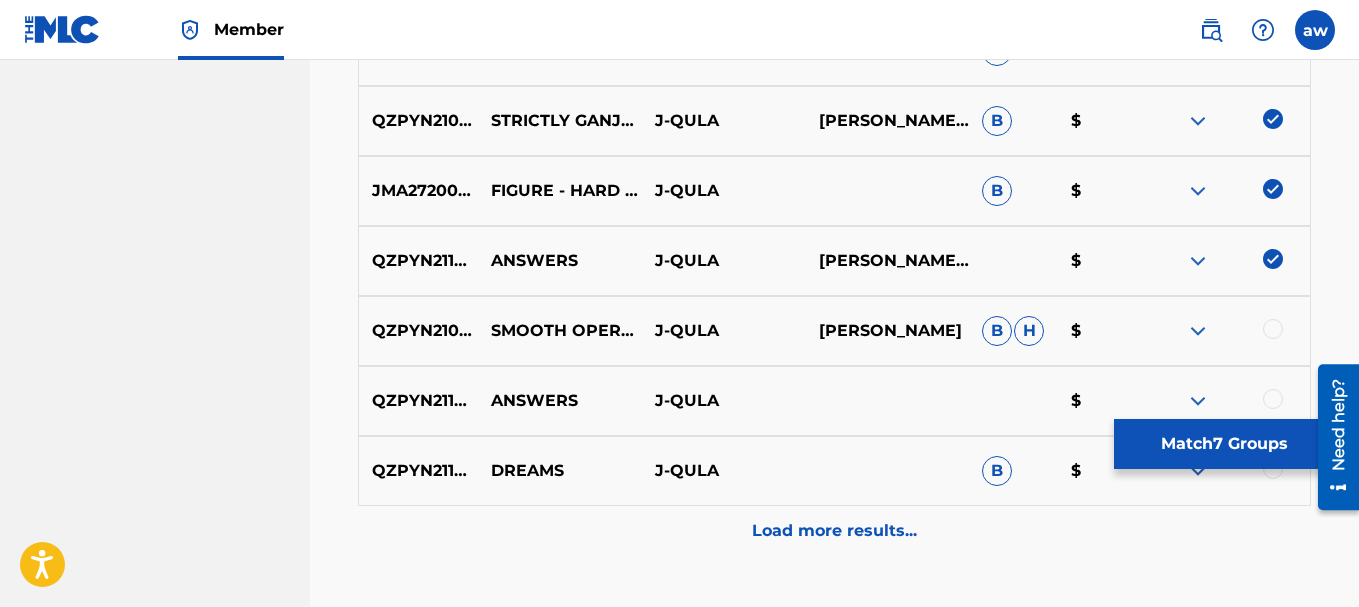 click at bounding box center (1273, 329) 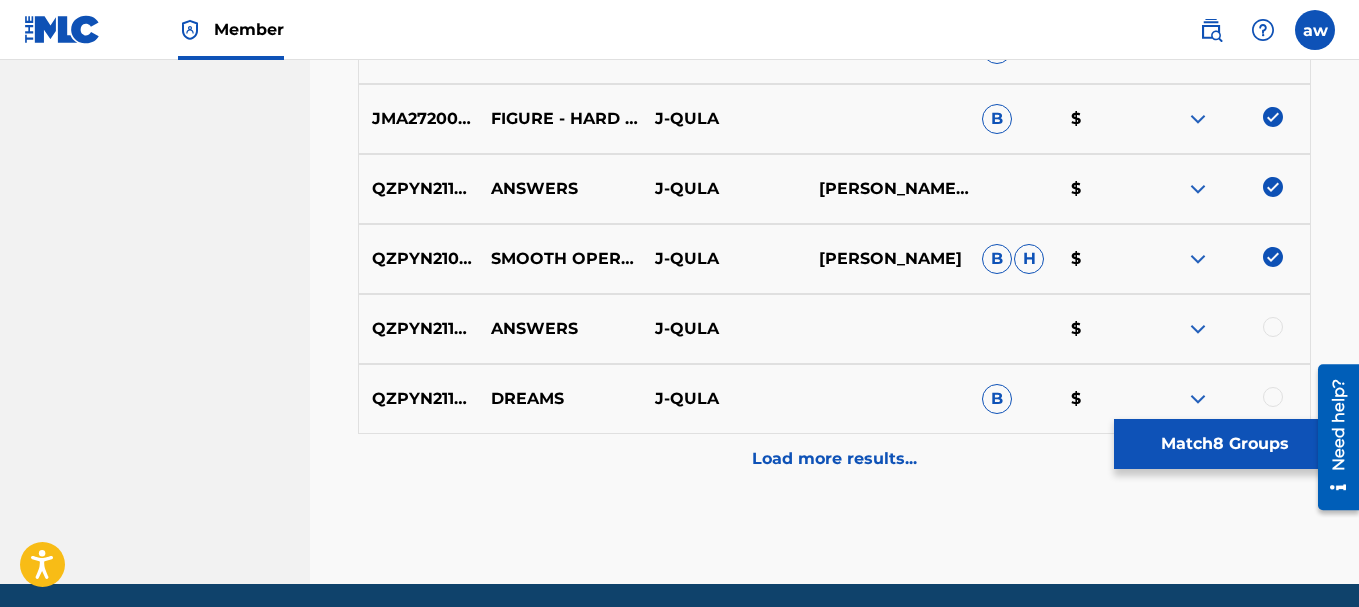 scroll, scrollTop: 1245, scrollLeft: 0, axis: vertical 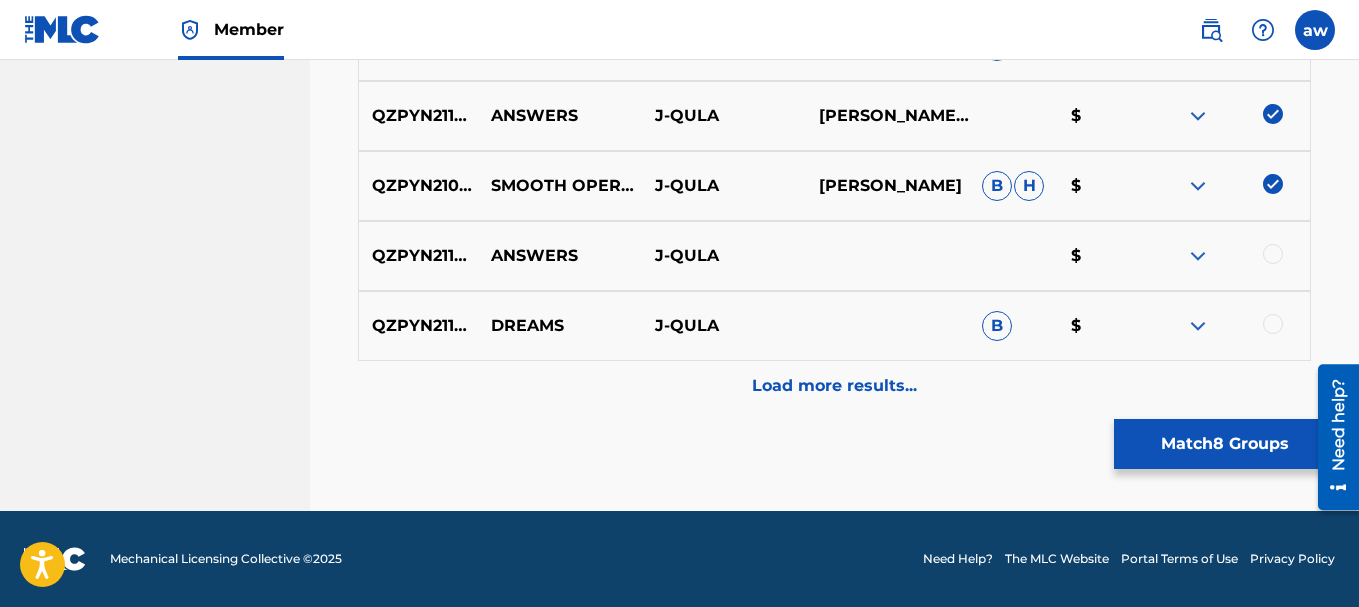 click on "Load more results..." at bounding box center [834, 386] 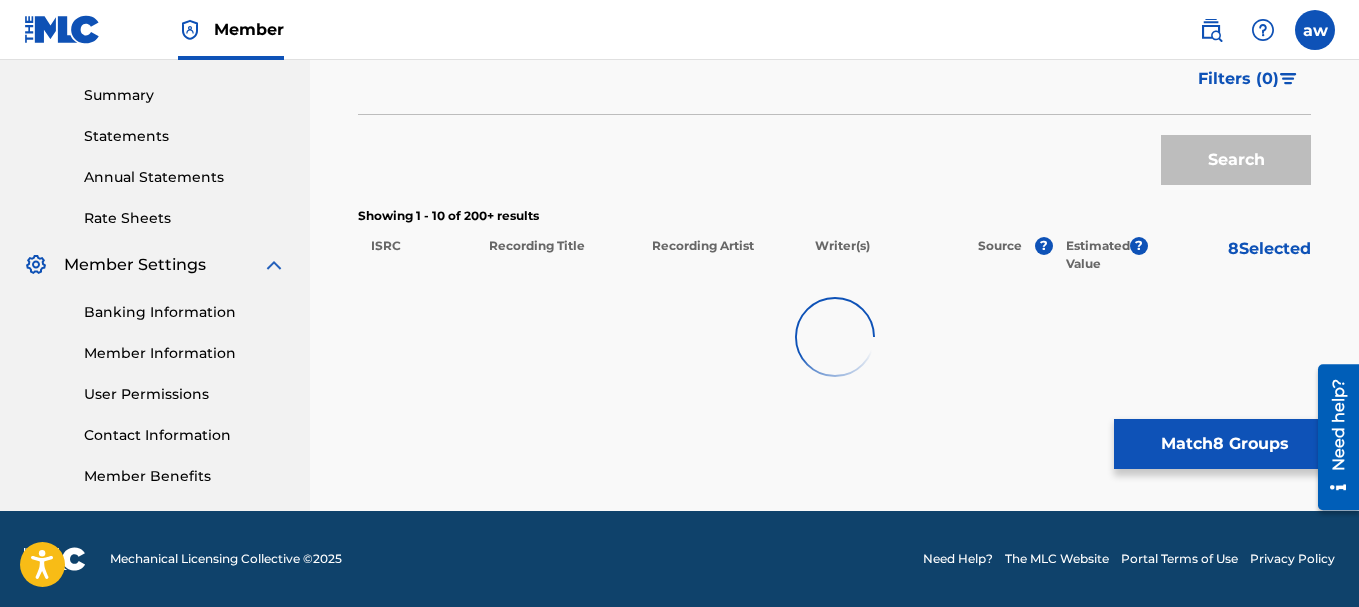 scroll, scrollTop: 1245, scrollLeft: 0, axis: vertical 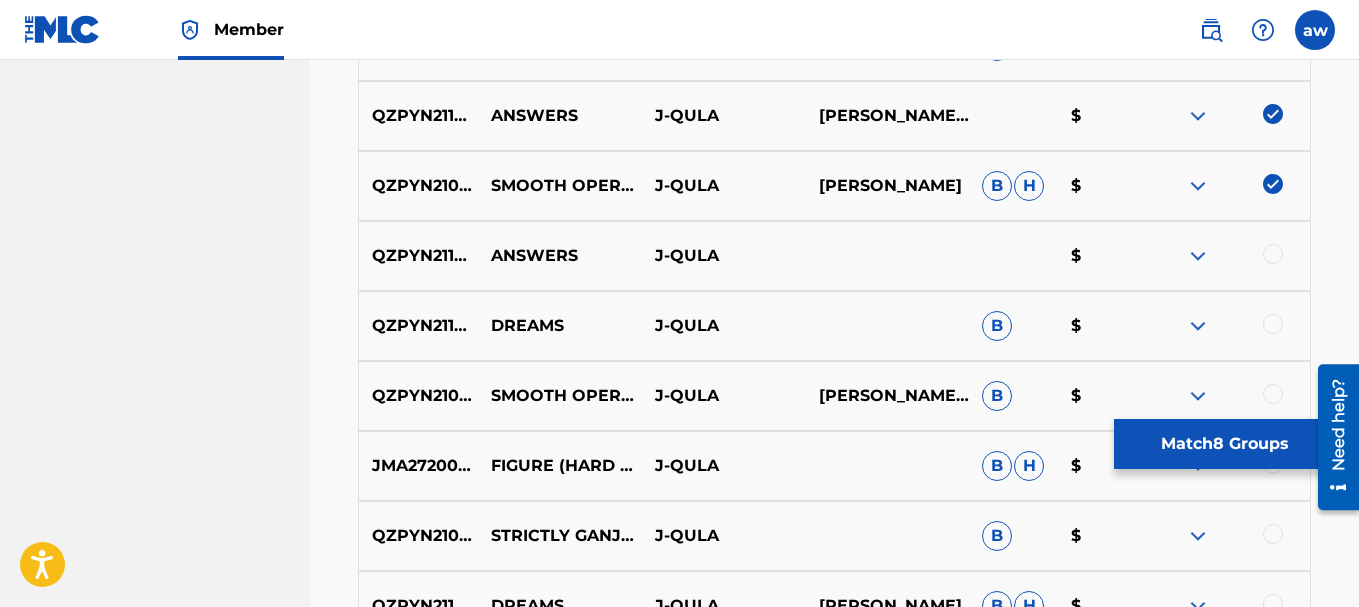 click at bounding box center (1273, 254) 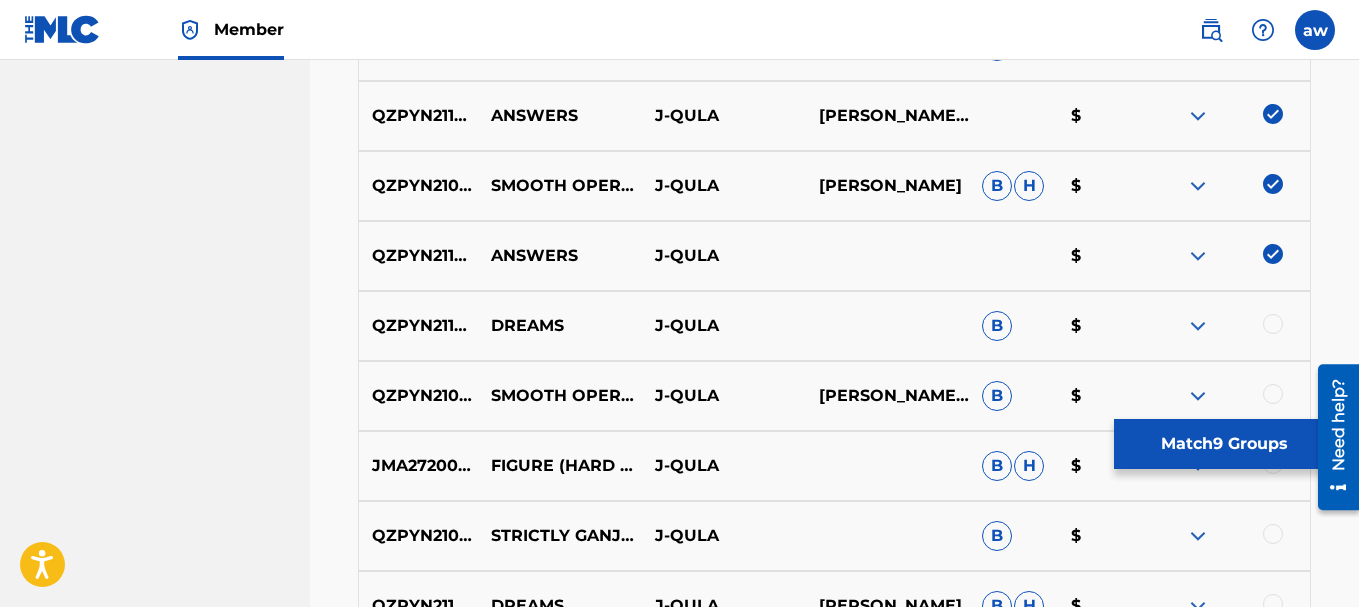 click at bounding box center [1273, 324] 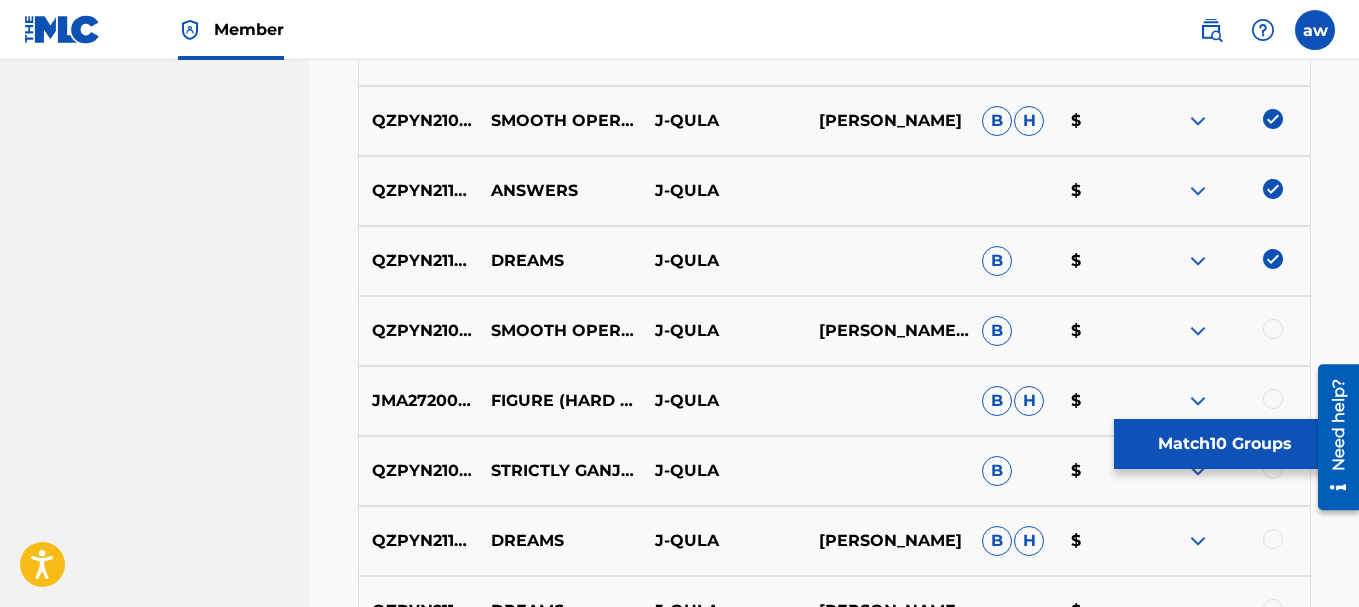 scroll, scrollTop: 1345, scrollLeft: 0, axis: vertical 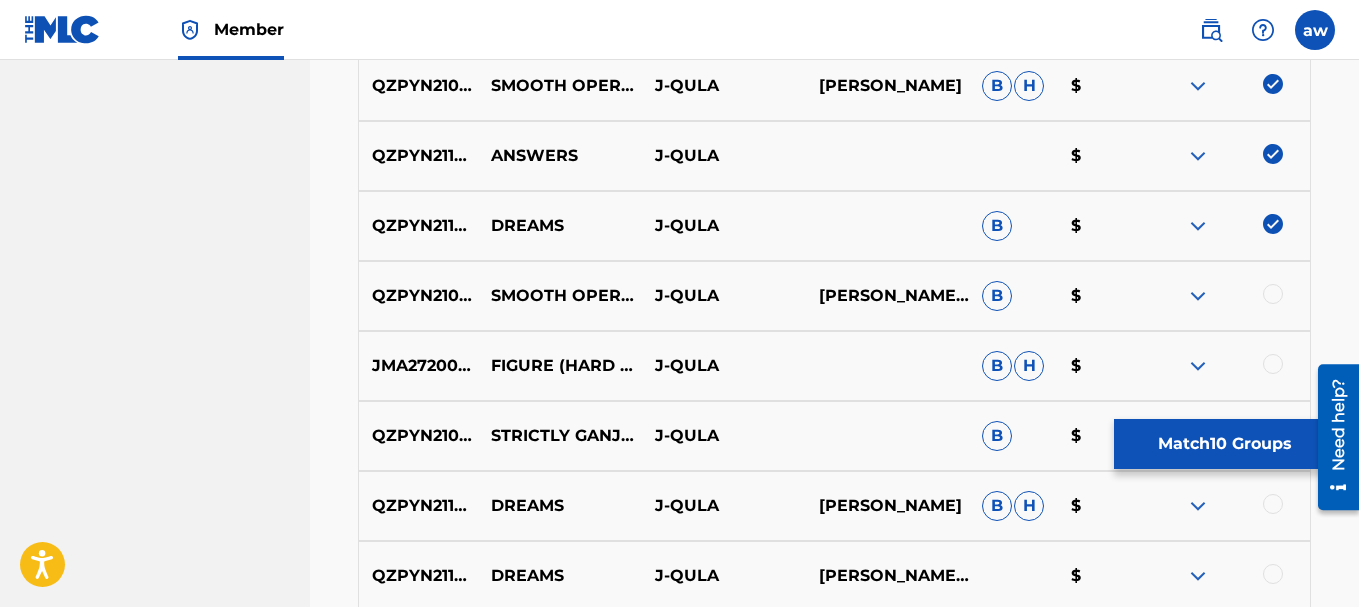 drag, startPoint x: 1275, startPoint y: 284, endPoint x: 1272, endPoint y: 298, distance: 14.3178215 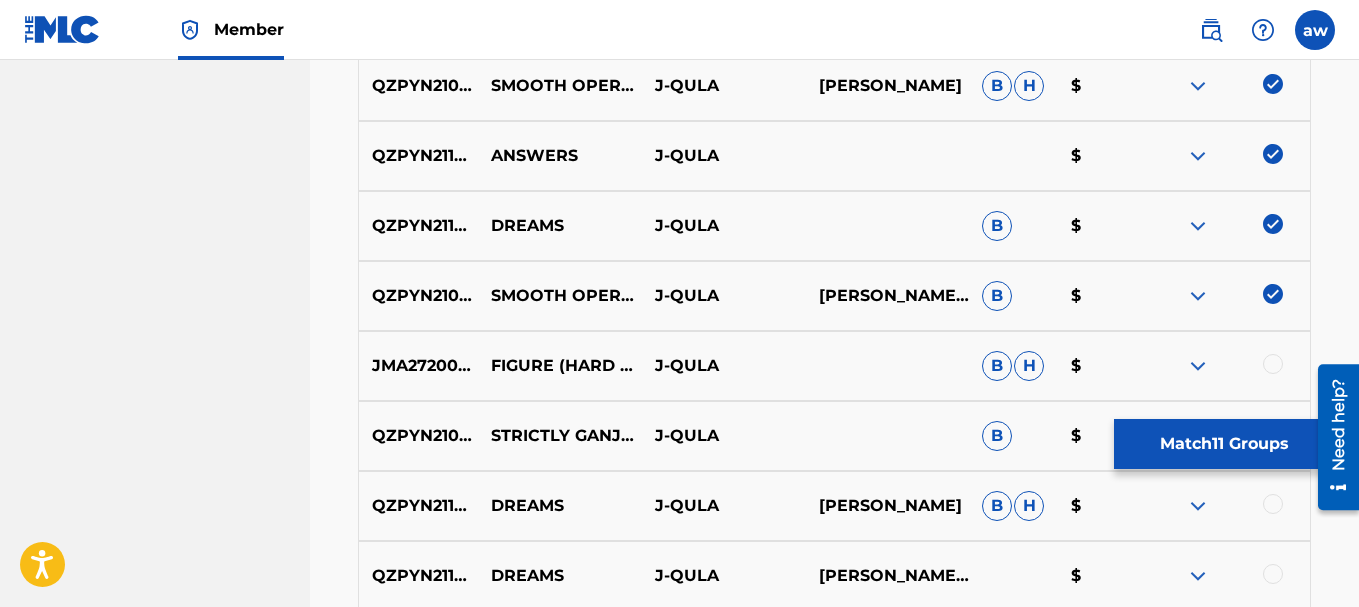 click at bounding box center [1273, 364] 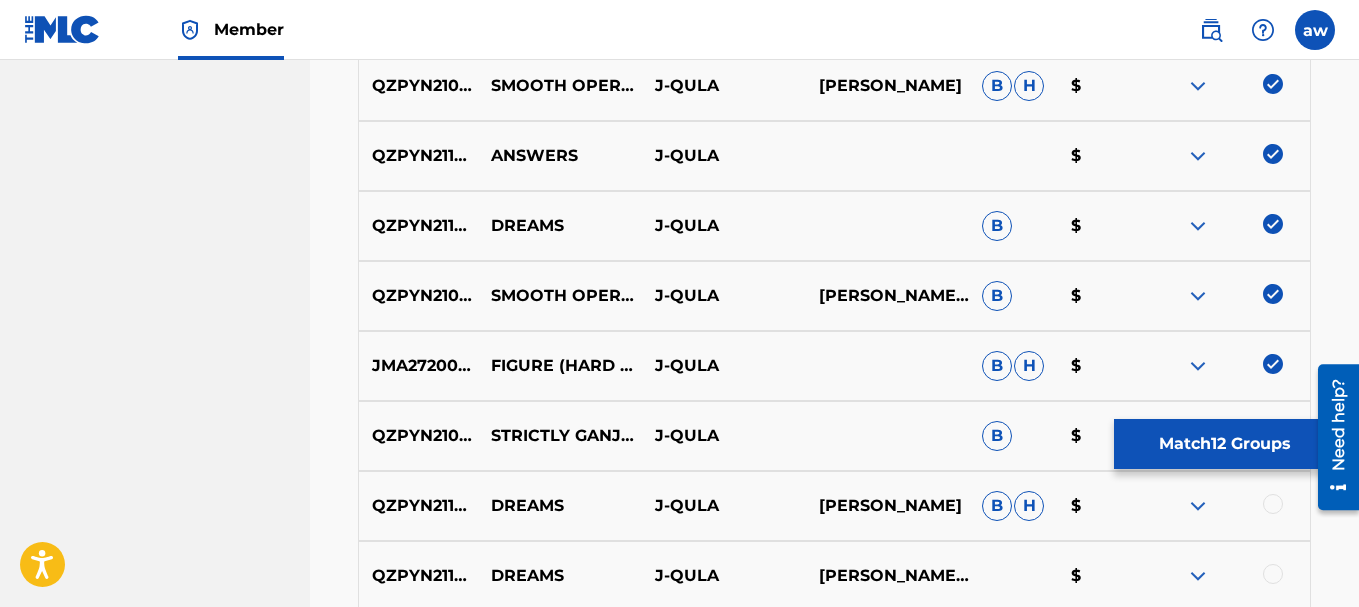scroll, scrollTop: 1445, scrollLeft: 0, axis: vertical 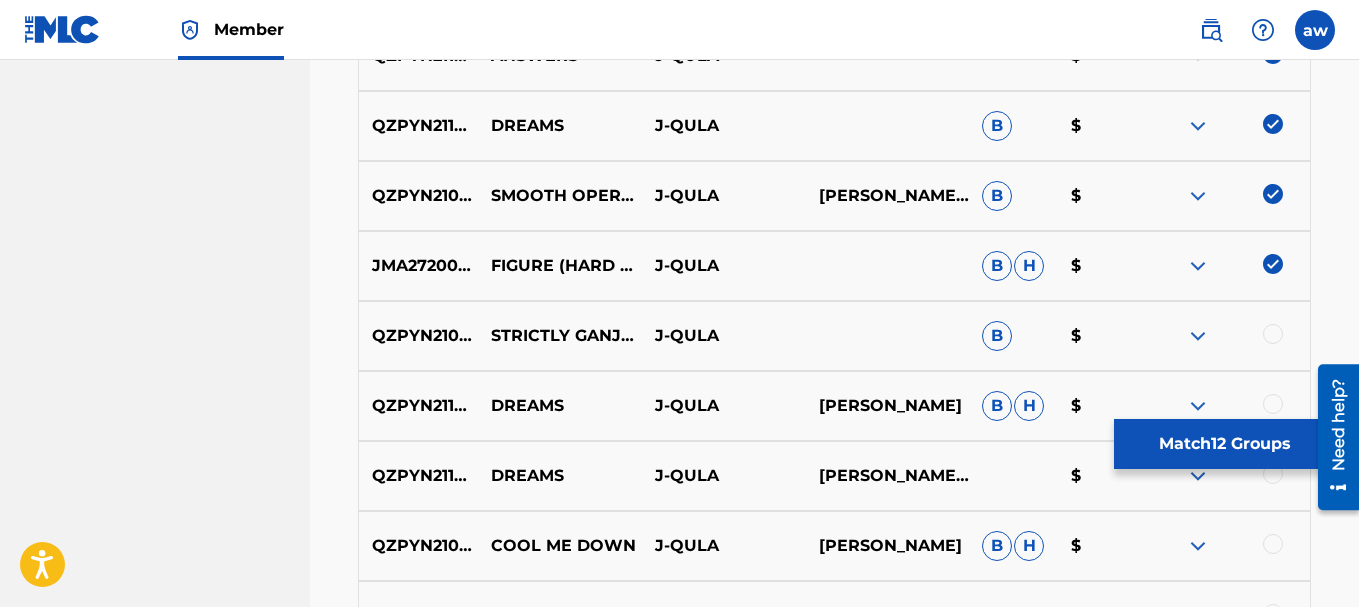drag, startPoint x: 1282, startPoint y: 337, endPoint x: 1272, endPoint y: 400, distance: 63.788715 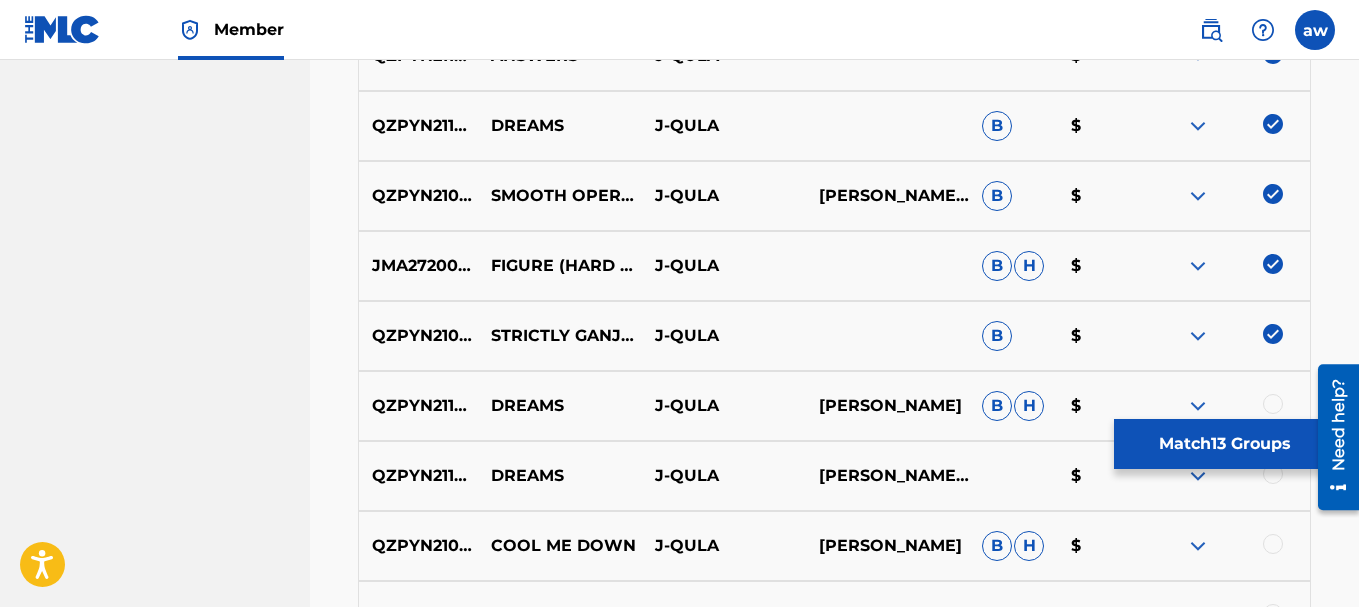 click at bounding box center (1273, 404) 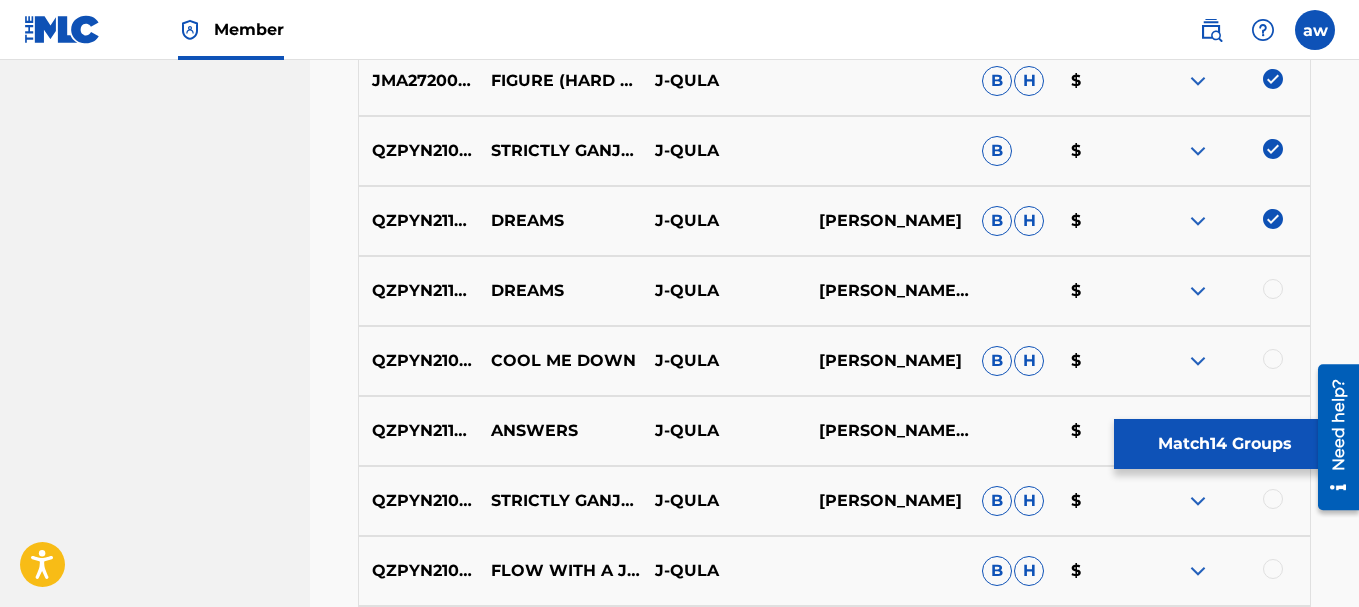 scroll, scrollTop: 1645, scrollLeft: 0, axis: vertical 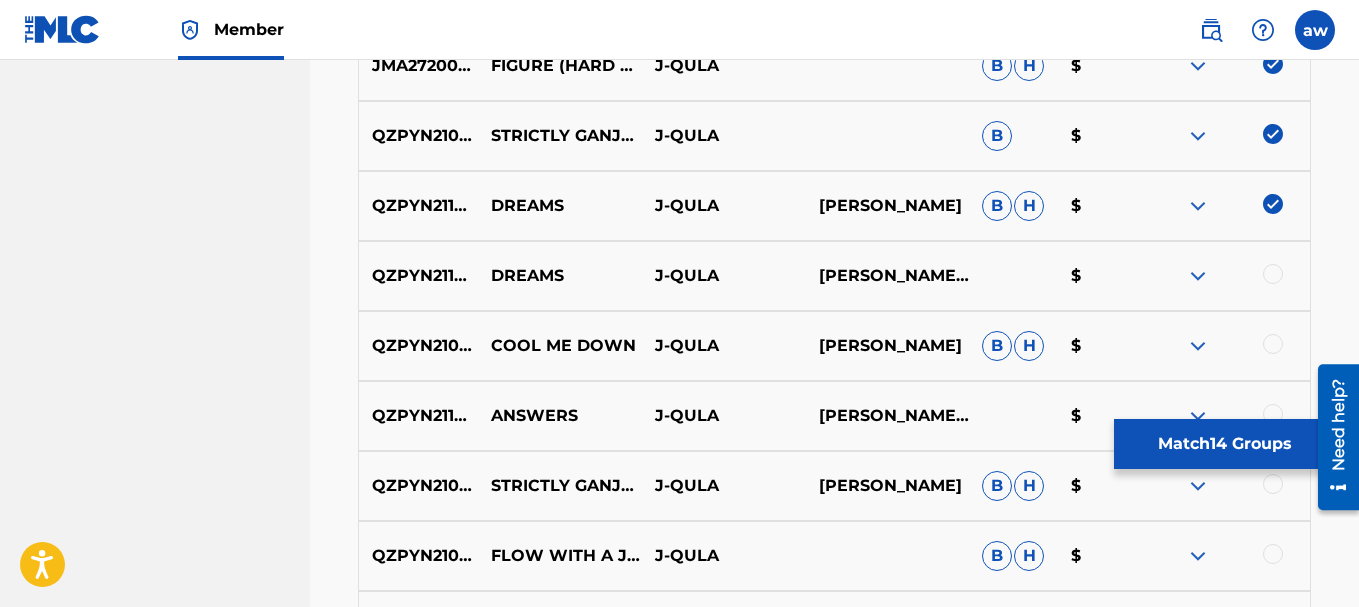 drag, startPoint x: 1273, startPoint y: 270, endPoint x: 1281, endPoint y: 284, distance: 16.124516 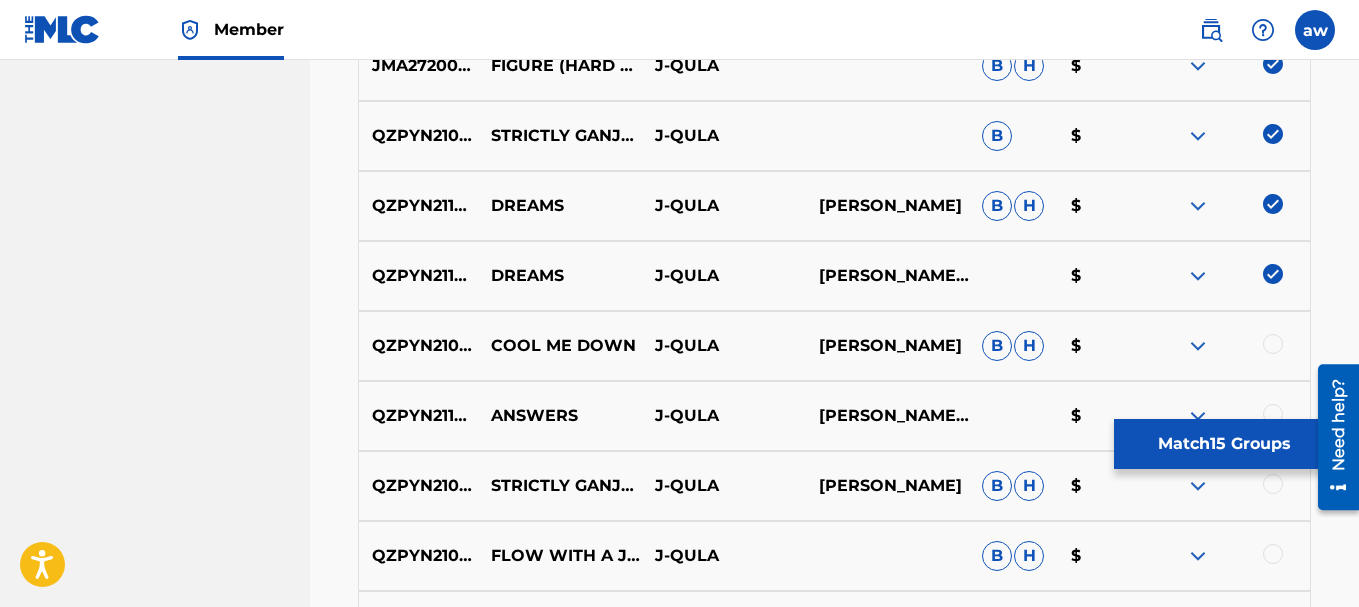 click at bounding box center [1273, 344] 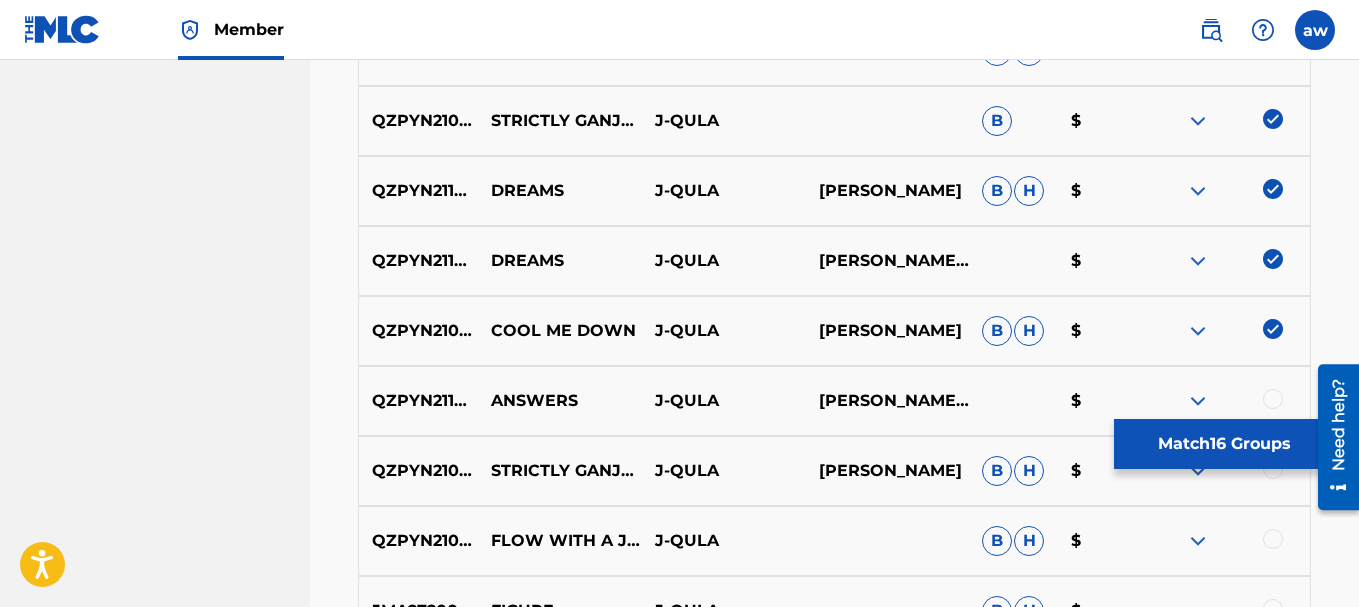 scroll, scrollTop: 1745, scrollLeft: 0, axis: vertical 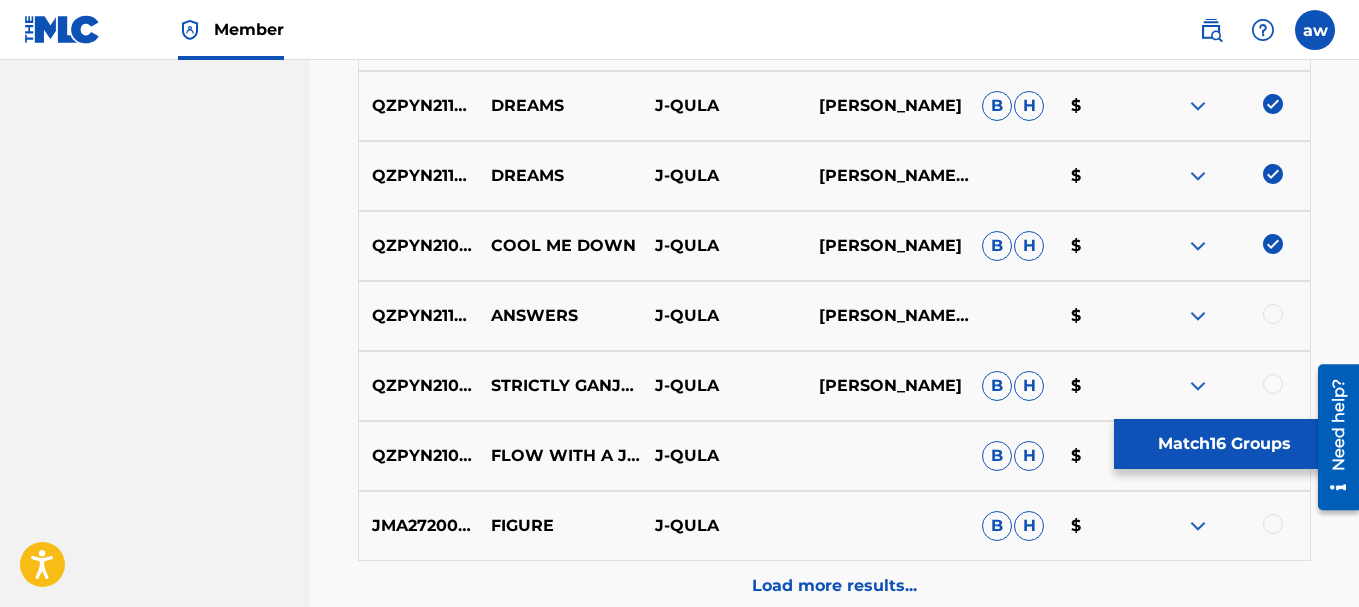 click at bounding box center [1273, 314] 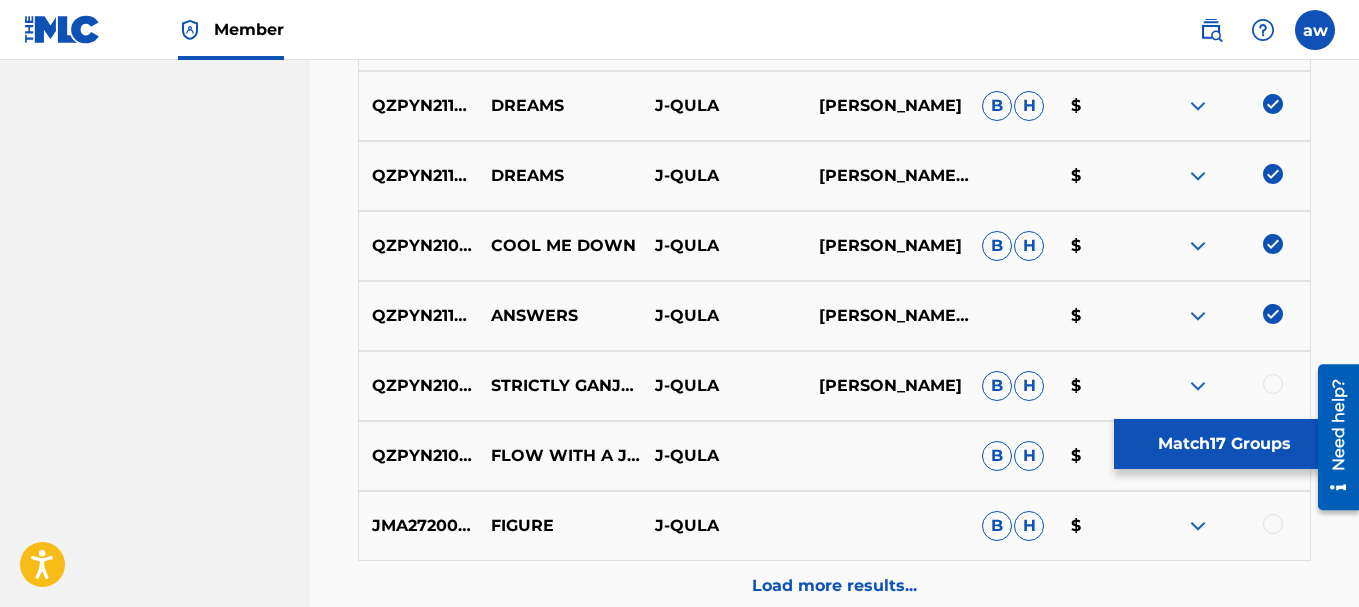 click at bounding box center [1273, 384] 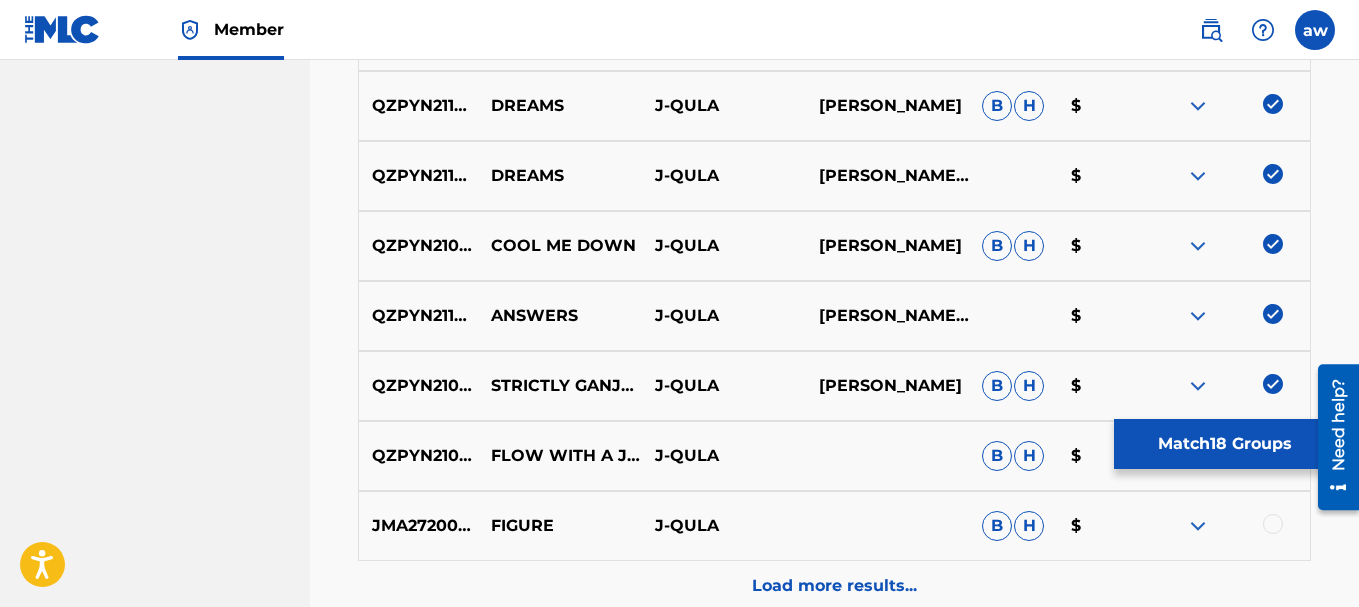 scroll, scrollTop: 1945, scrollLeft: 0, axis: vertical 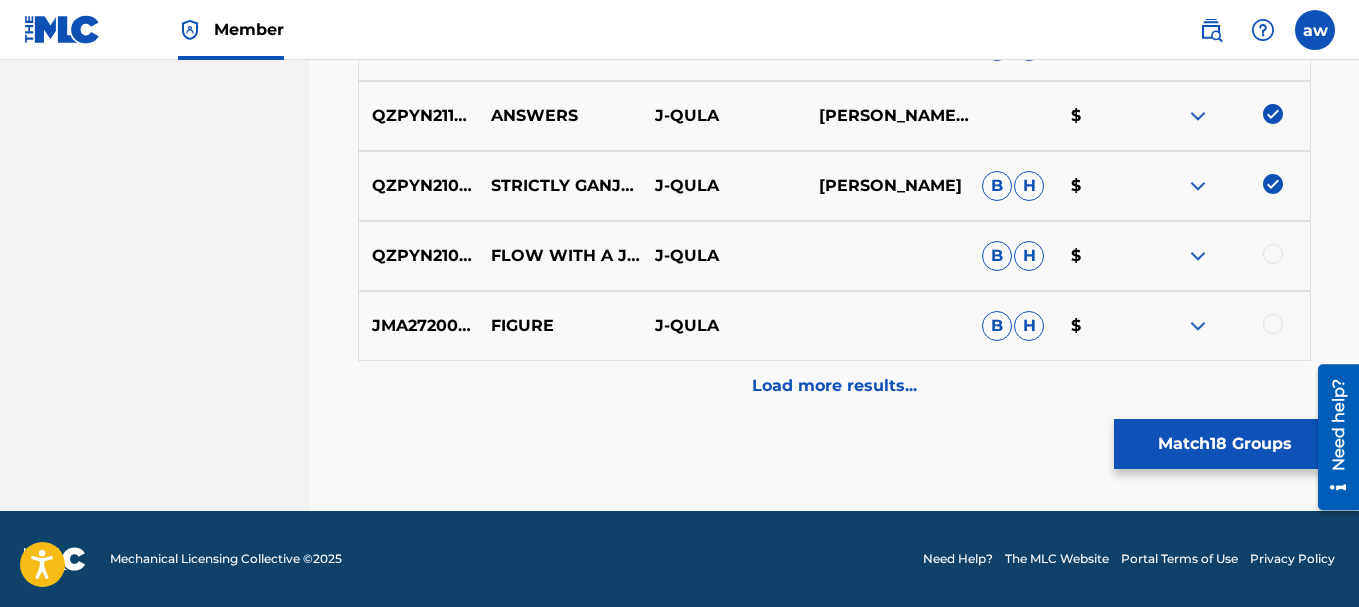 click at bounding box center [1273, 254] 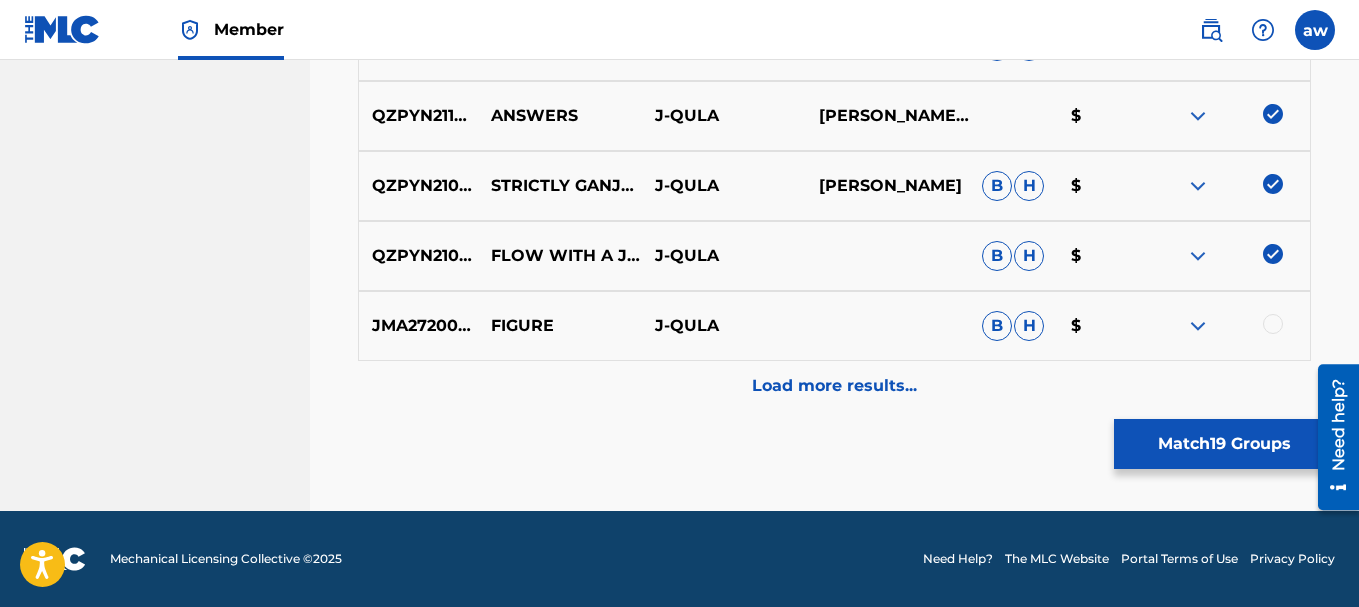 click at bounding box center (1273, 324) 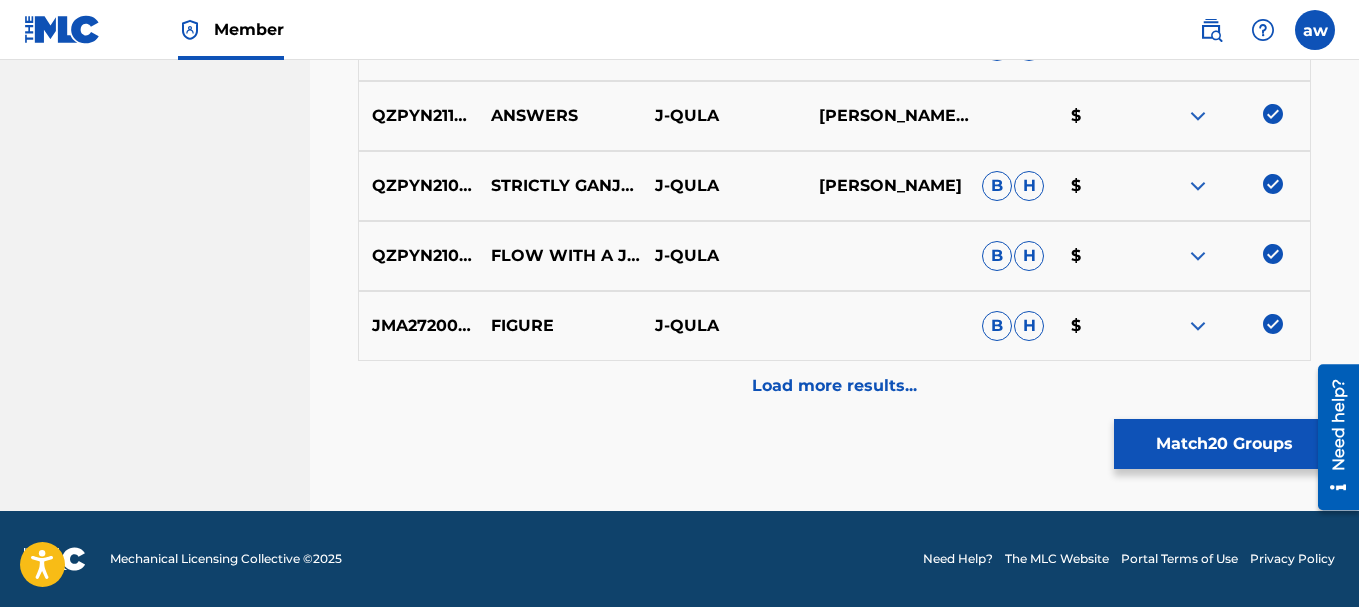 click on "Load more results..." at bounding box center (834, 386) 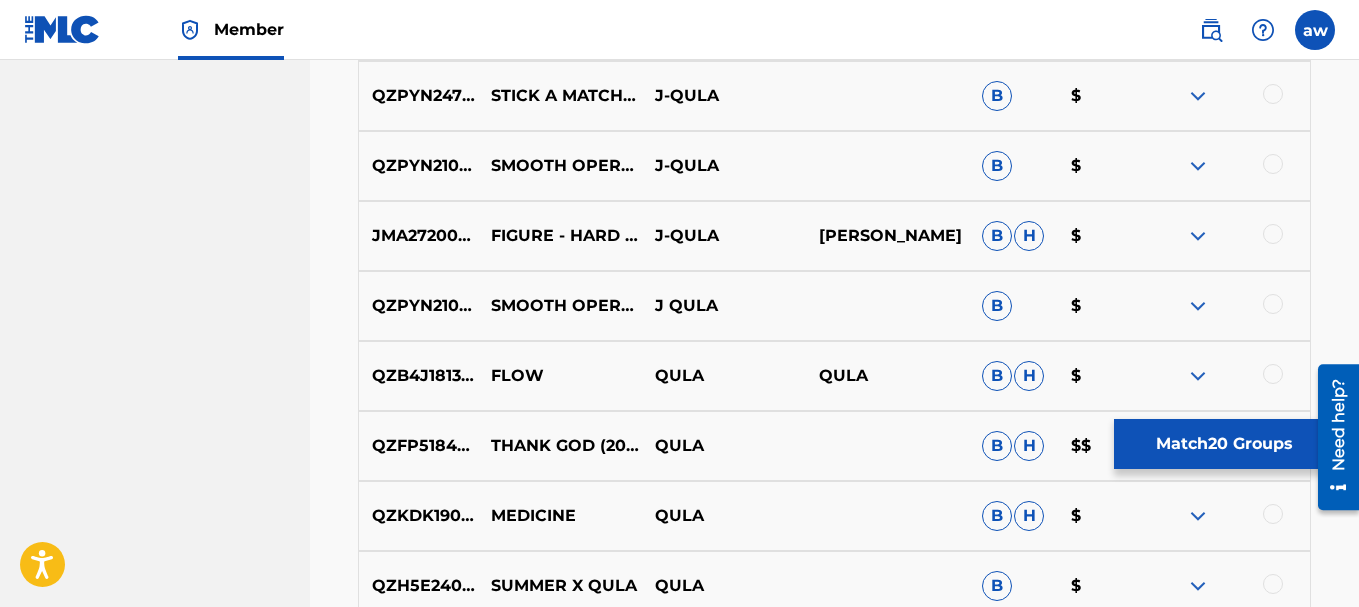 scroll, scrollTop: 2145, scrollLeft: 0, axis: vertical 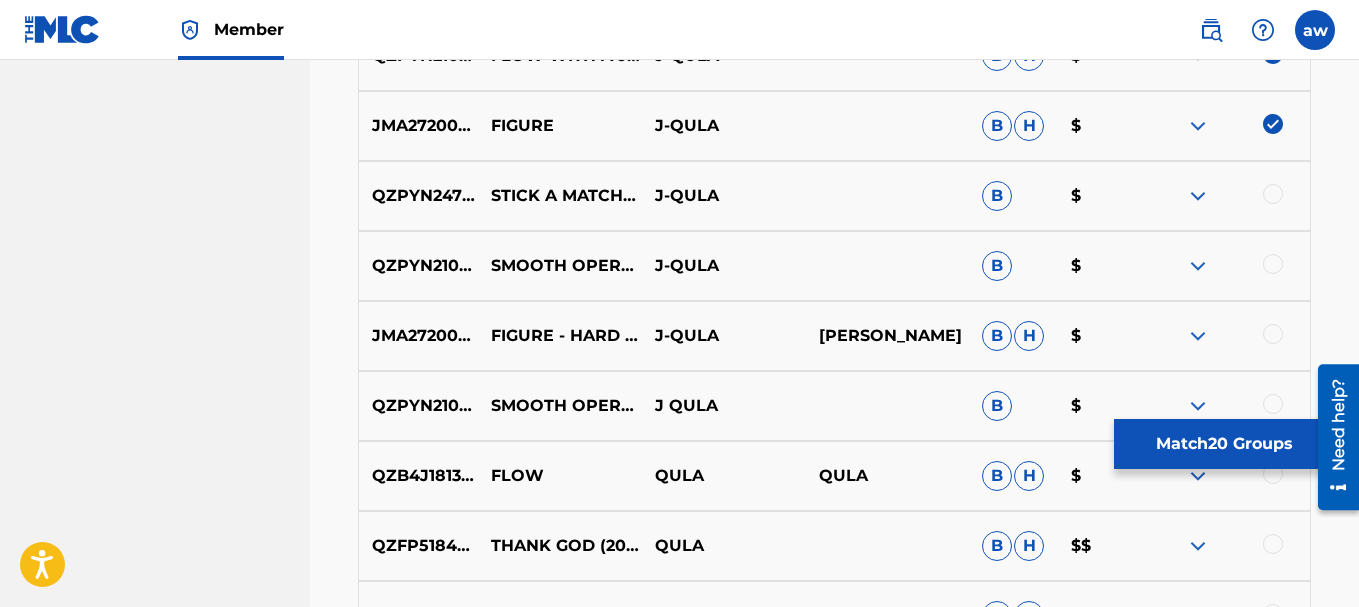click at bounding box center (1273, 194) 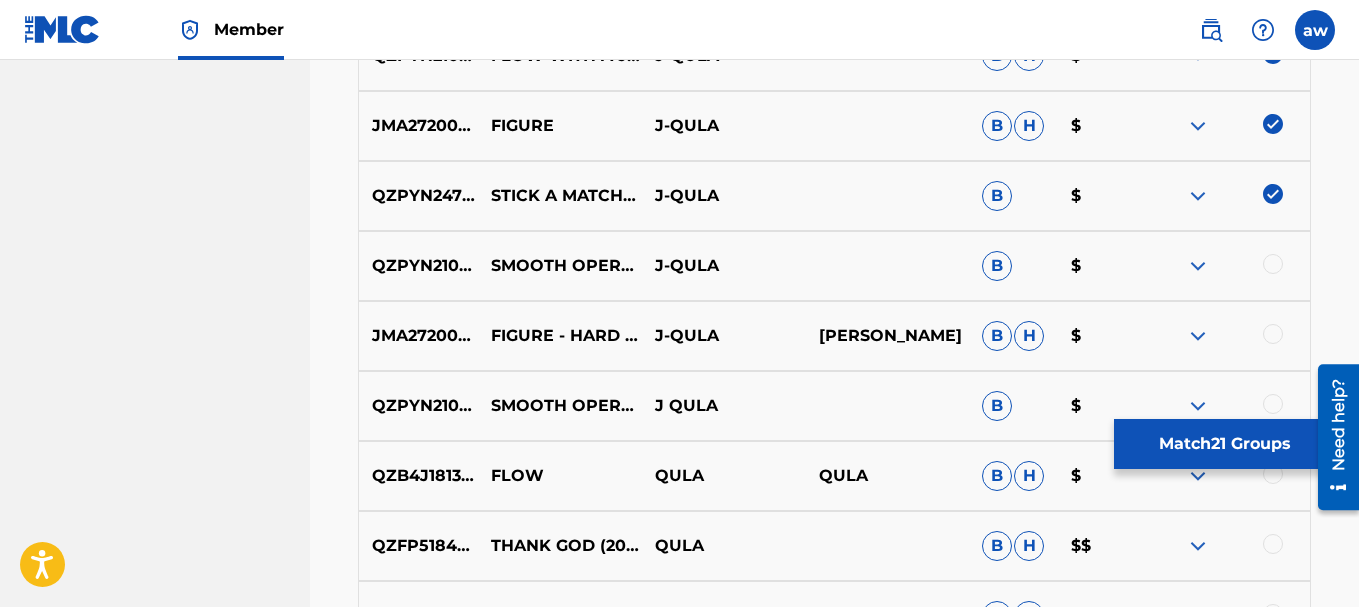 click at bounding box center [1273, 264] 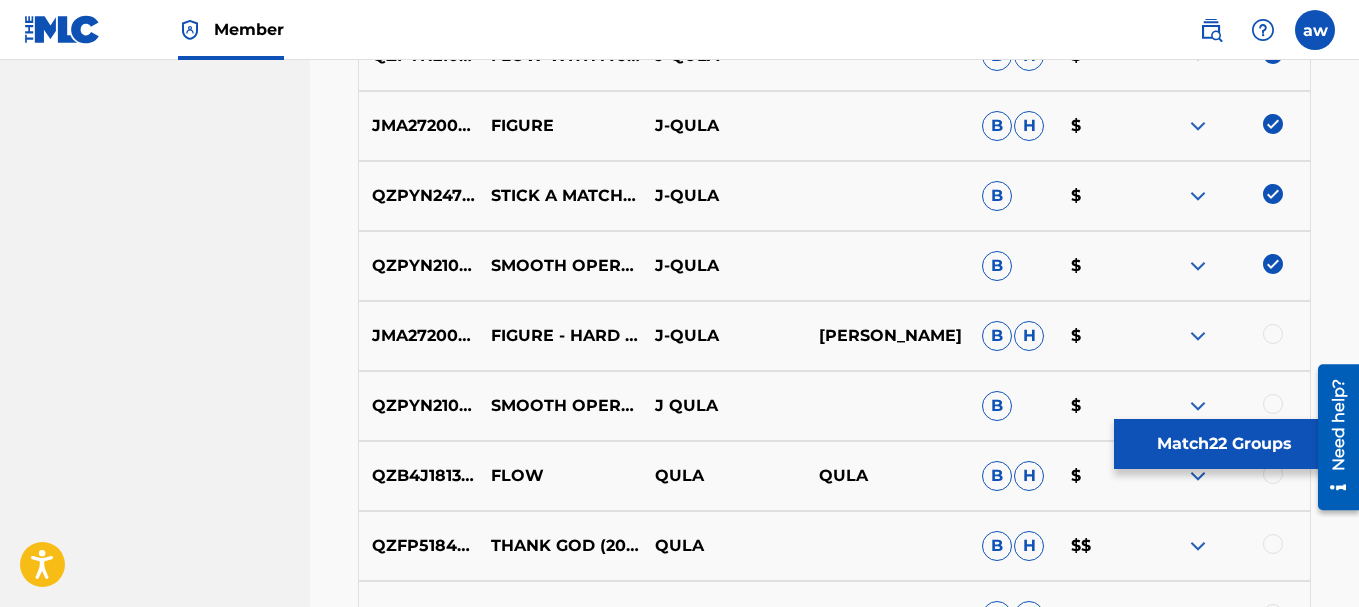 click at bounding box center [1273, 334] 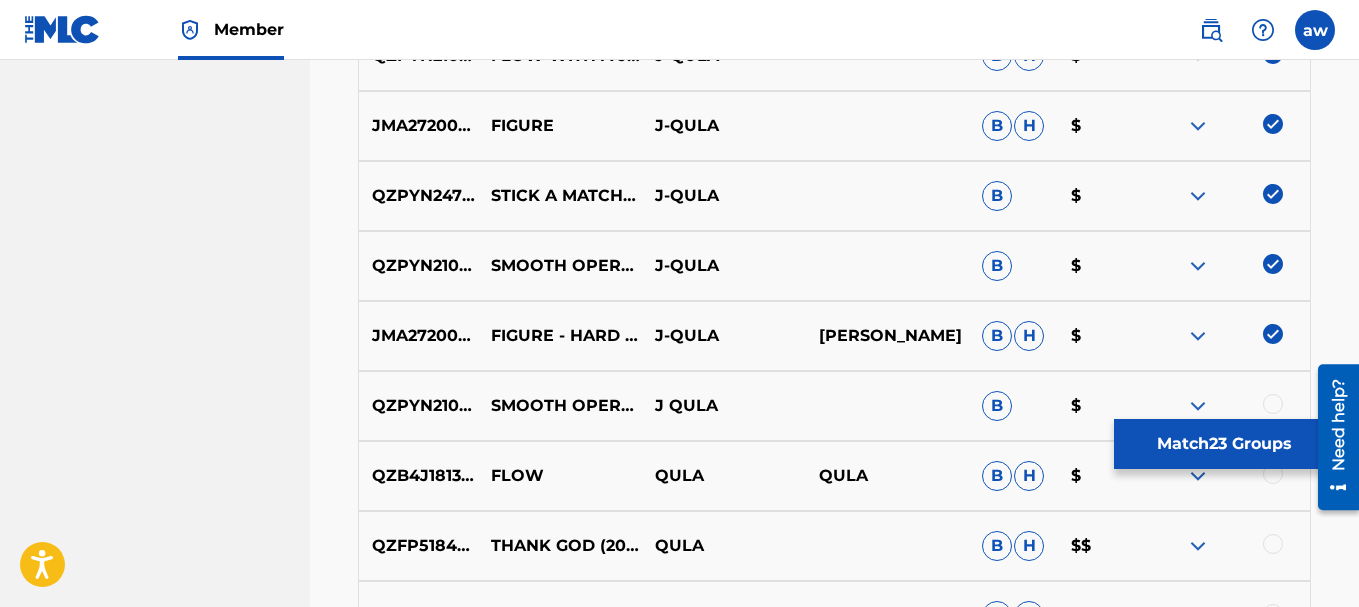scroll, scrollTop: 2345, scrollLeft: 0, axis: vertical 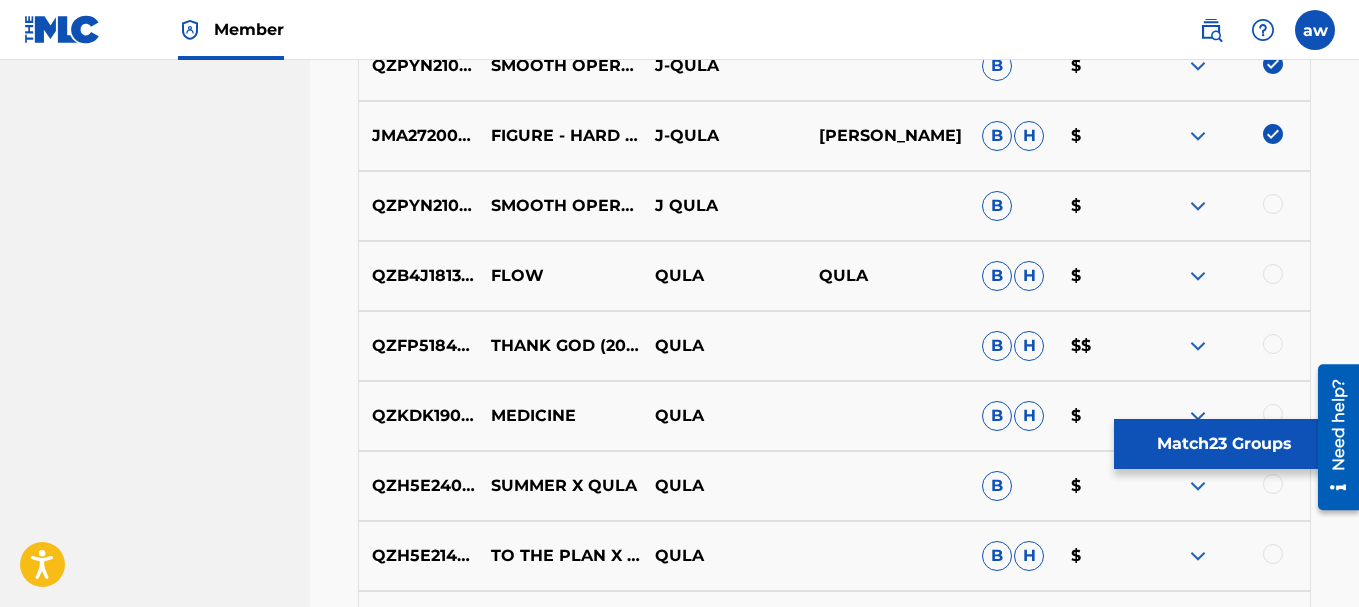 click at bounding box center (1273, 204) 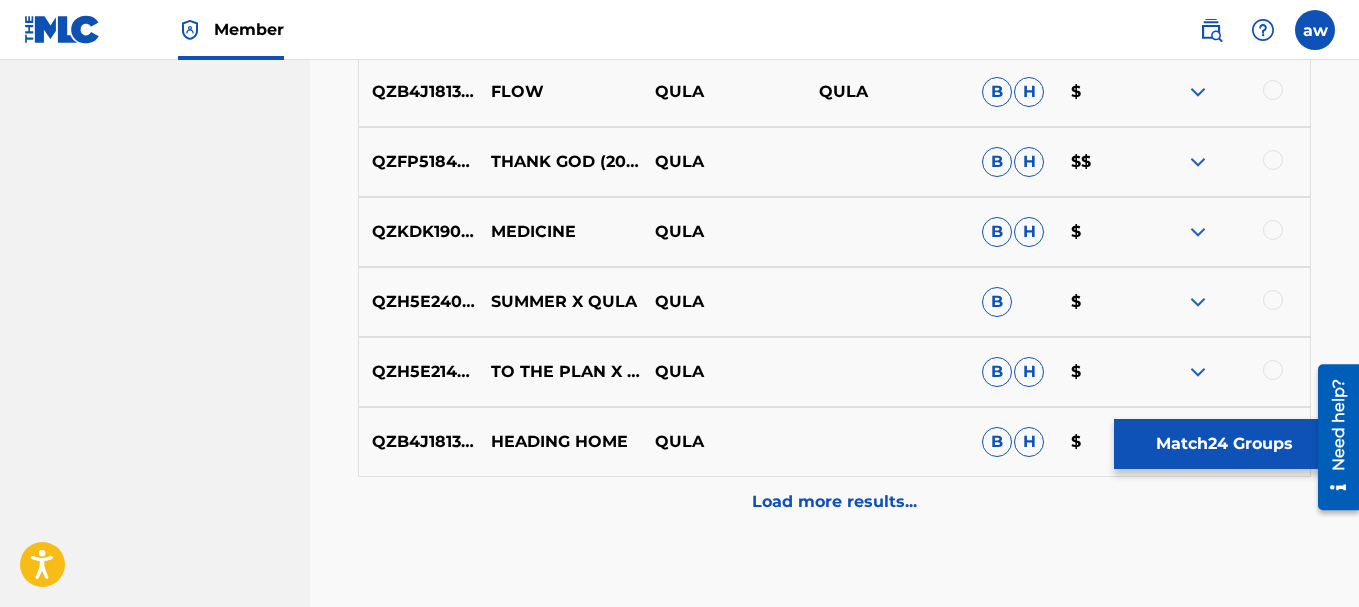 scroll, scrollTop: 2545, scrollLeft: 0, axis: vertical 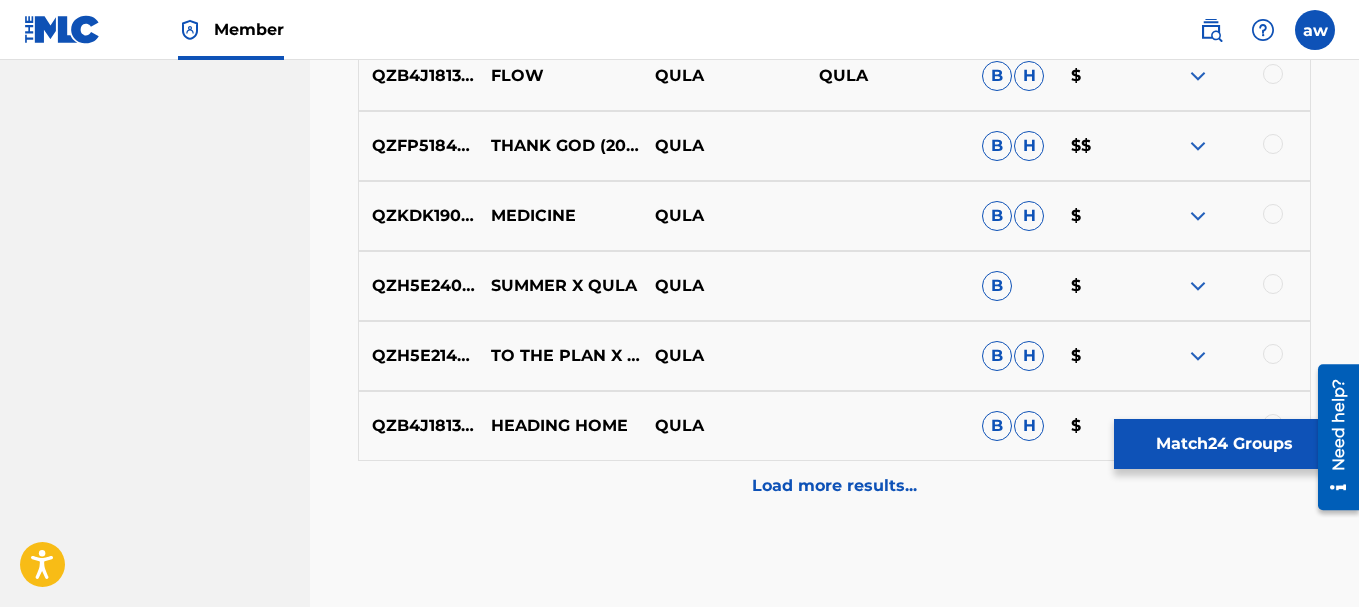 click on "Load more results..." at bounding box center (834, 486) 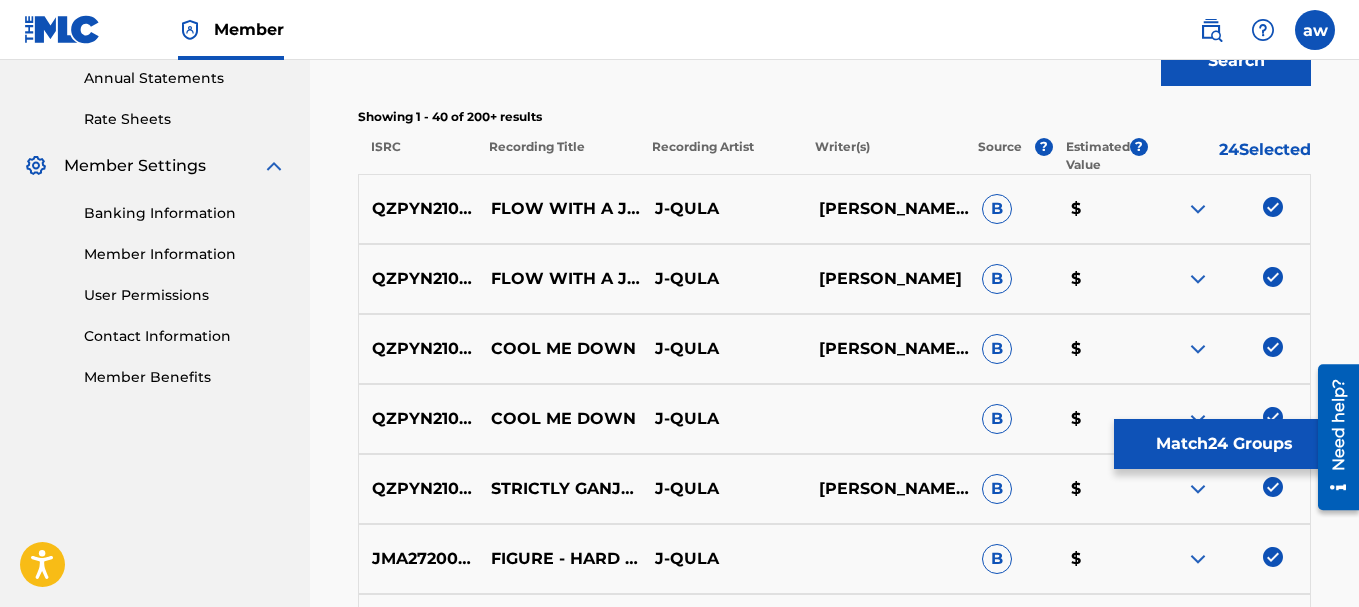 scroll, scrollTop: 845, scrollLeft: 0, axis: vertical 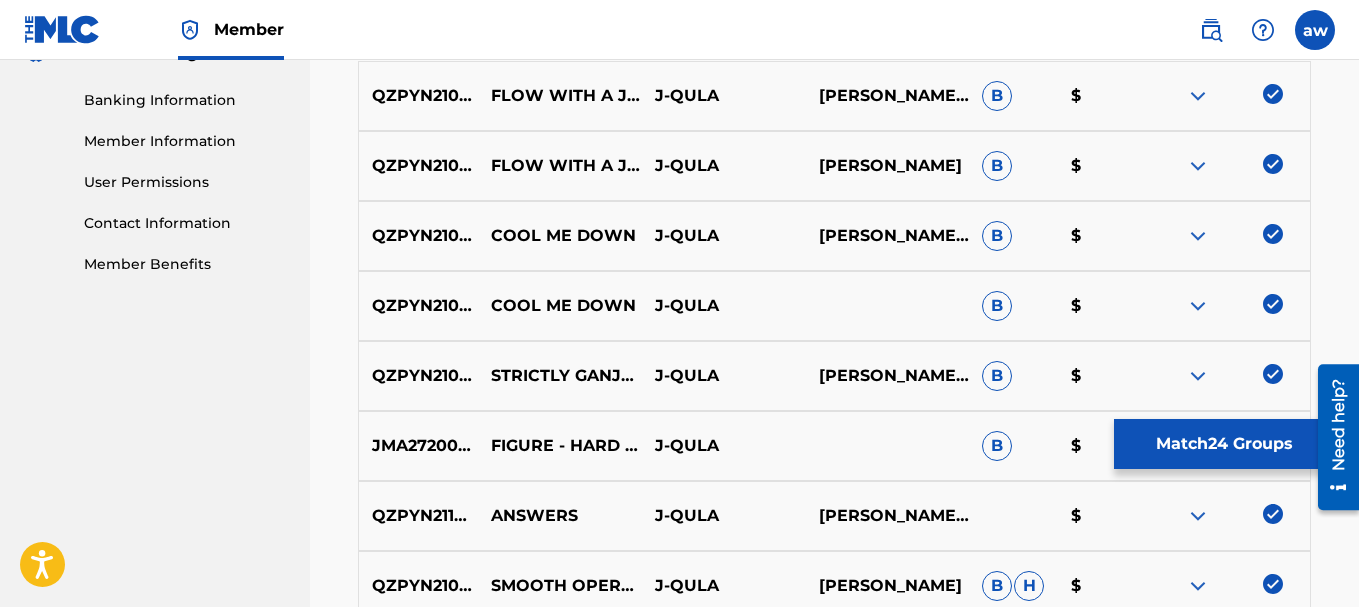 click on "Match  24 Groups" at bounding box center [1224, 444] 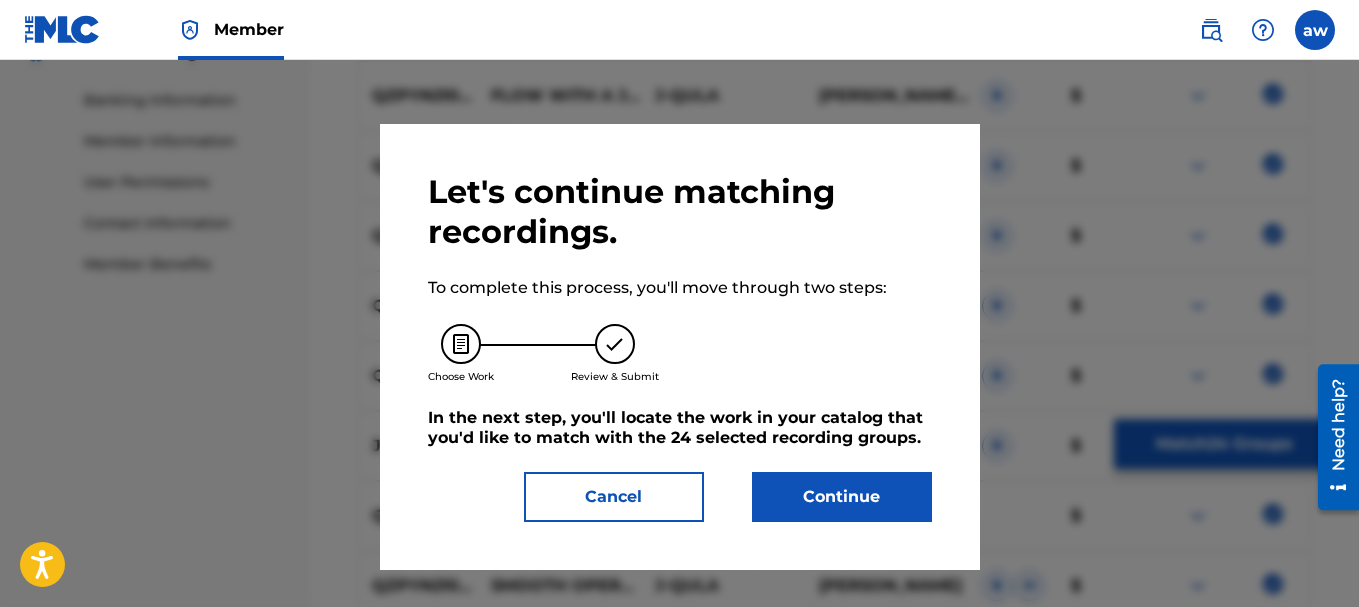 click on "Cancel" at bounding box center (614, 497) 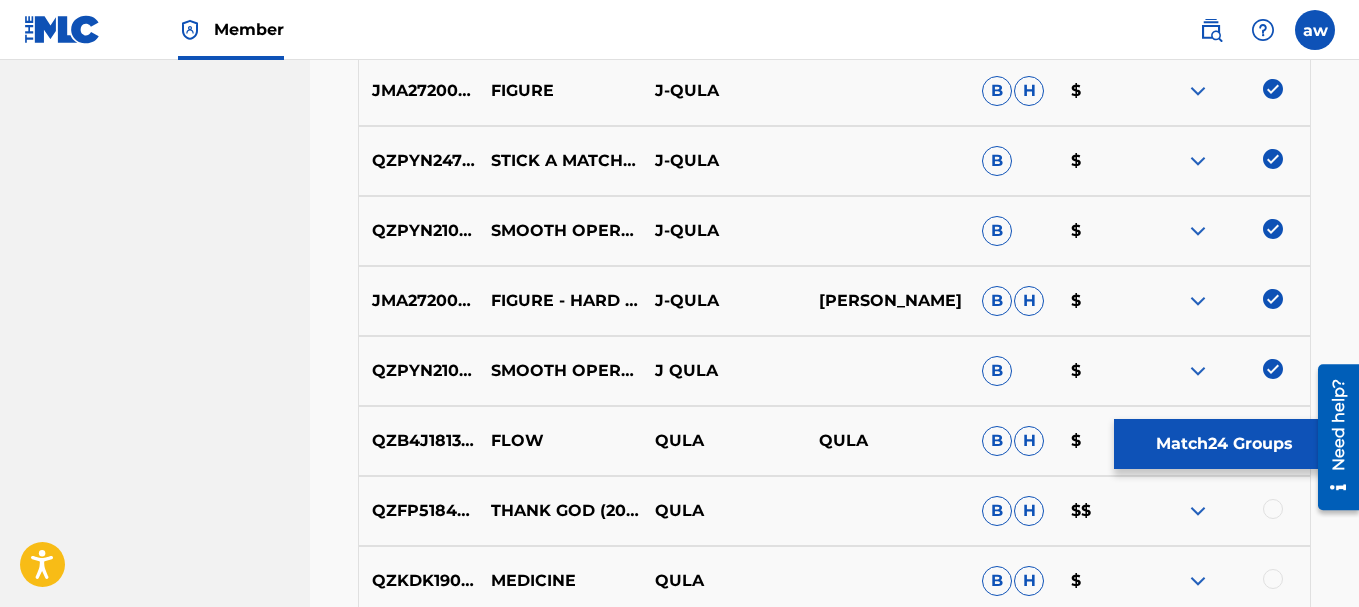 scroll, scrollTop: 2145, scrollLeft: 0, axis: vertical 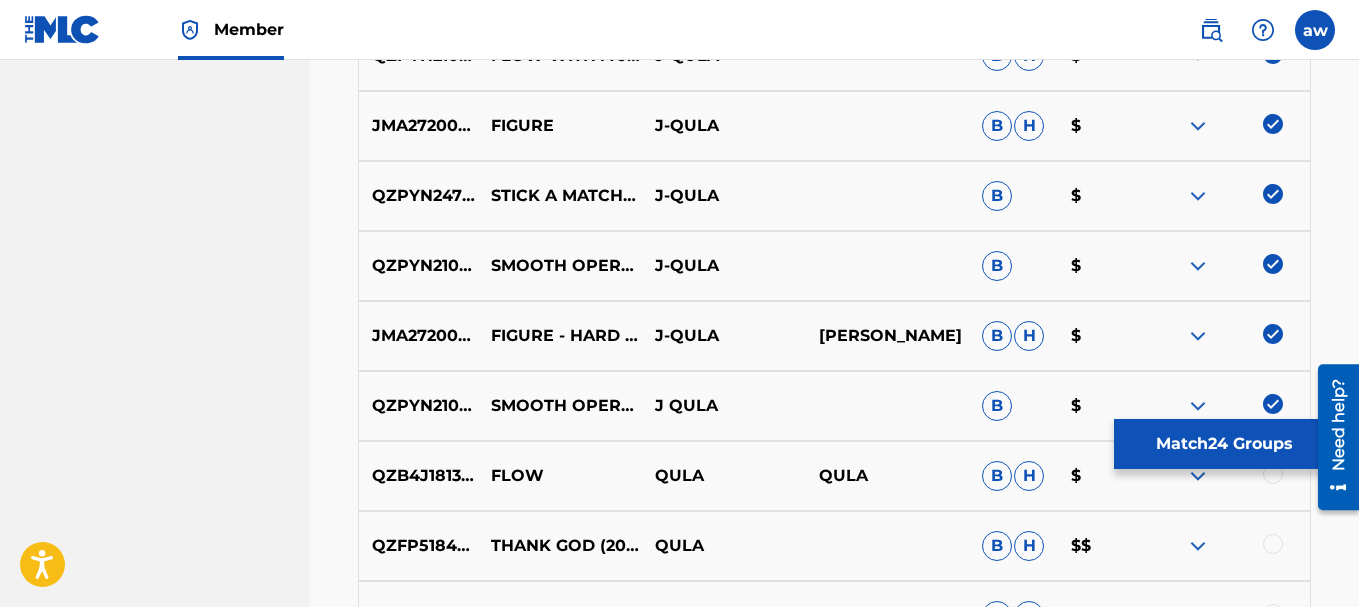 click at bounding box center [1198, 336] 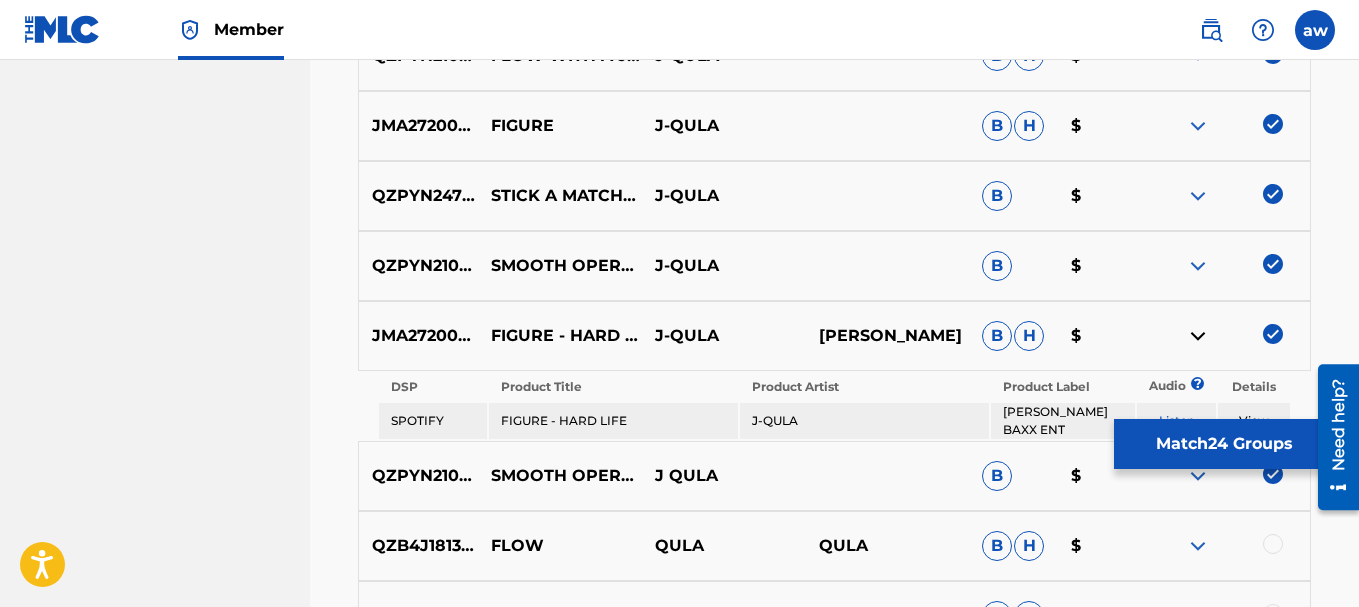 click at bounding box center [1198, 336] 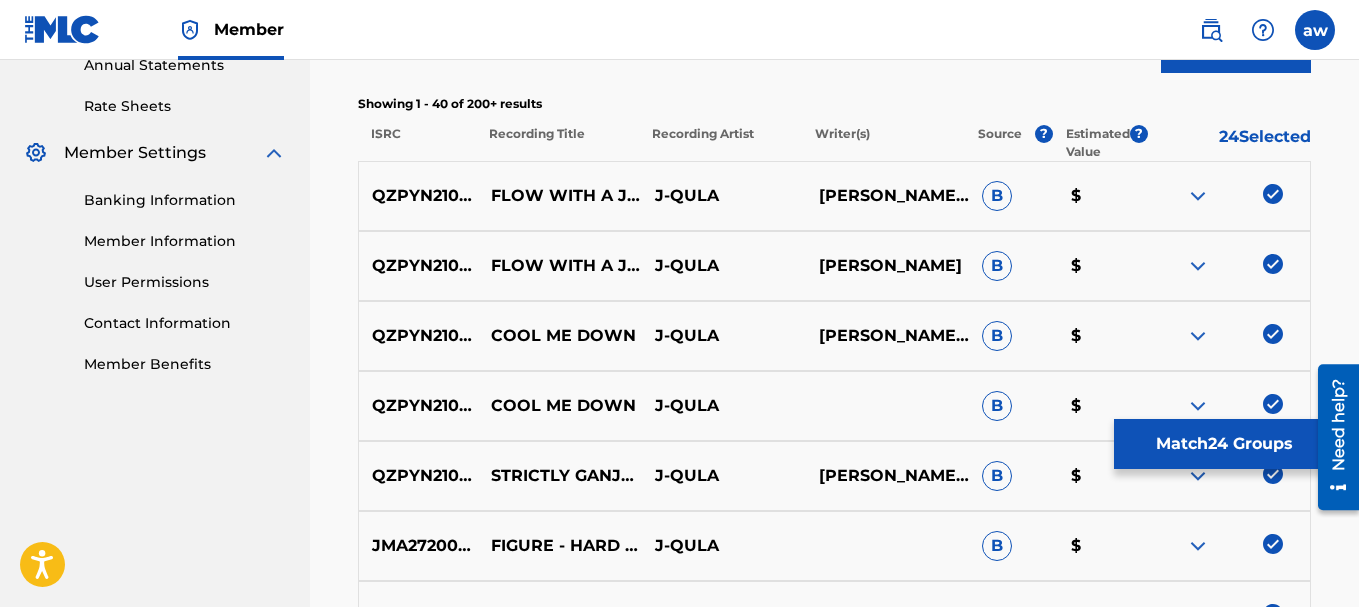 scroll, scrollTop: 645, scrollLeft: 0, axis: vertical 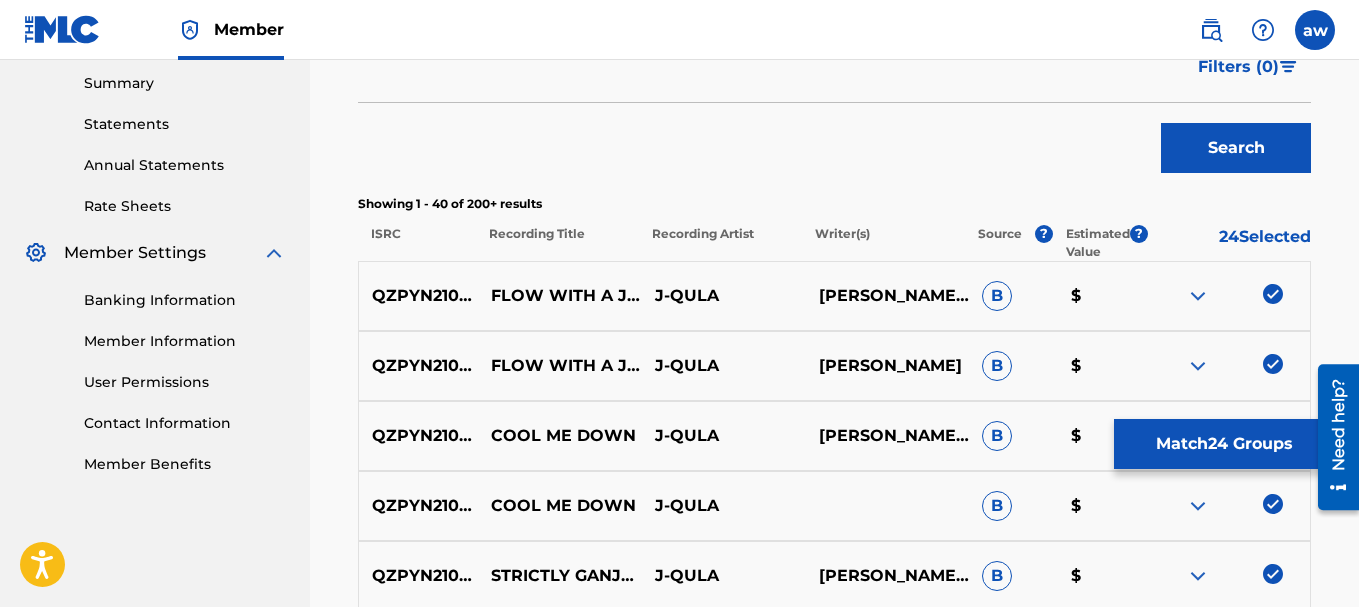 click on "Match  24 Groups" at bounding box center [1224, 444] 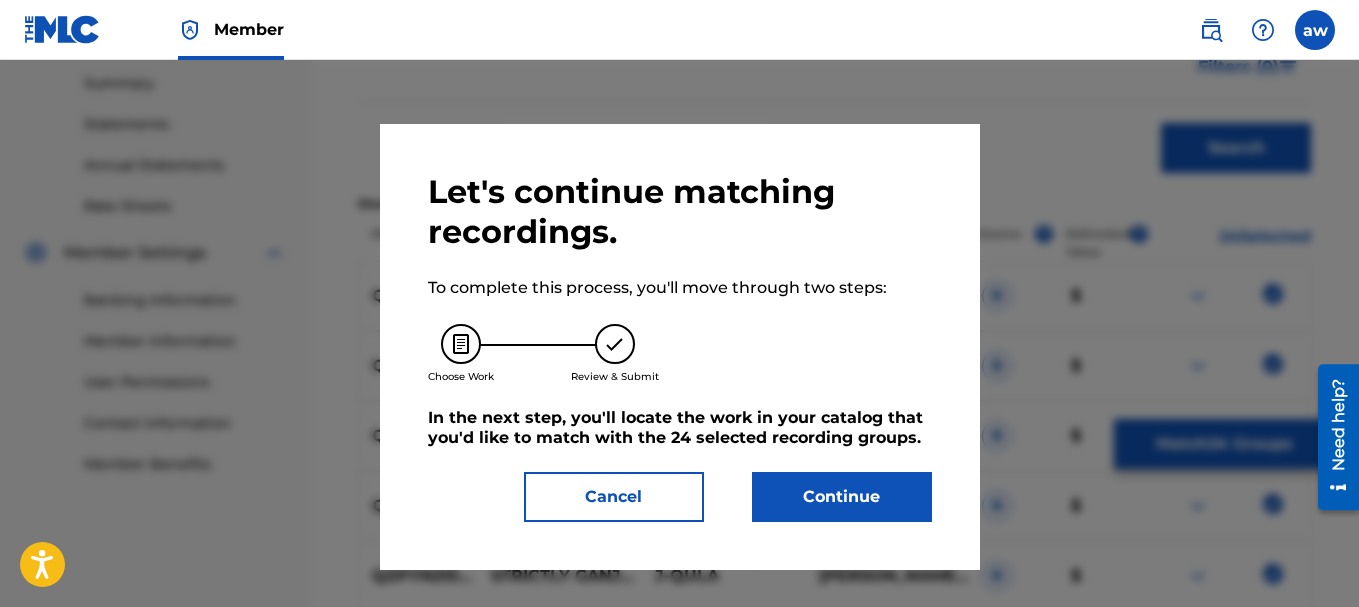 click on "Continue" at bounding box center [842, 497] 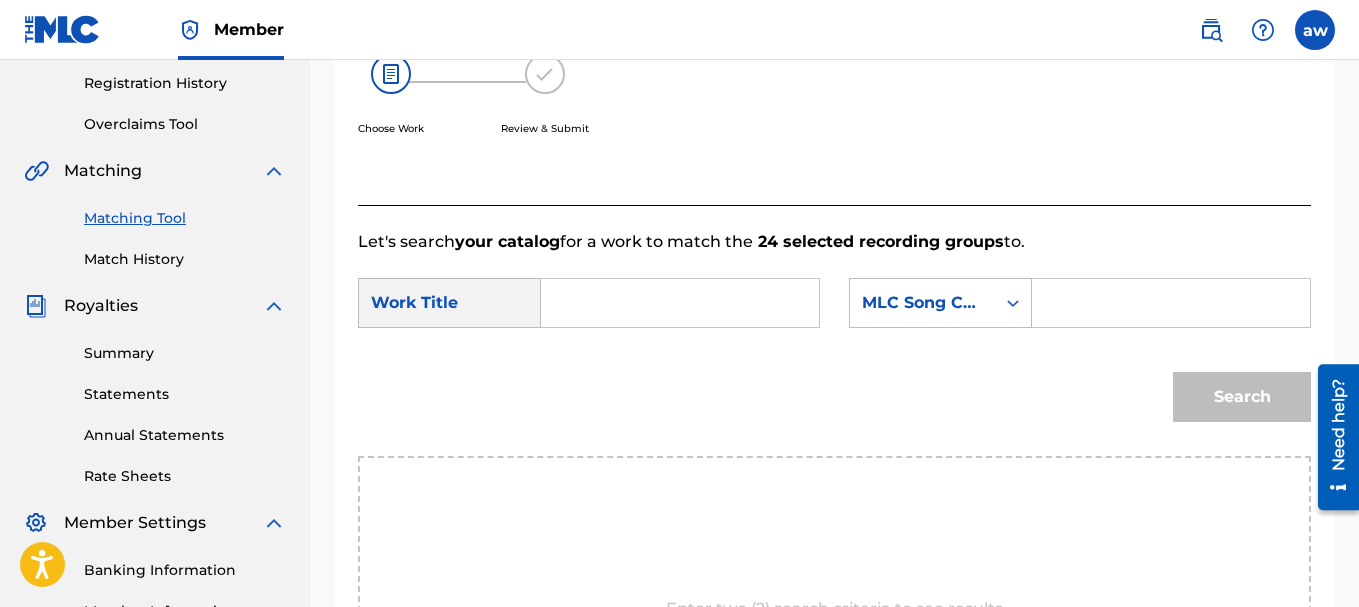 scroll, scrollTop: 373, scrollLeft: 0, axis: vertical 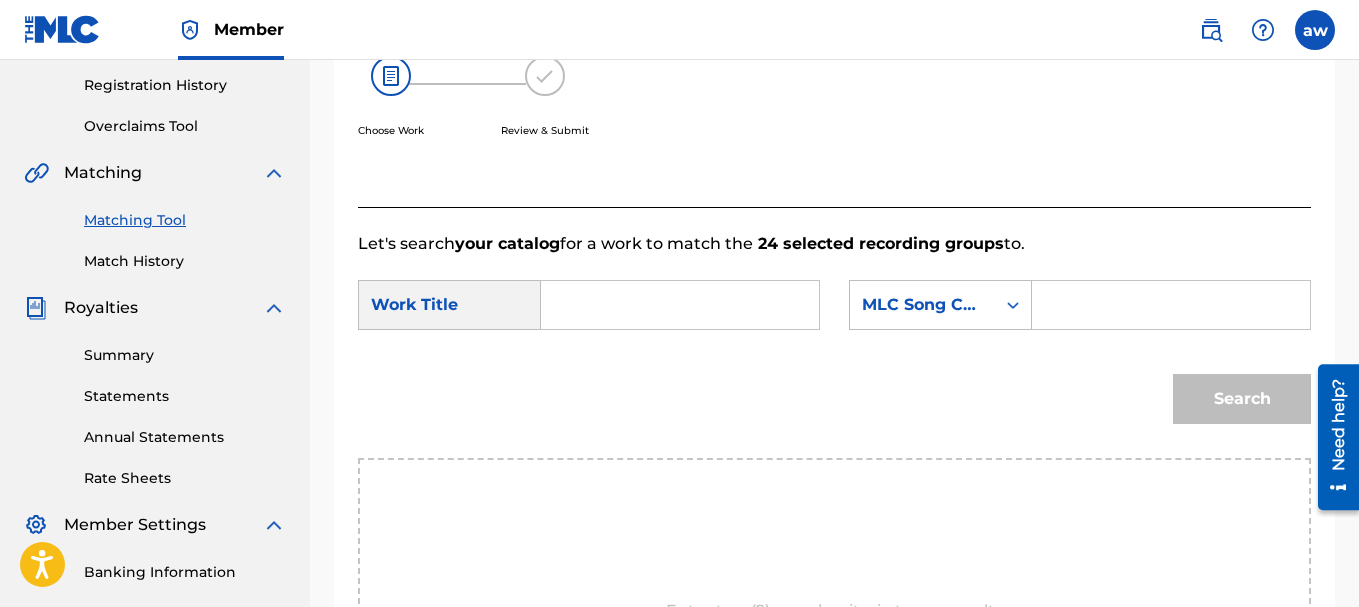 click at bounding box center (680, 305) 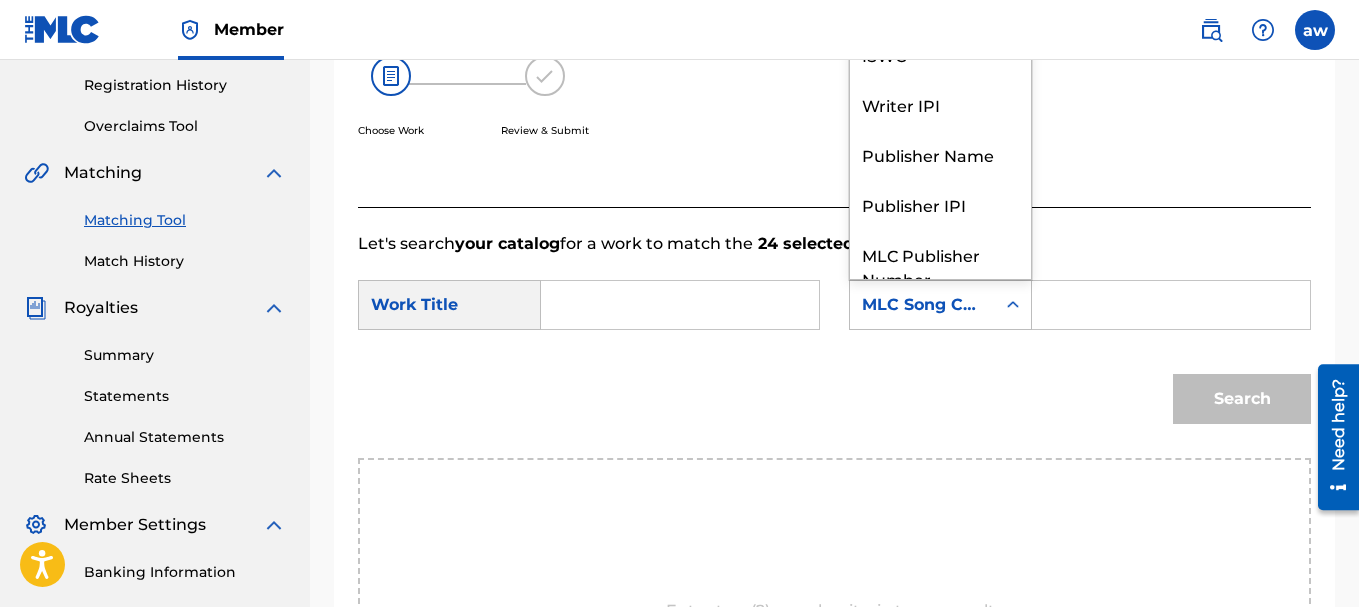 click at bounding box center [1013, 305] 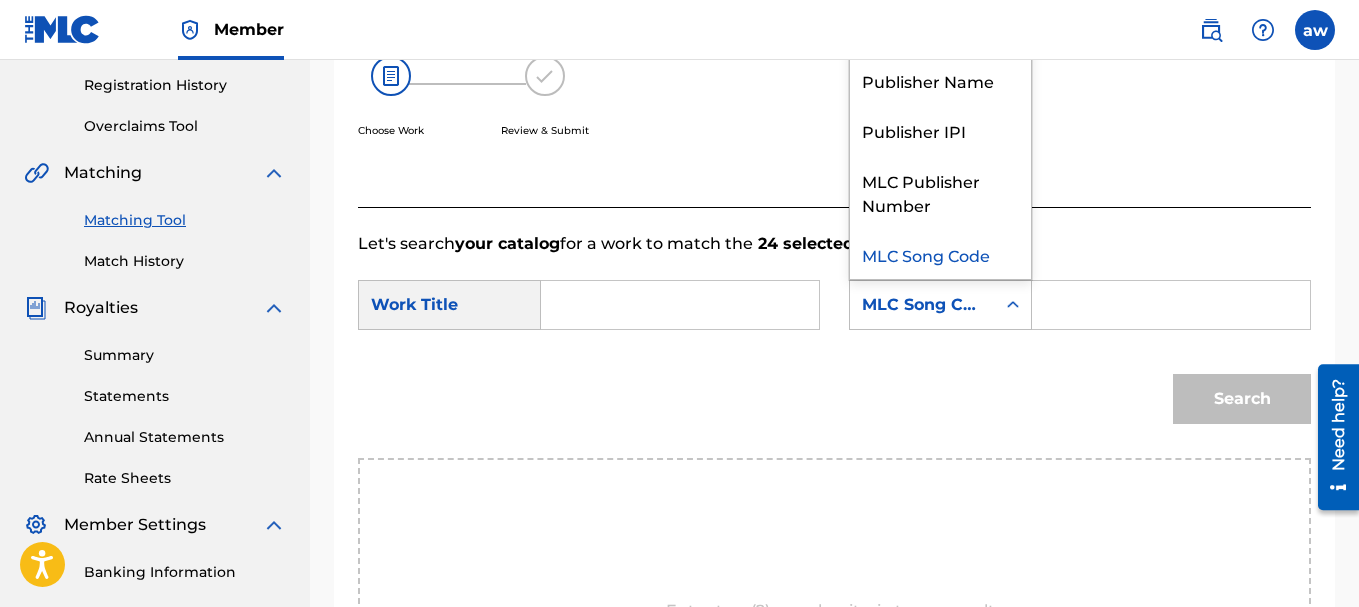 click at bounding box center (1201, -3) 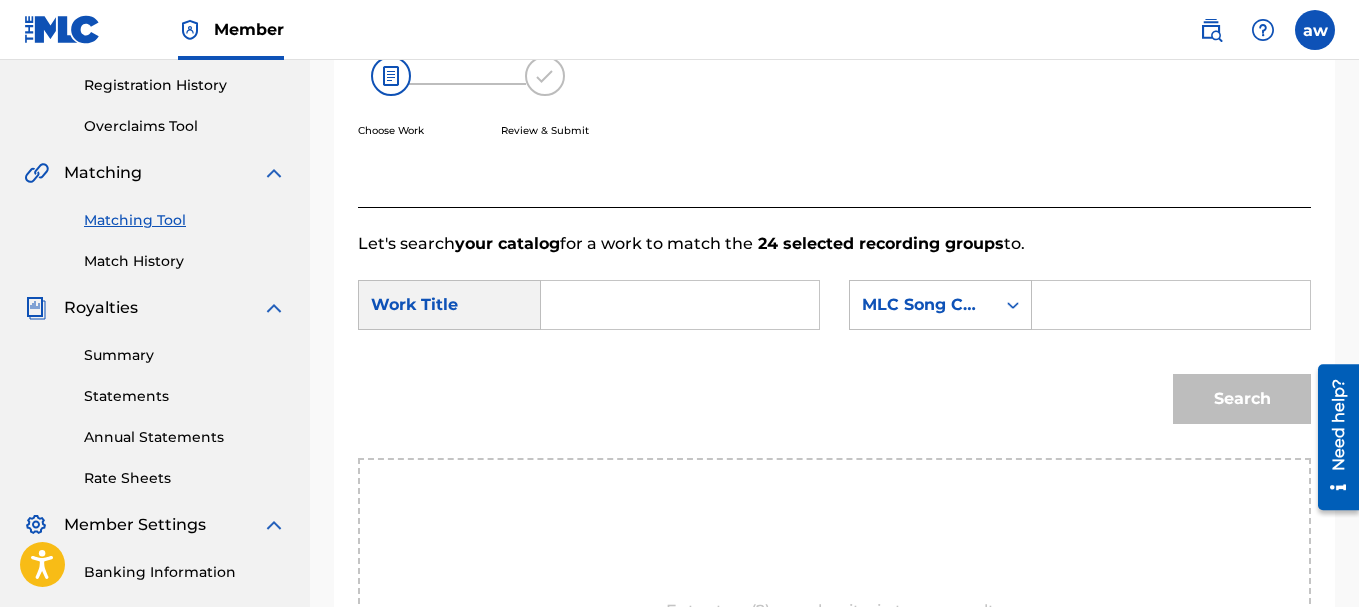 click at bounding box center [1201, -3] 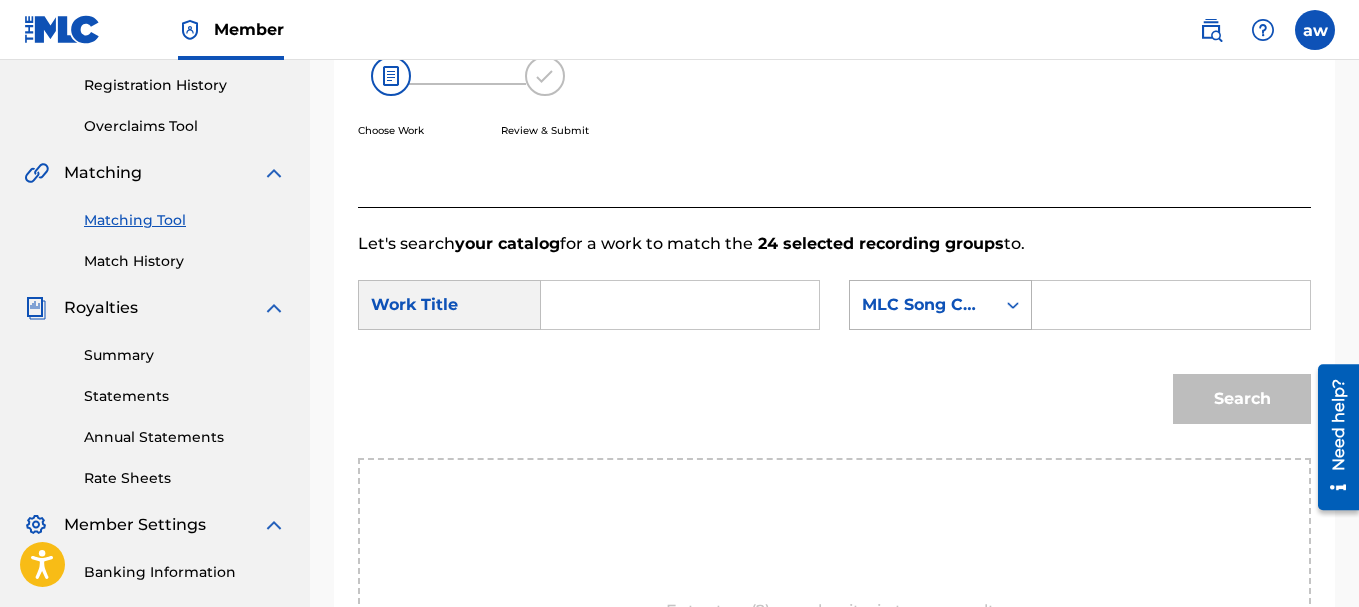 click at bounding box center (1013, 305) 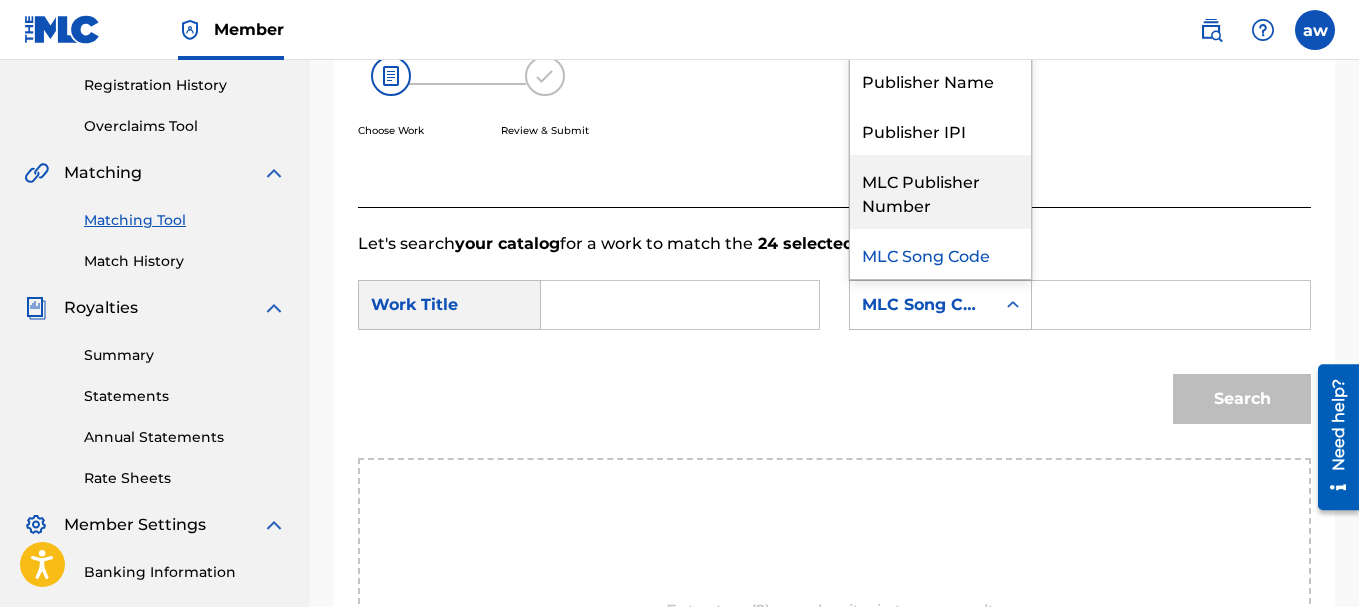 scroll, scrollTop: 0, scrollLeft: 0, axis: both 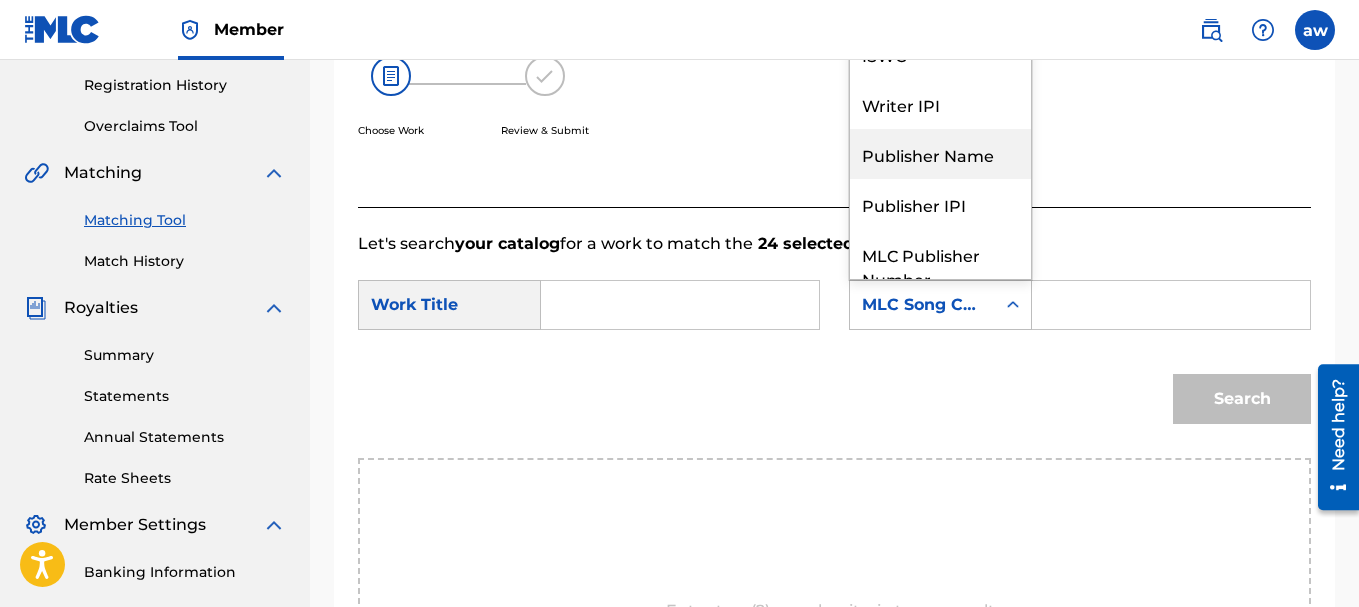 click on "Publisher Name" at bounding box center (940, 154) 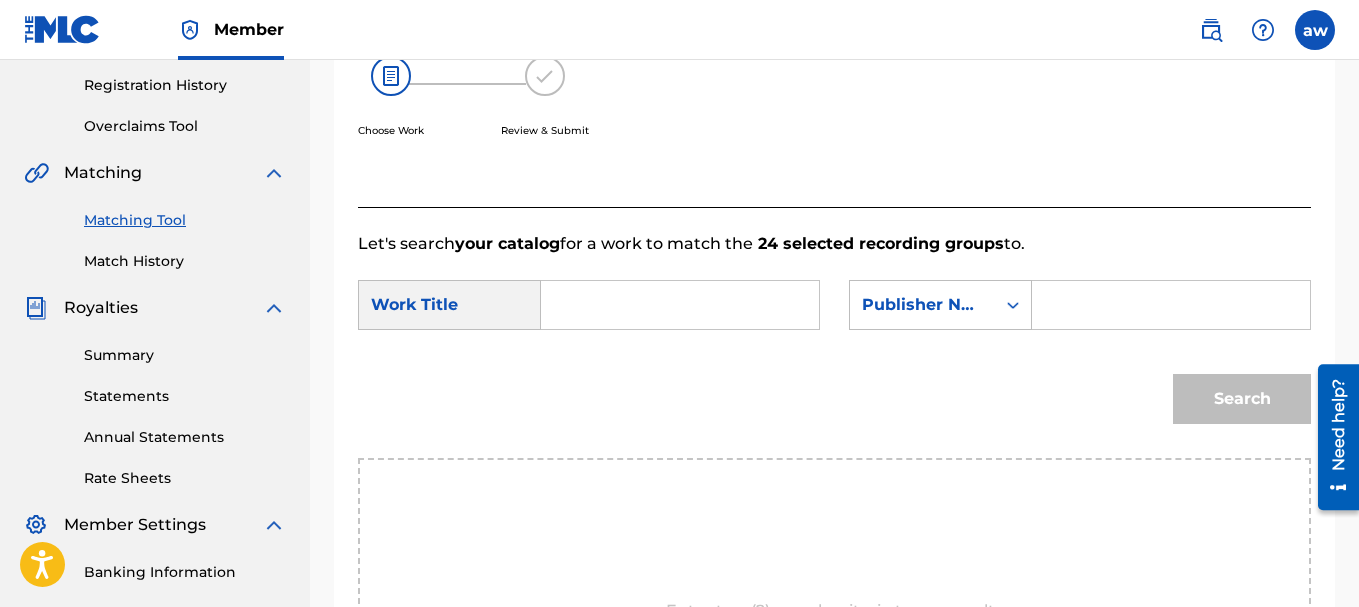 click at bounding box center (1171, 305) 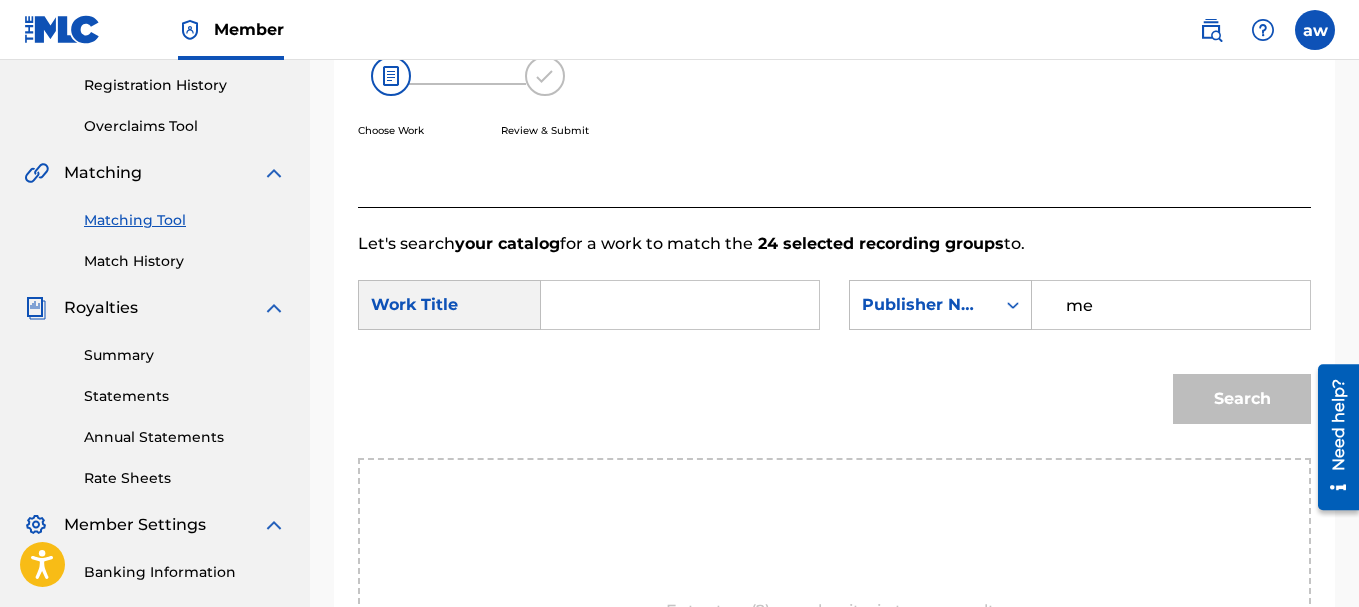 type on "MEDIAHEART PUBLISHING" 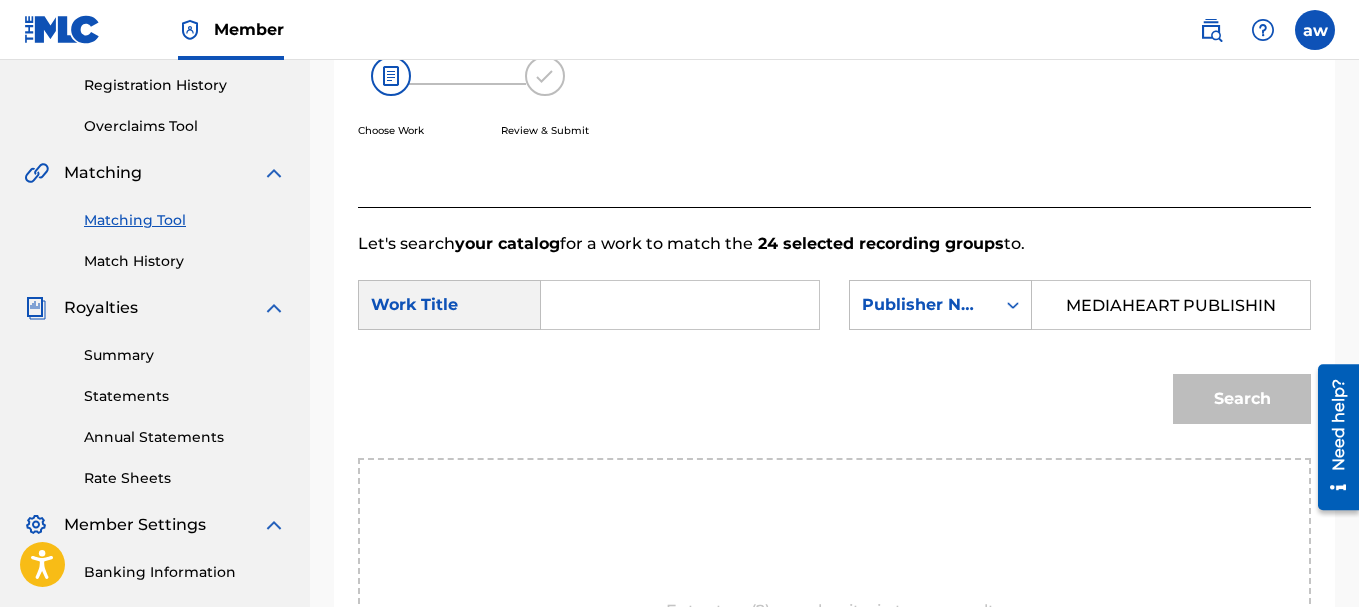 click at bounding box center (680, 305) 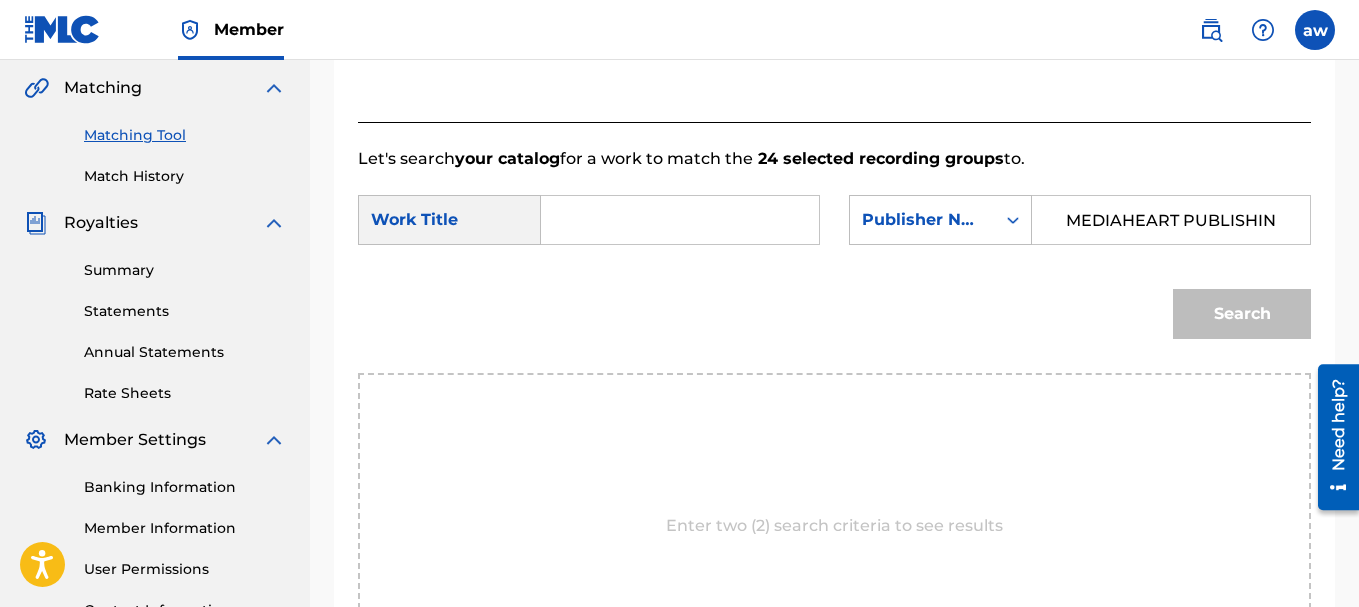scroll, scrollTop: 473, scrollLeft: 0, axis: vertical 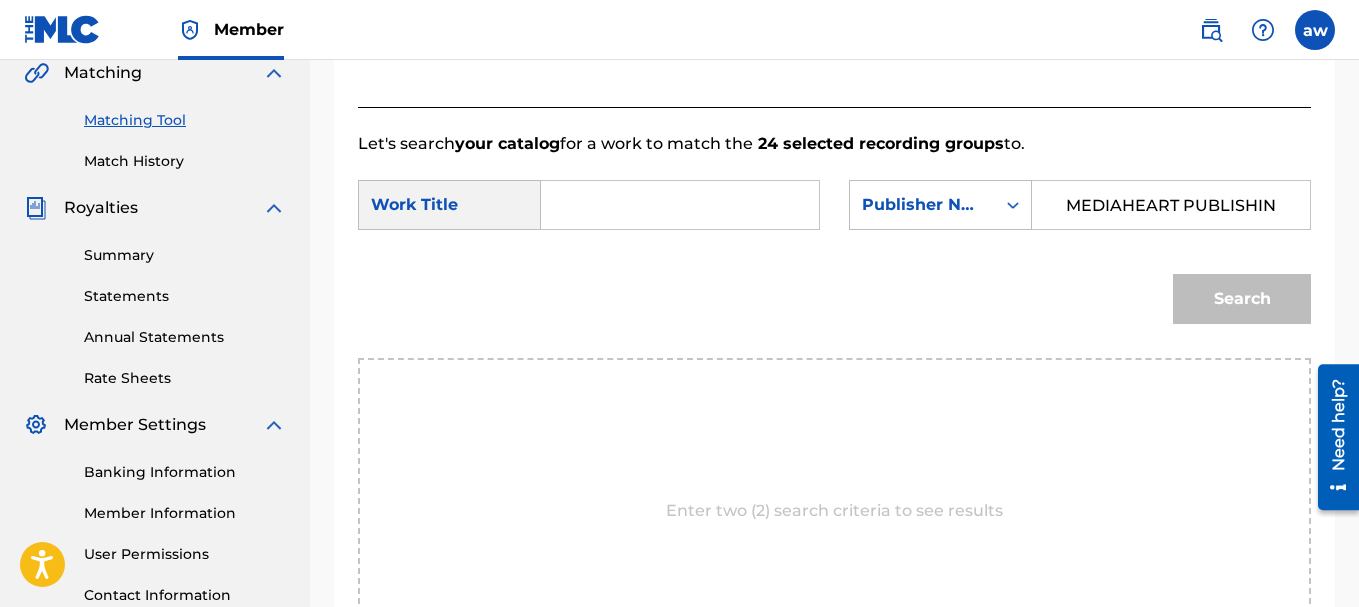 click at bounding box center (680, 205) 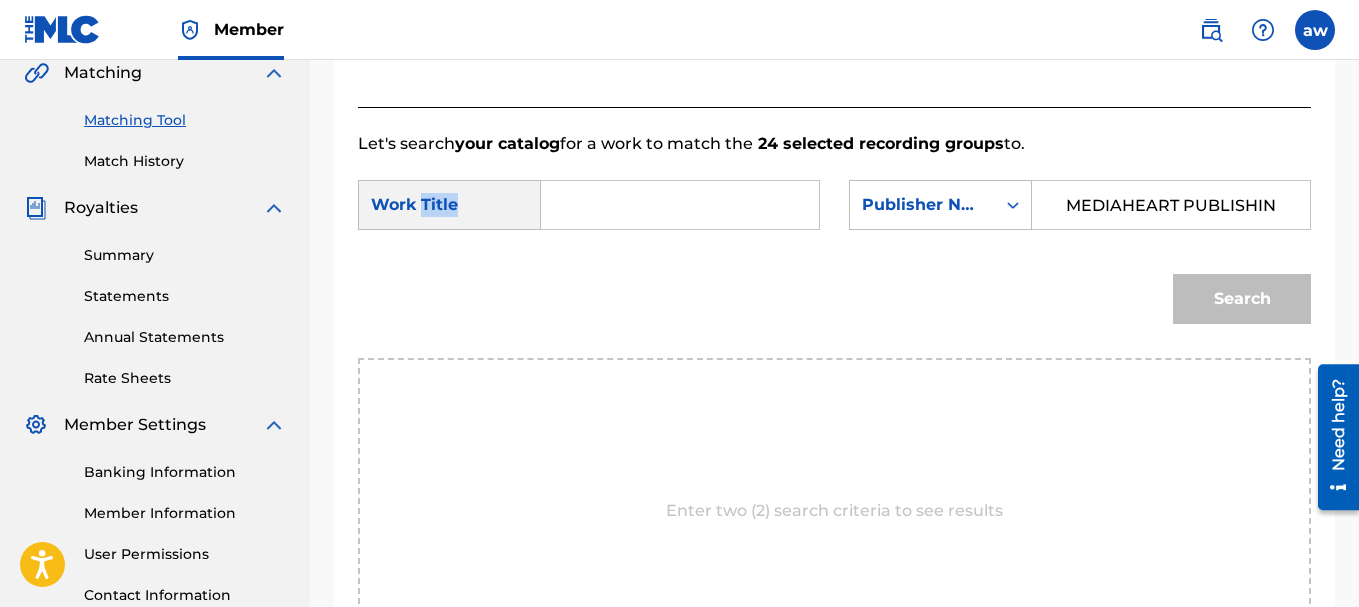 click on "Work Title" at bounding box center [449, 205] 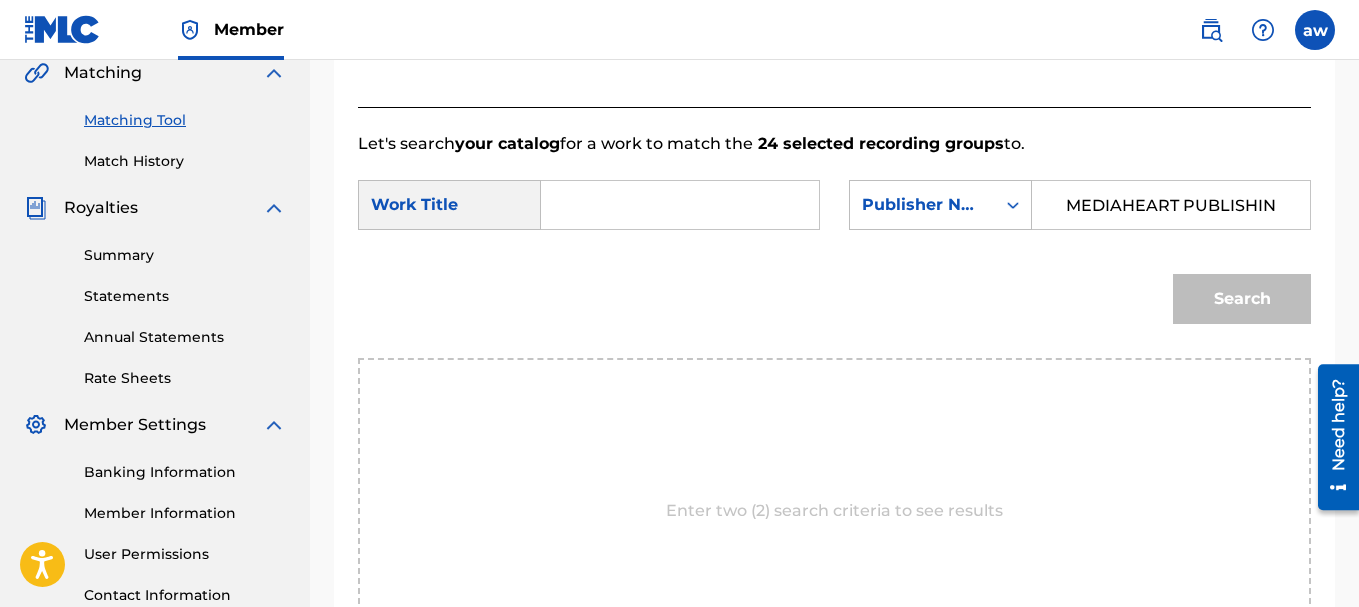 click at bounding box center (680, 205) 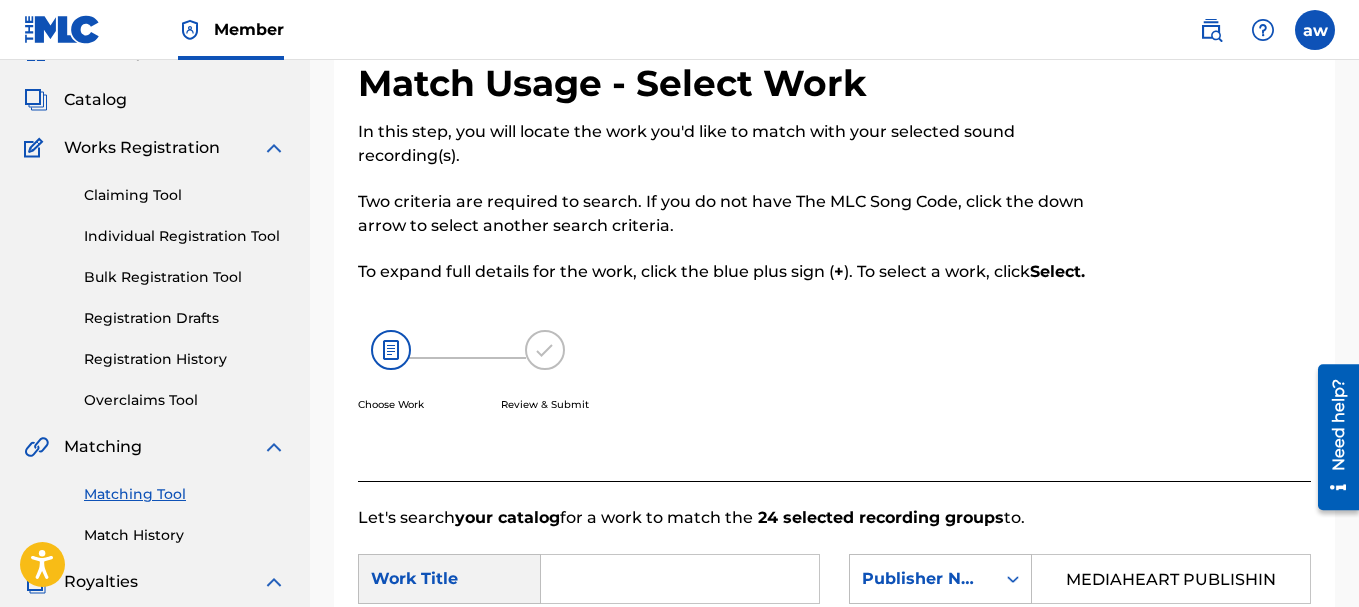 scroll, scrollTop: 0, scrollLeft: 0, axis: both 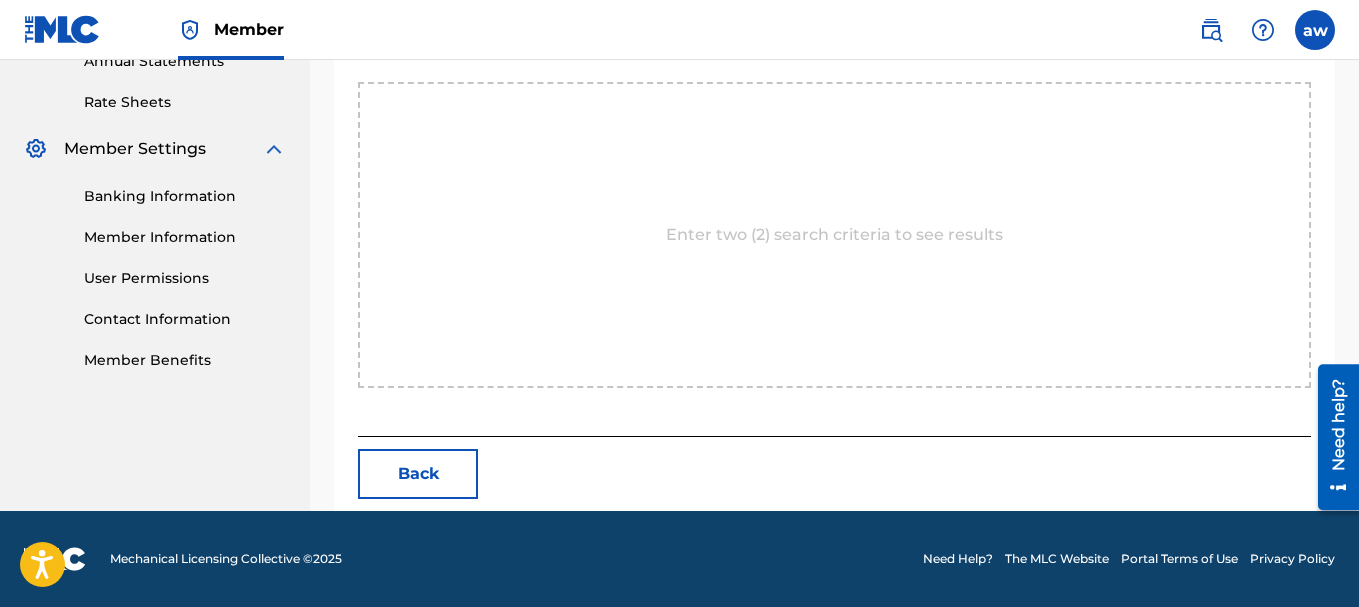 click on "Back" at bounding box center [418, 474] 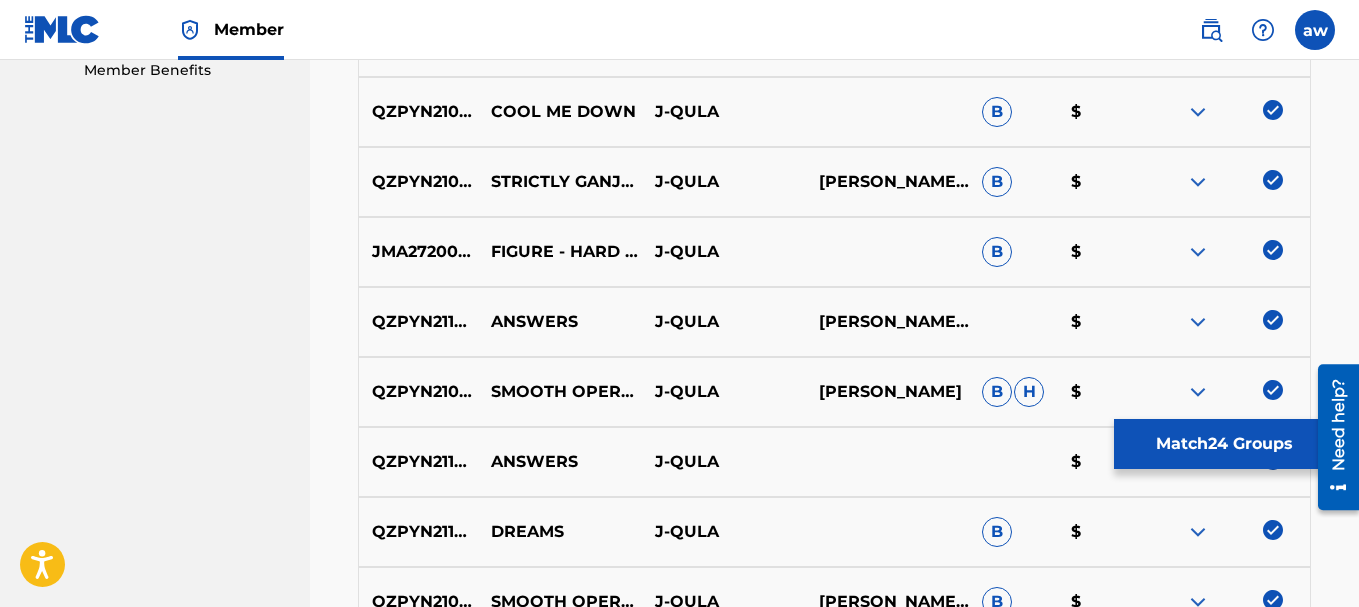 scroll, scrollTop: 1073, scrollLeft: 0, axis: vertical 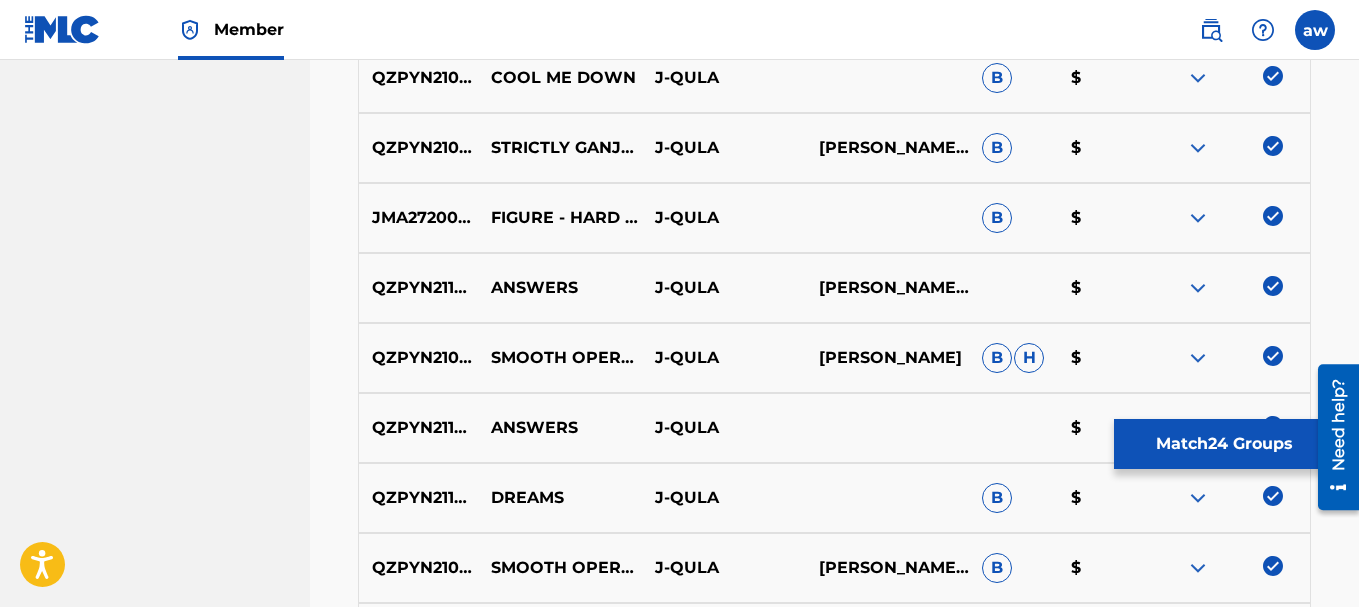 click at bounding box center [1198, 288] 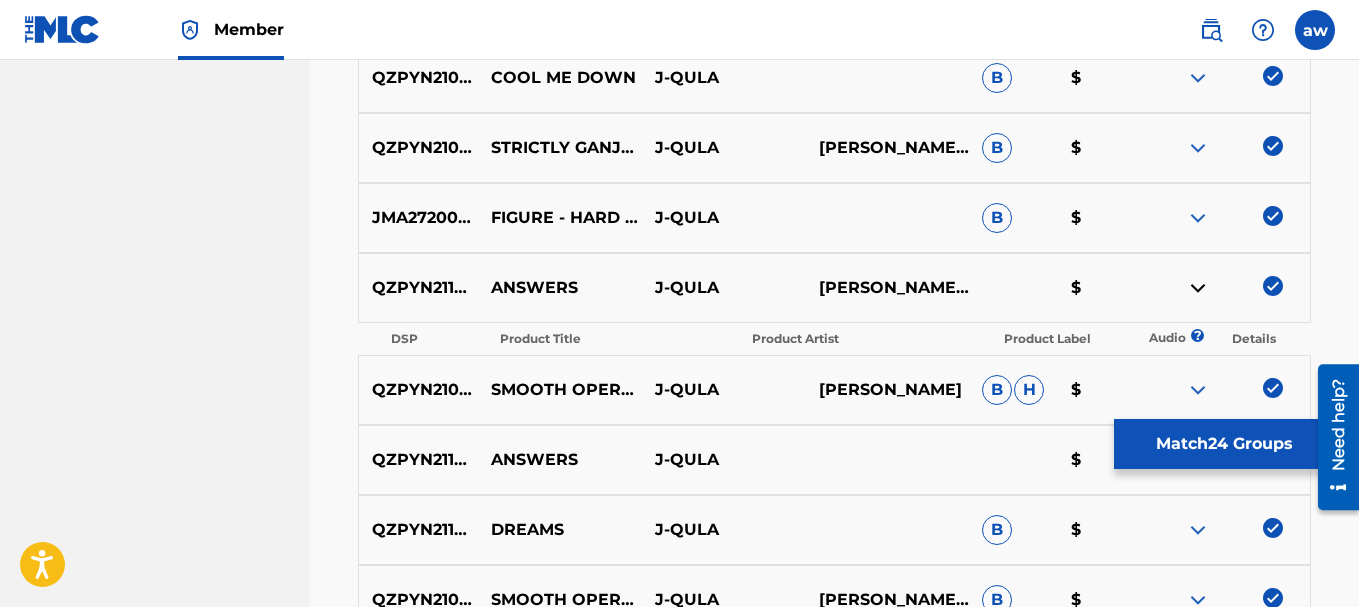 click at bounding box center [1198, 288] 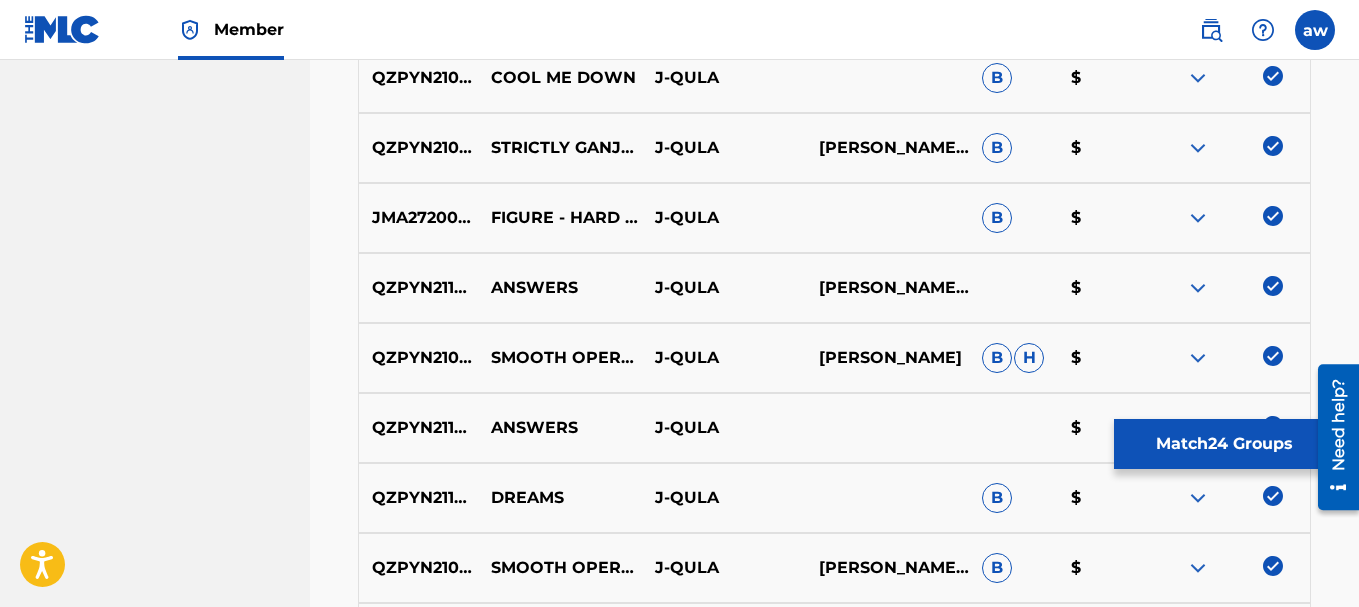scroll, scrollTop: 1173, scrollLeft: 0, axis: vertical 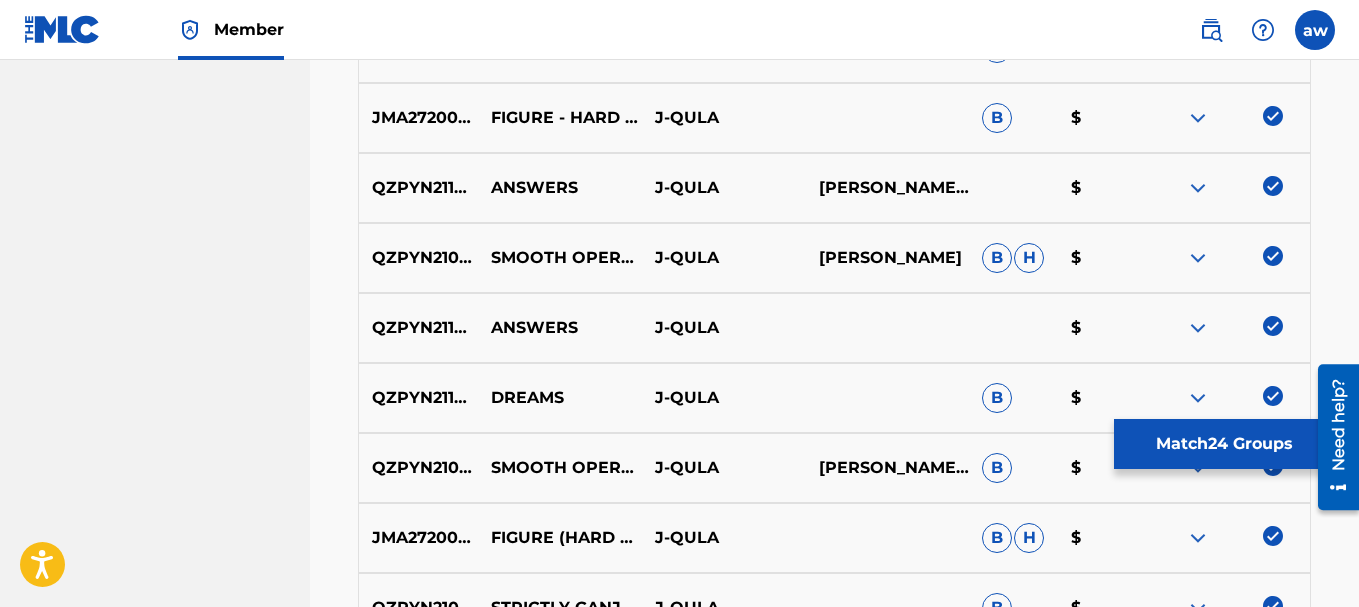 click at bounding box center [1198, 328] 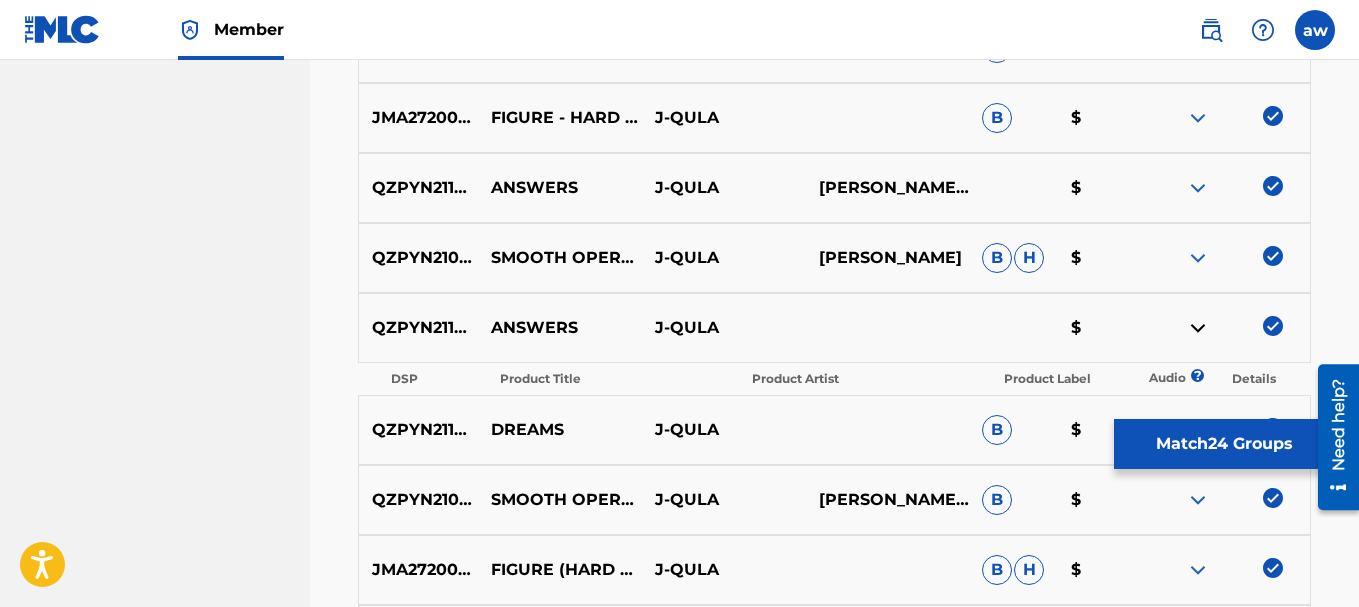 click at bounding box center (1198, 328) 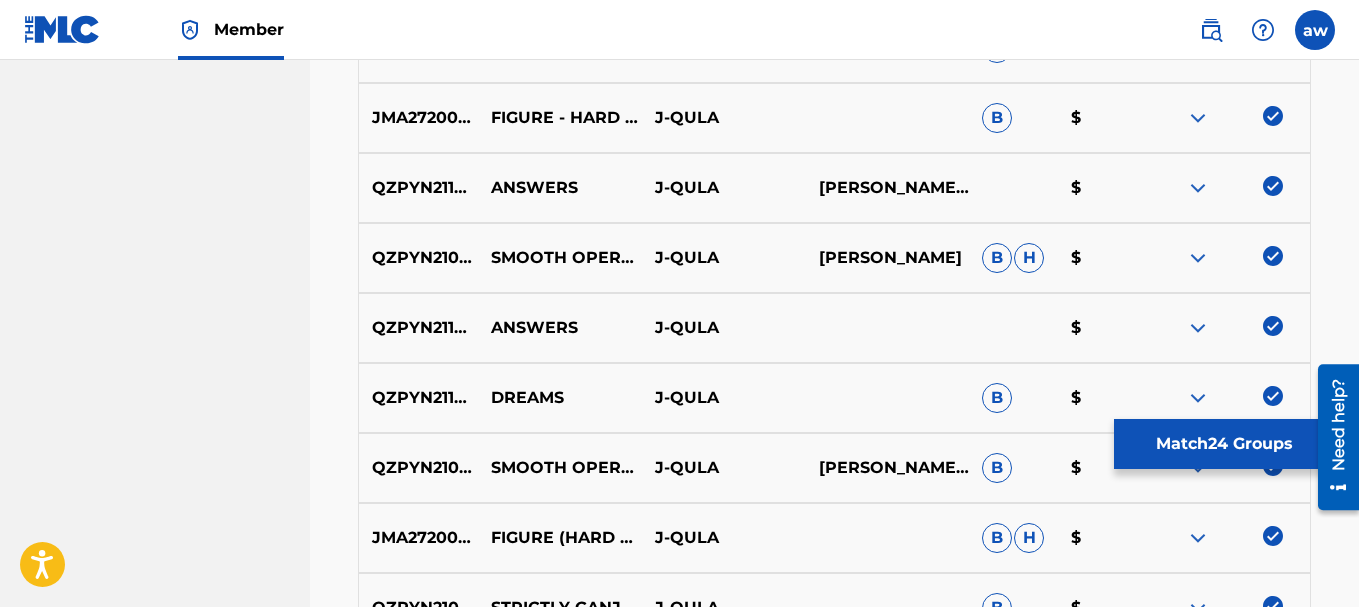 click at bounding box center (1198, 258) 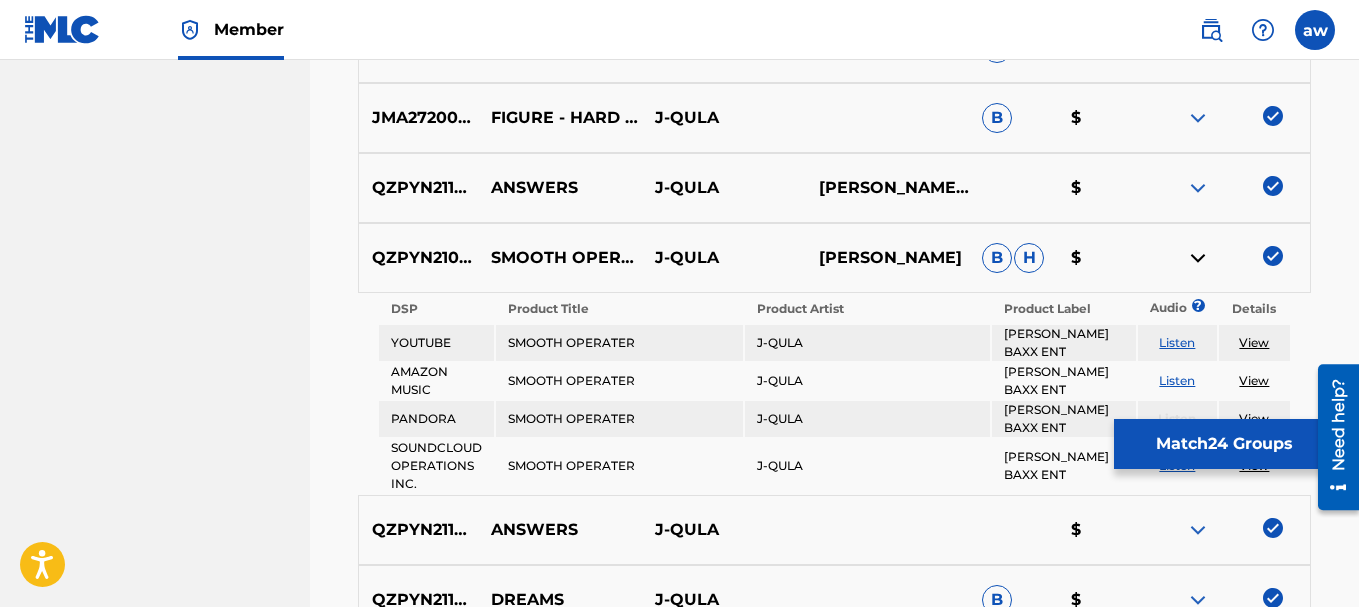click at bounding box center (1198, 258) 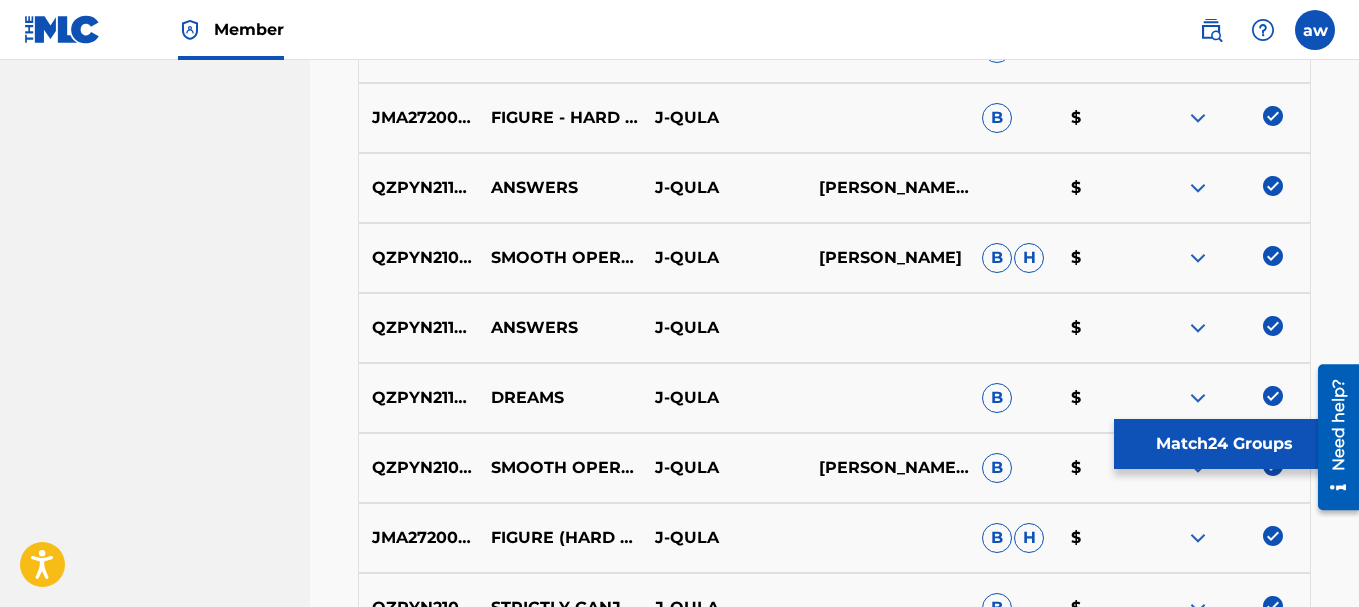 click at bounding box center [1198, 258] 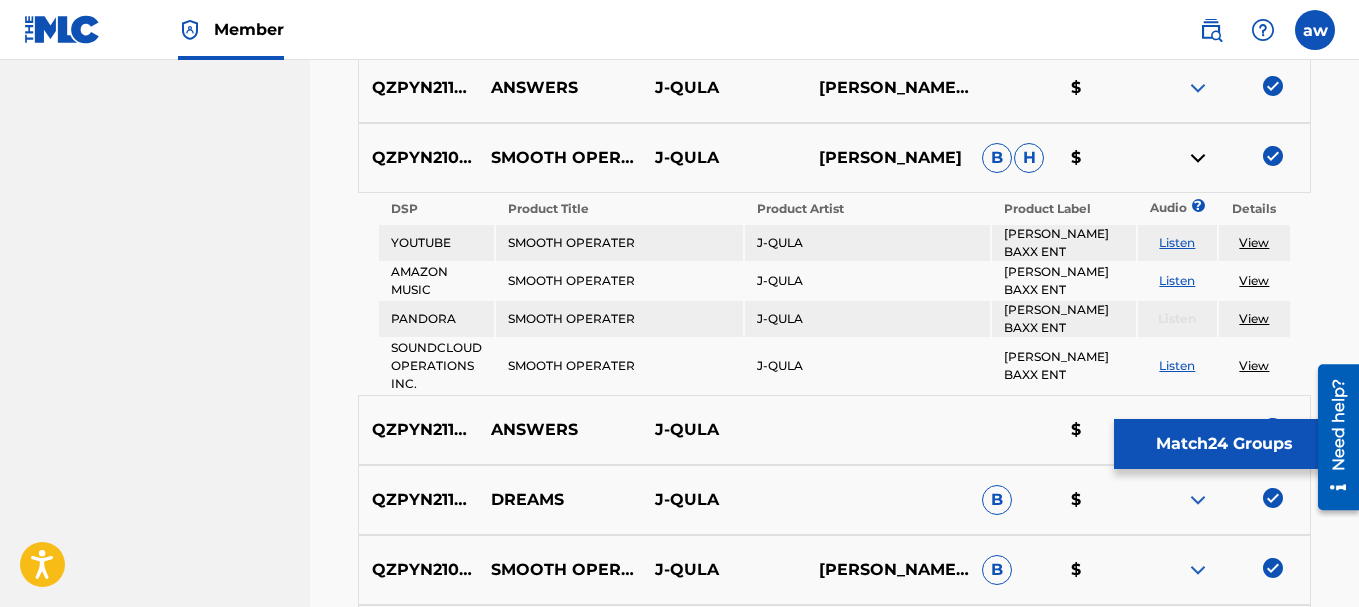 scroll, scrollTop: 1173, scrollLeft: 0, axis: vertical 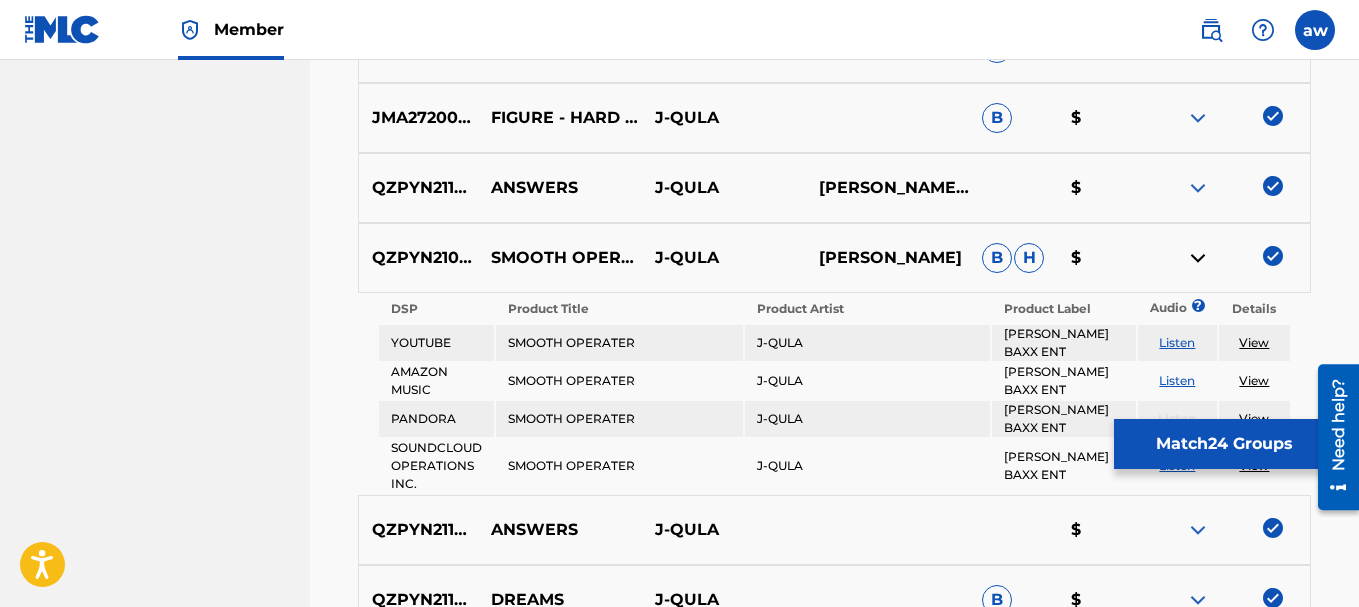 click at bounding box center (1198, 258) 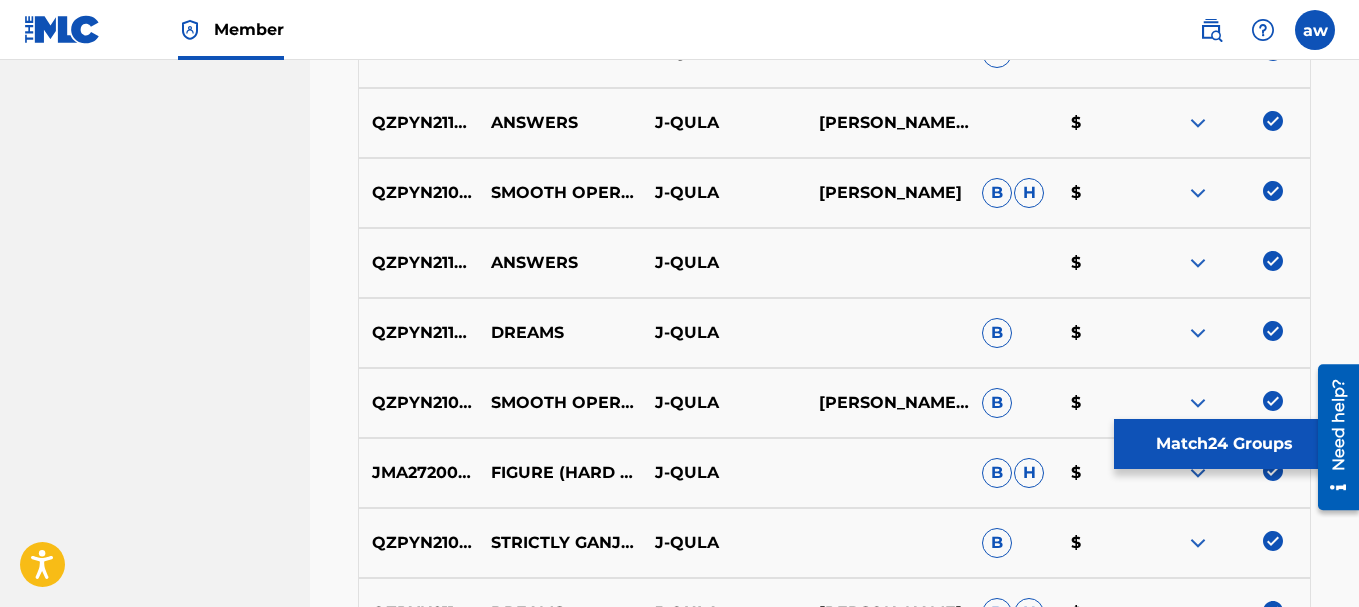 scroll, scrollTop: 1273, scrollLeft: 0, axis: vertical 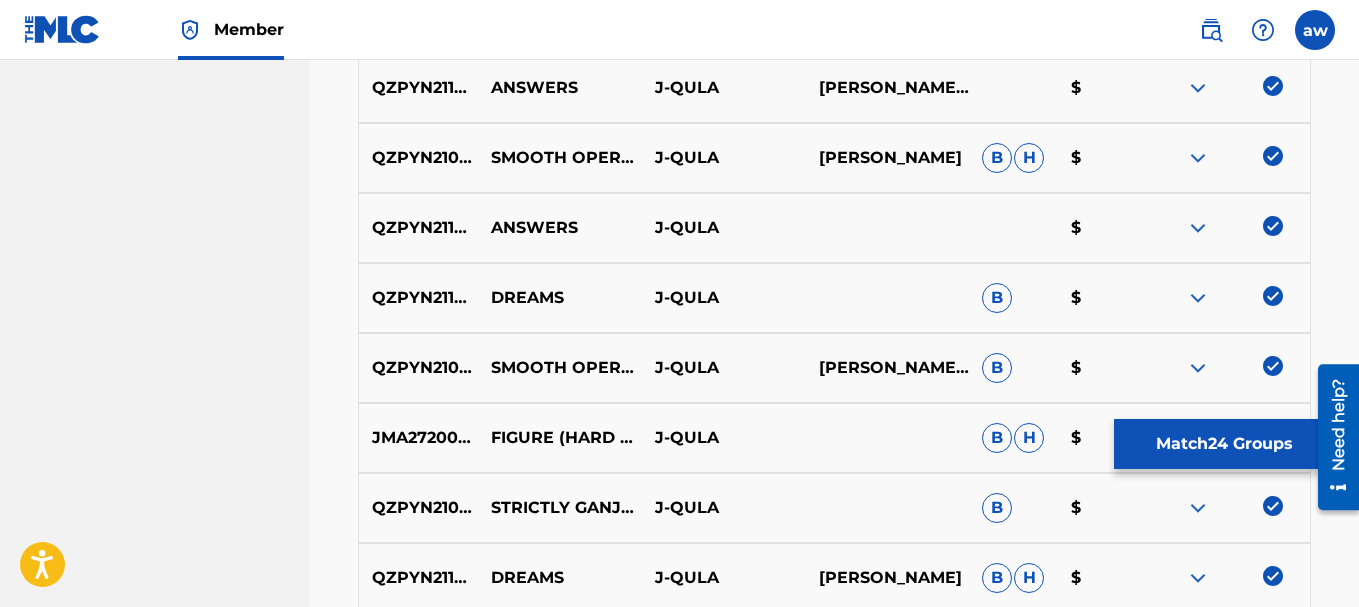 click at bounding box center (1198, 228) 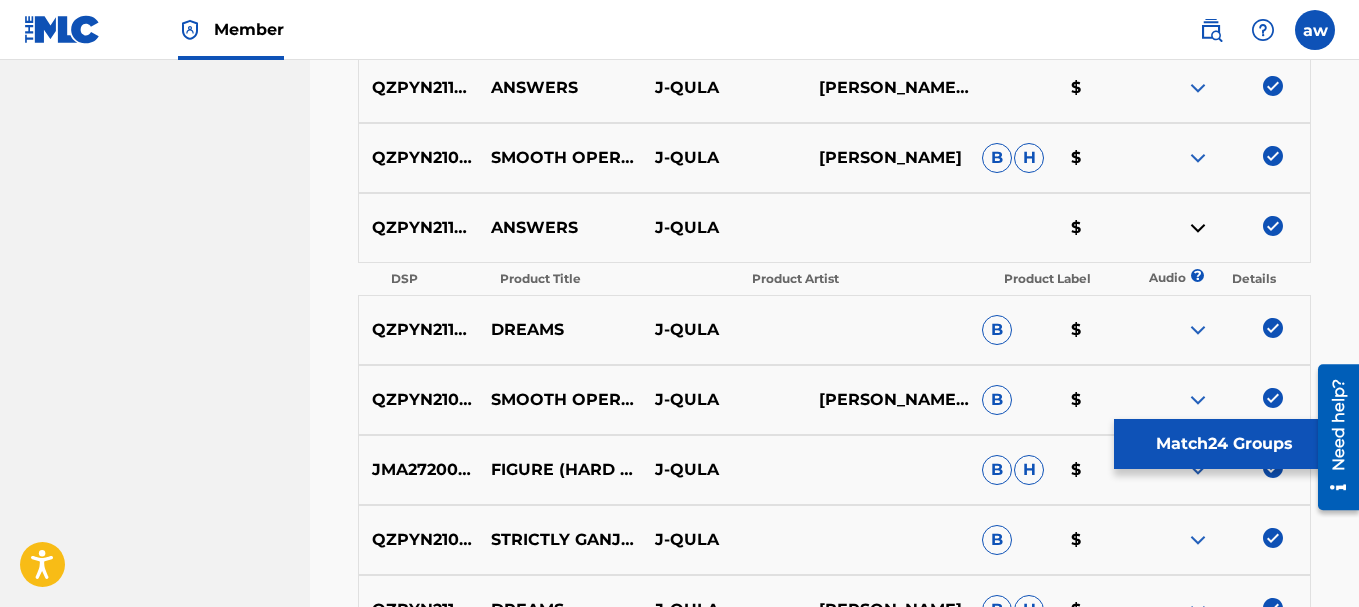 click at bounding box center [1198, 228] 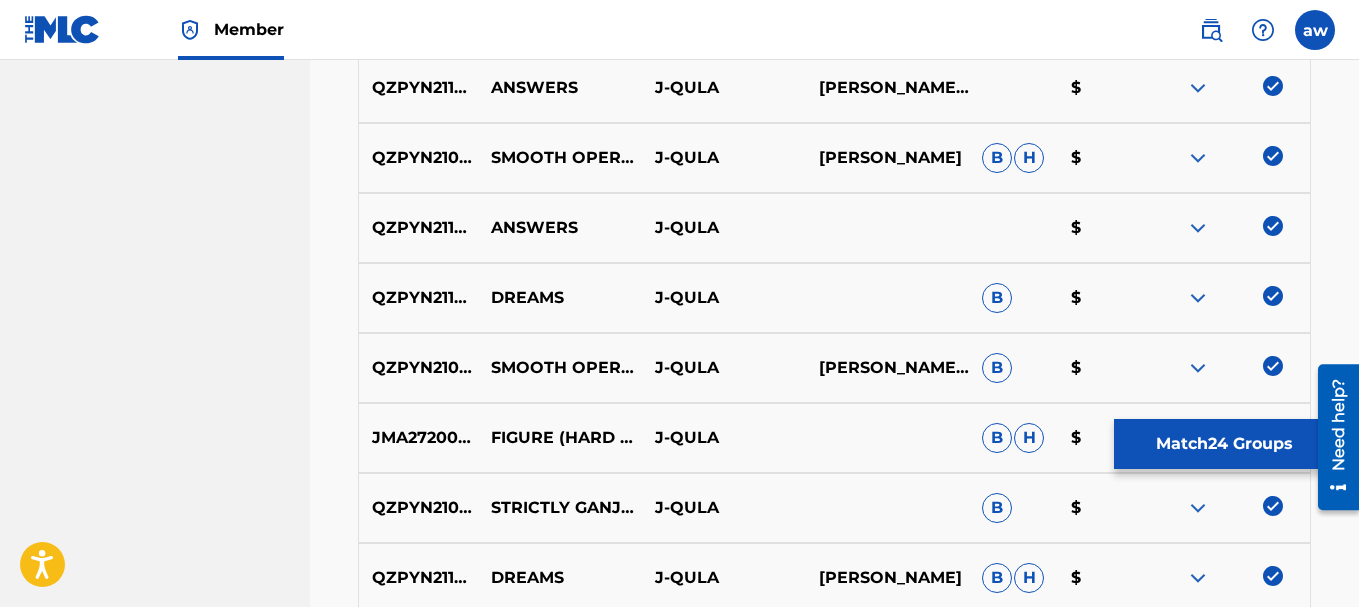click at bounding box center (1273, 226) 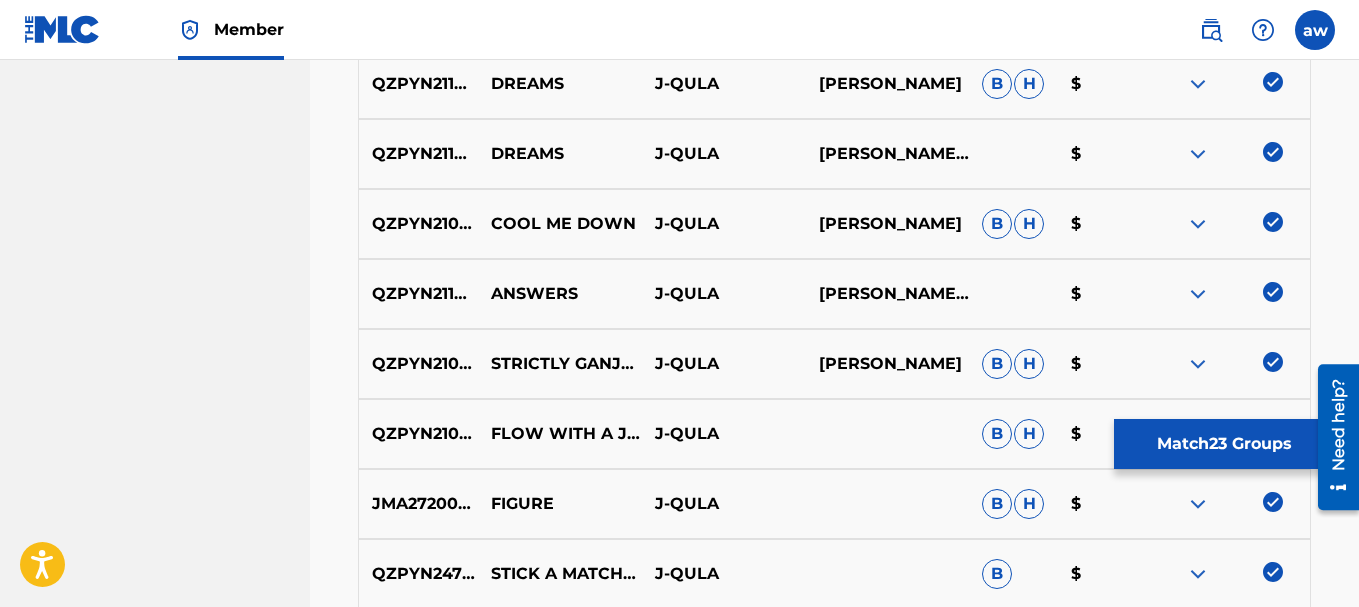 scroll, scrollTop: 1773, scrollLeft: 0, axis: vertical 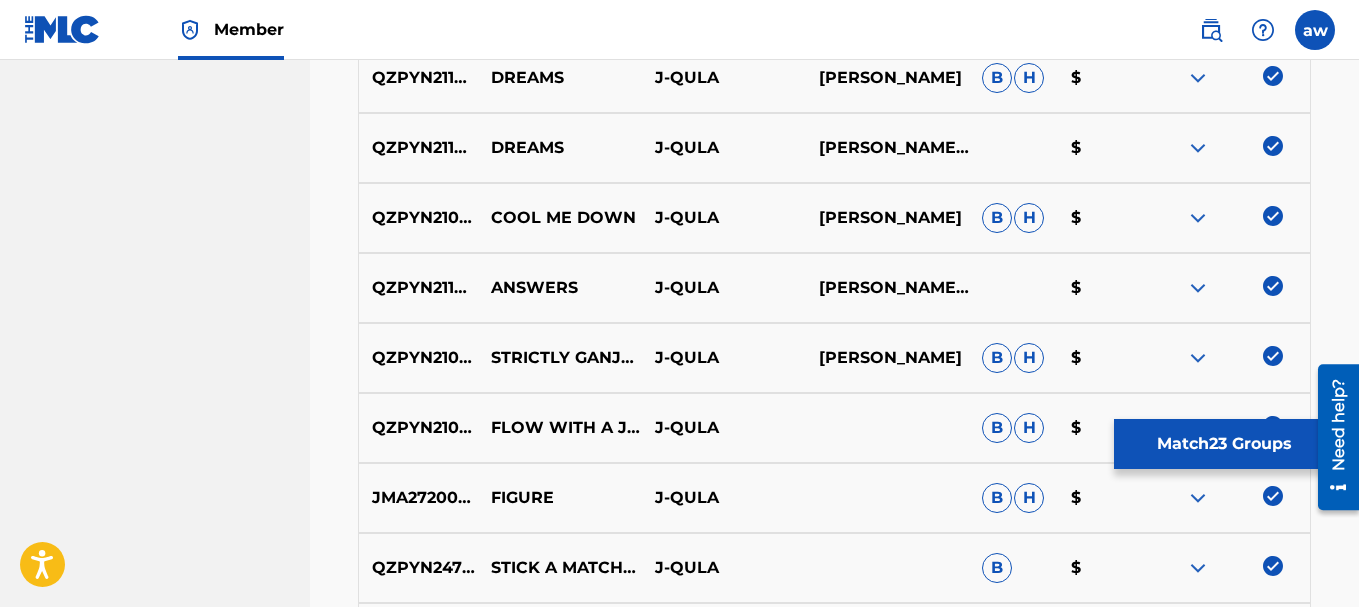 click at bounding box center [1273, 286] 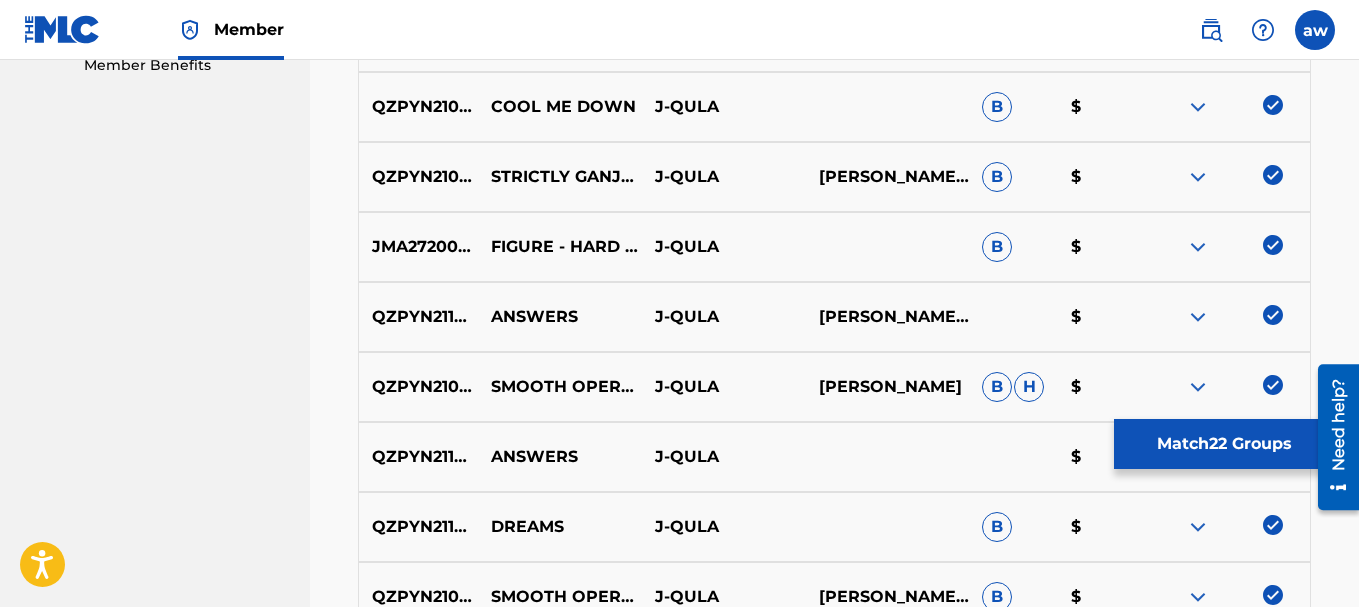 scroll, scrollTop: 1073, scrollLeft: 0, axis: vertical 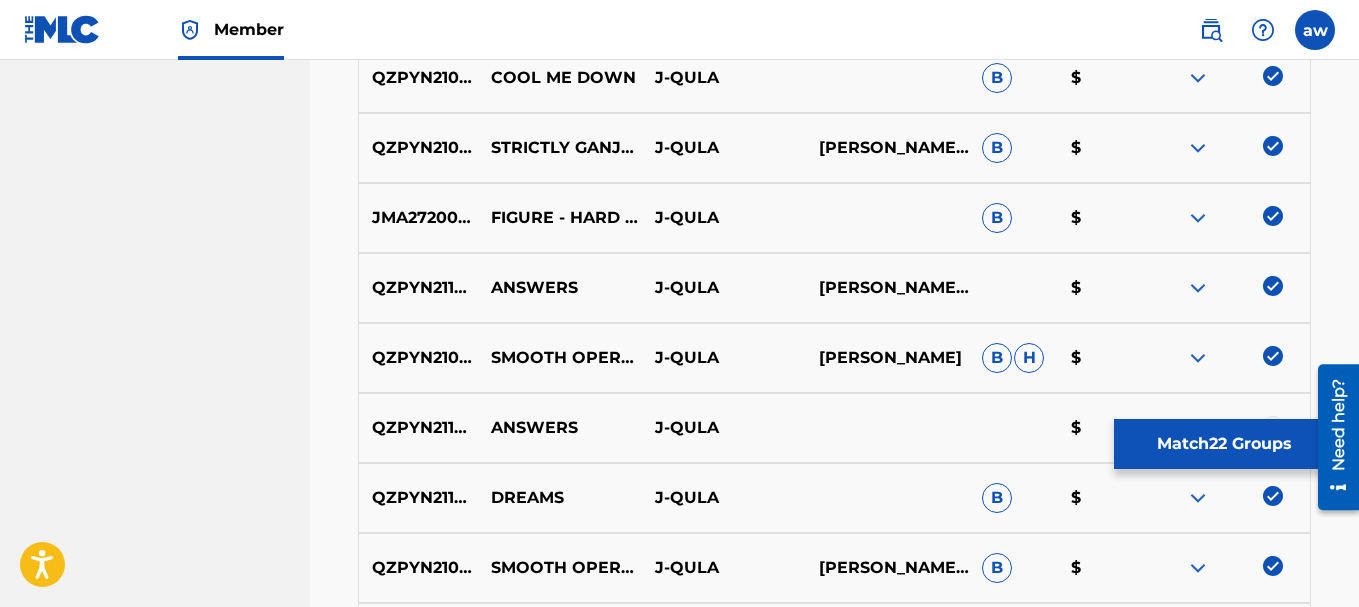 click at bounding box center (1273, 286) 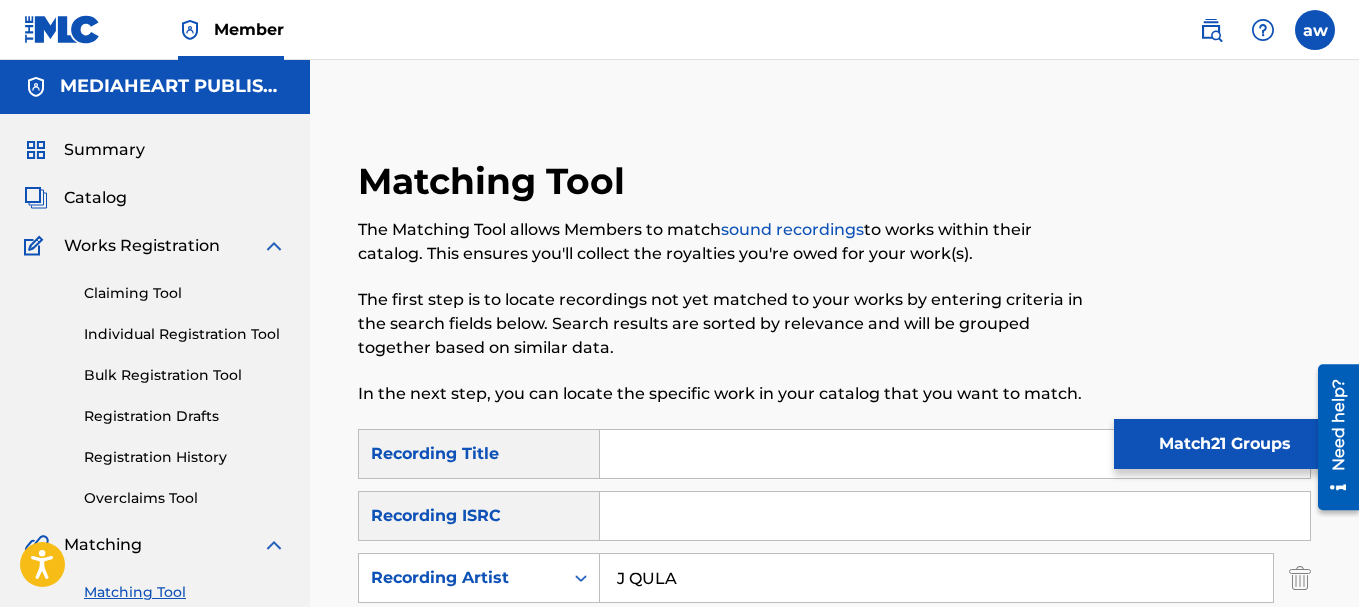 scroll, scrollTop: 0, scrollLeft: 0, axis: both 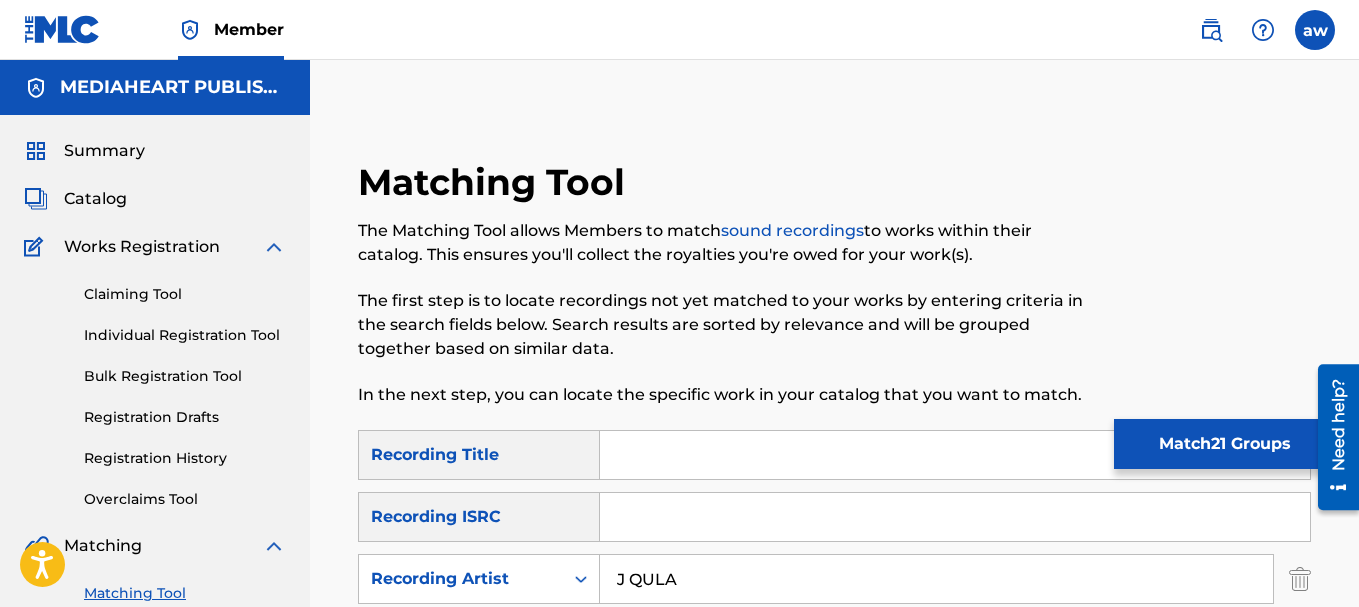 click on "Catalog" at bounding box center (95, 199) 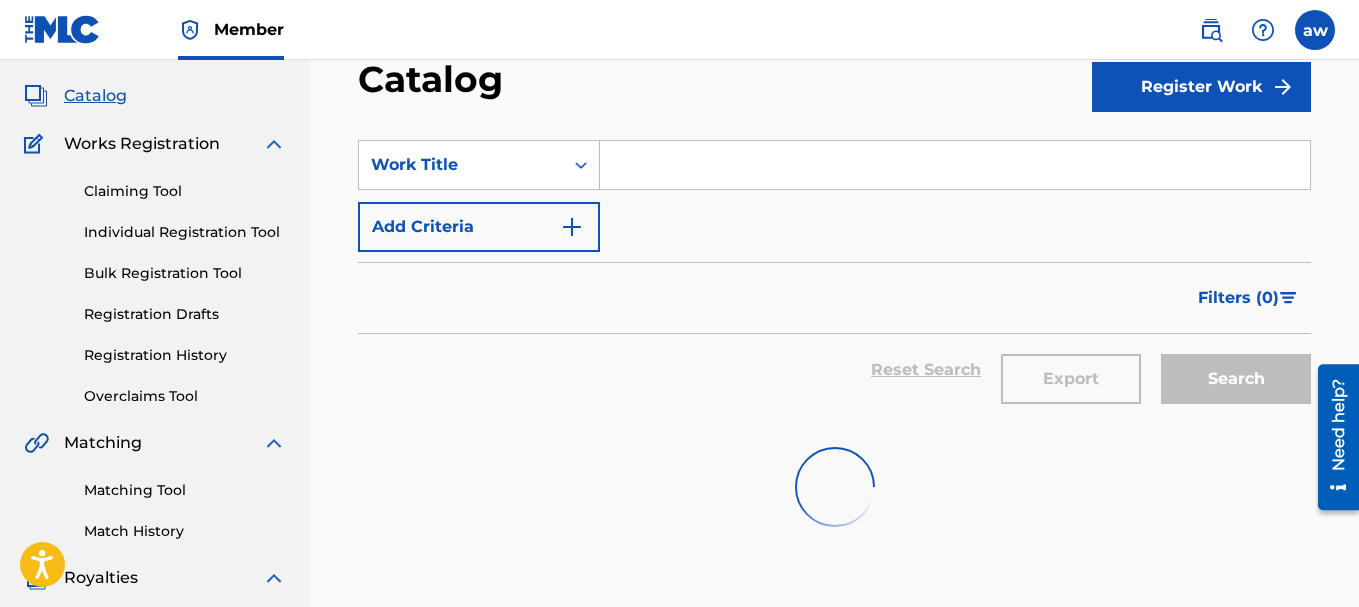 scroll, scrollTop: 300, scrollLeft: 0, axis: vertical 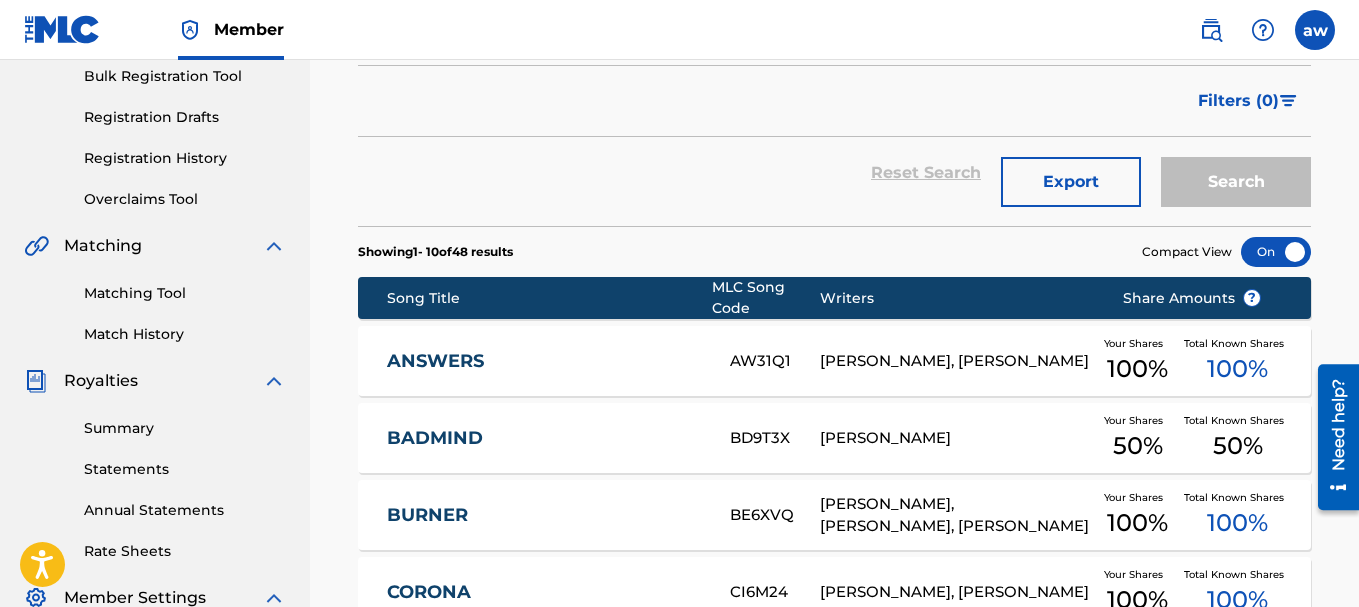 click on "100 %" at bounding box center [1237, 369] 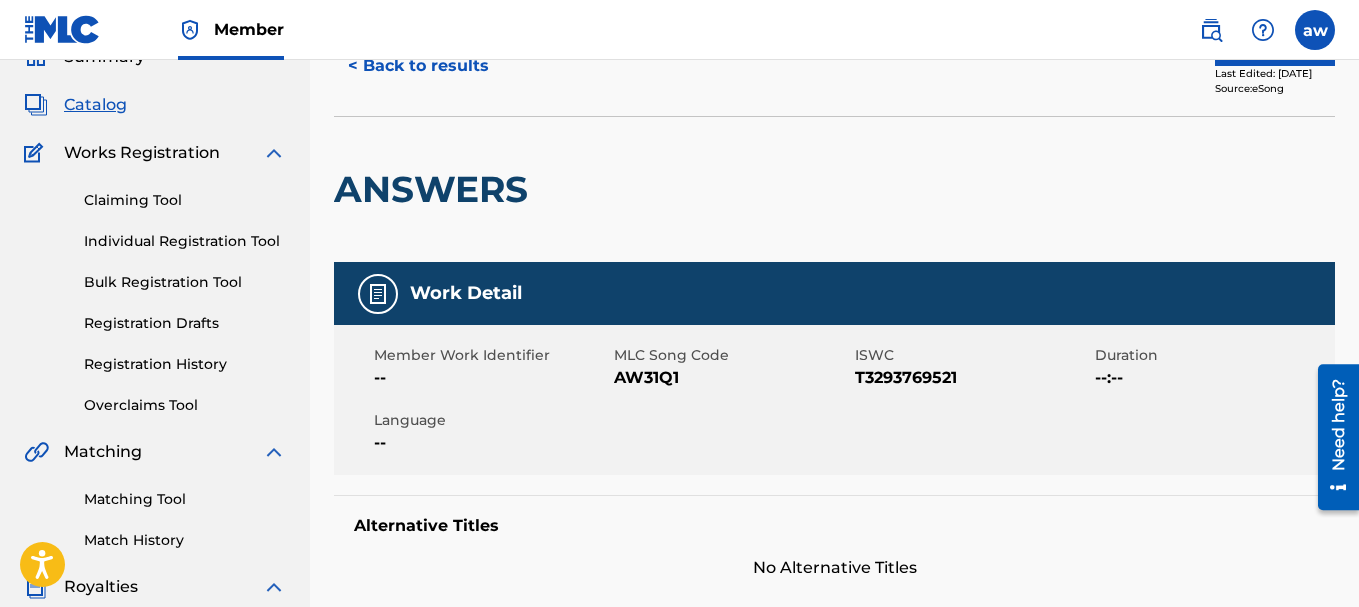 scroll, scrollTop: 0, scrollLeft: 0, axis: both 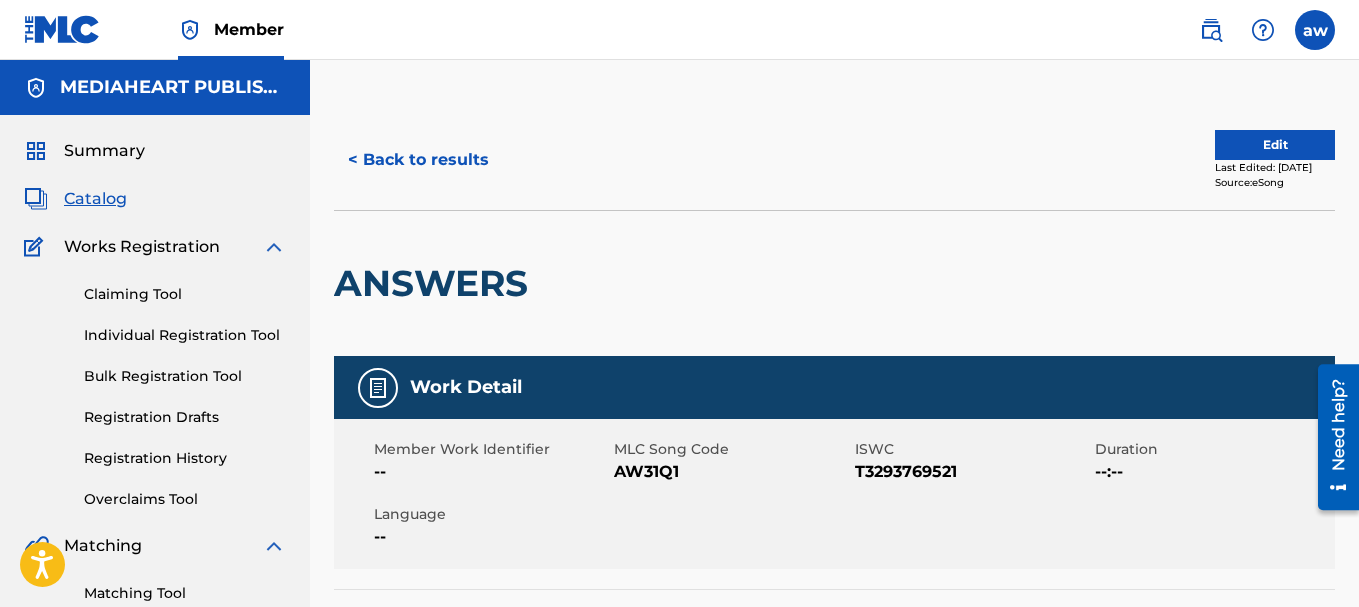 click on "Catalog" at bounding box center [95, 199] 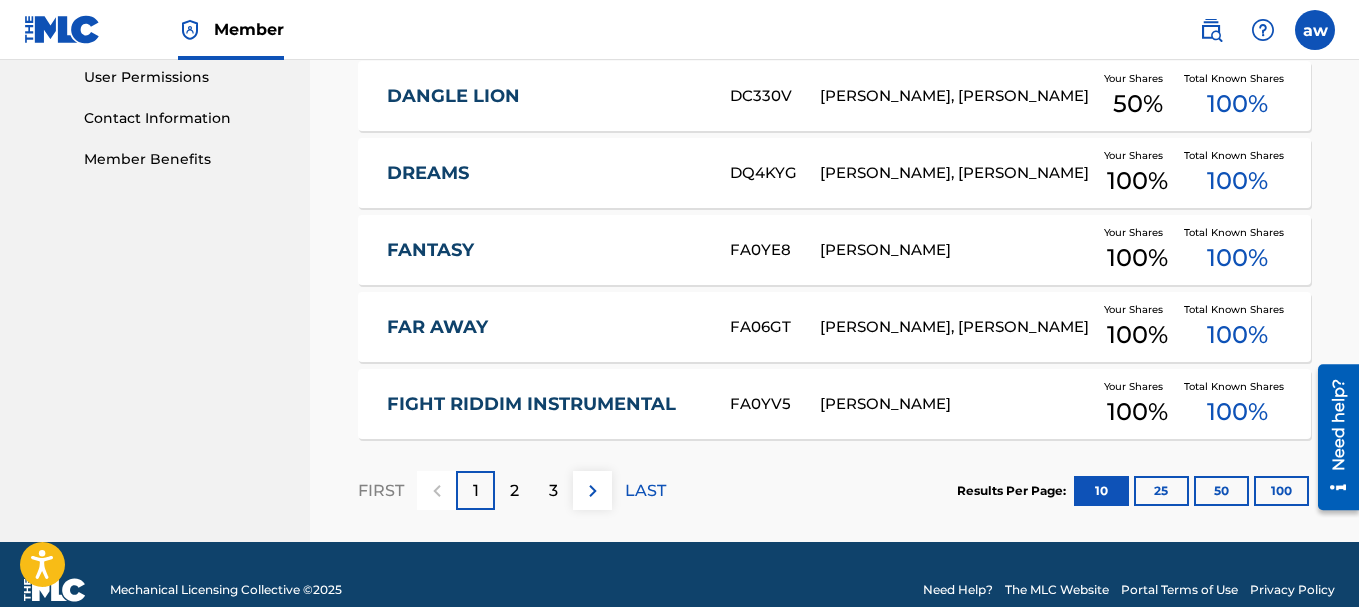 scroll, scrollTop: 981, scrollLeft: 0, axis: vertical 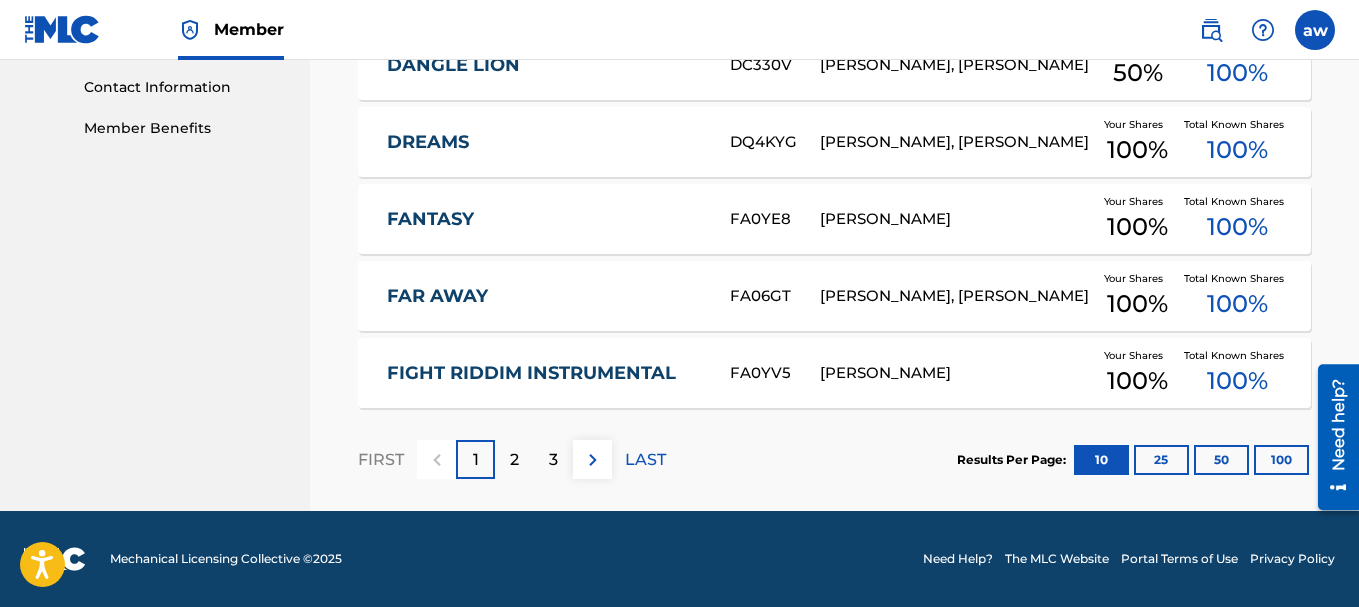 click on "25" at bounding box center (1161, 460) 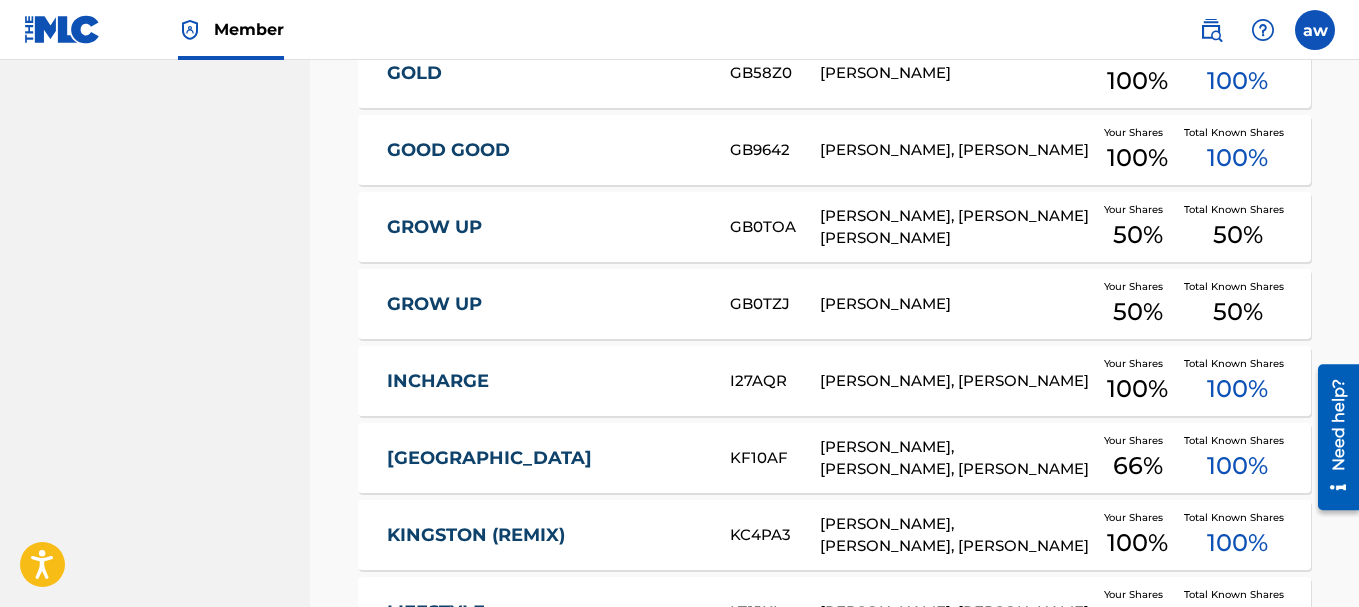 scroll, scrollTop: 1481, scrollLeft: 0, axis: vertical 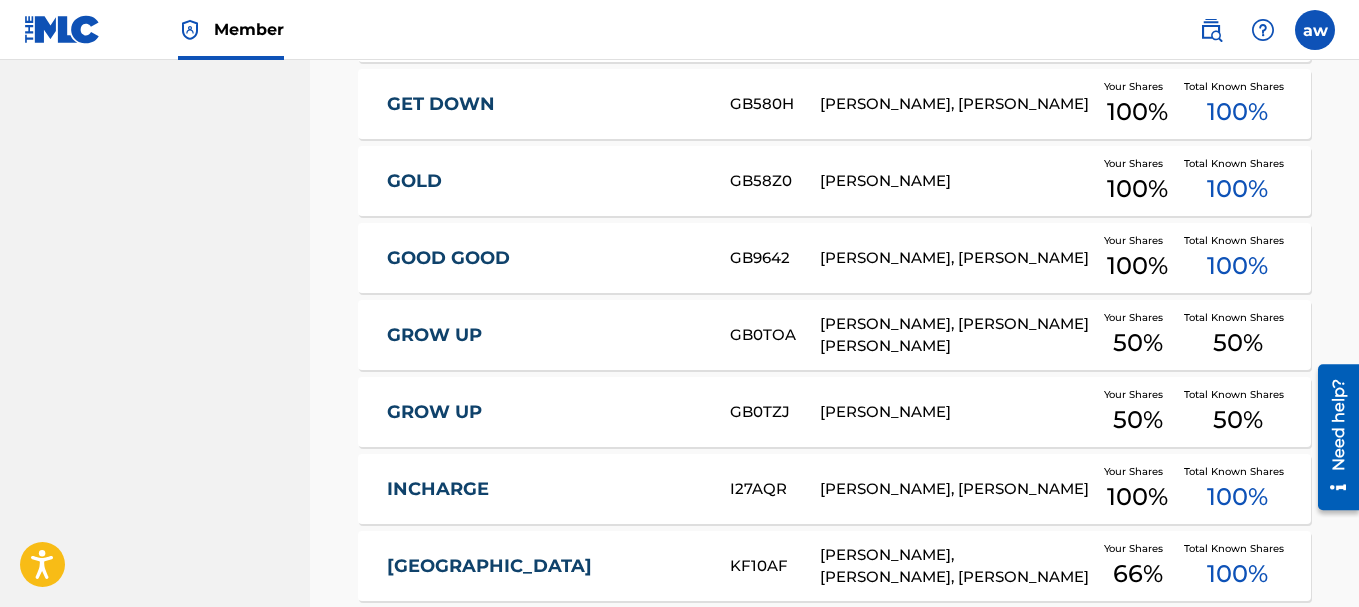 click on "GB0TZJ" at bounding box center (775, 412) 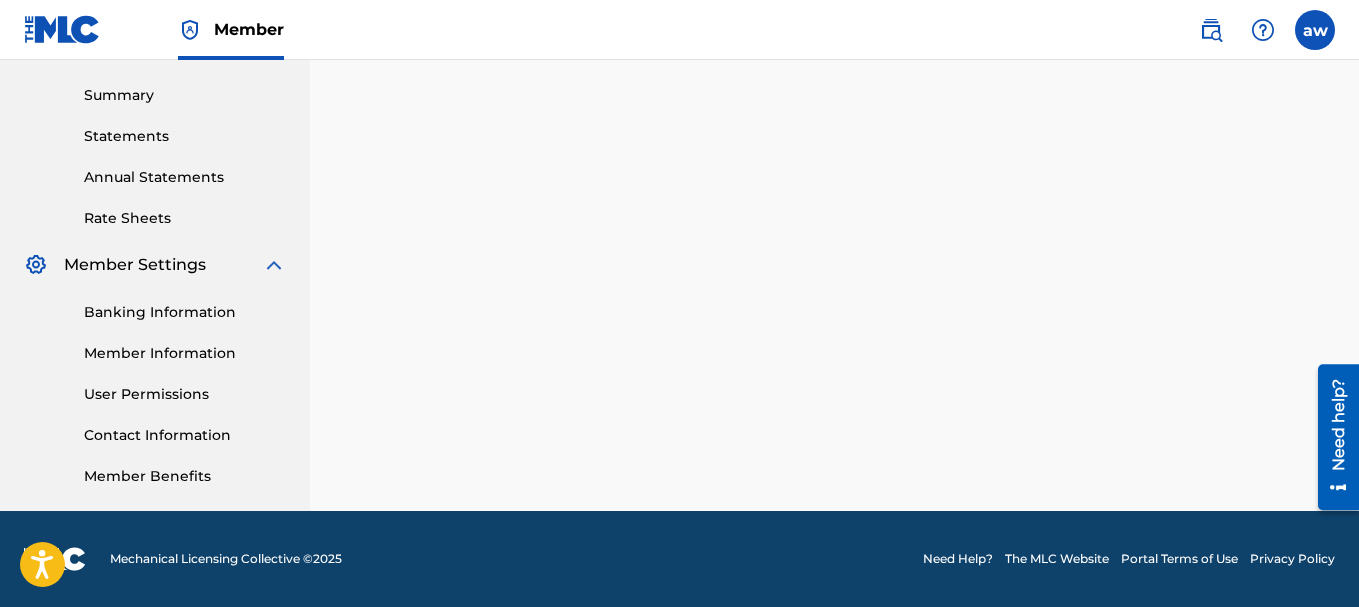 scroll, scrollTop: 0, scrollLeft: 0, axis: both 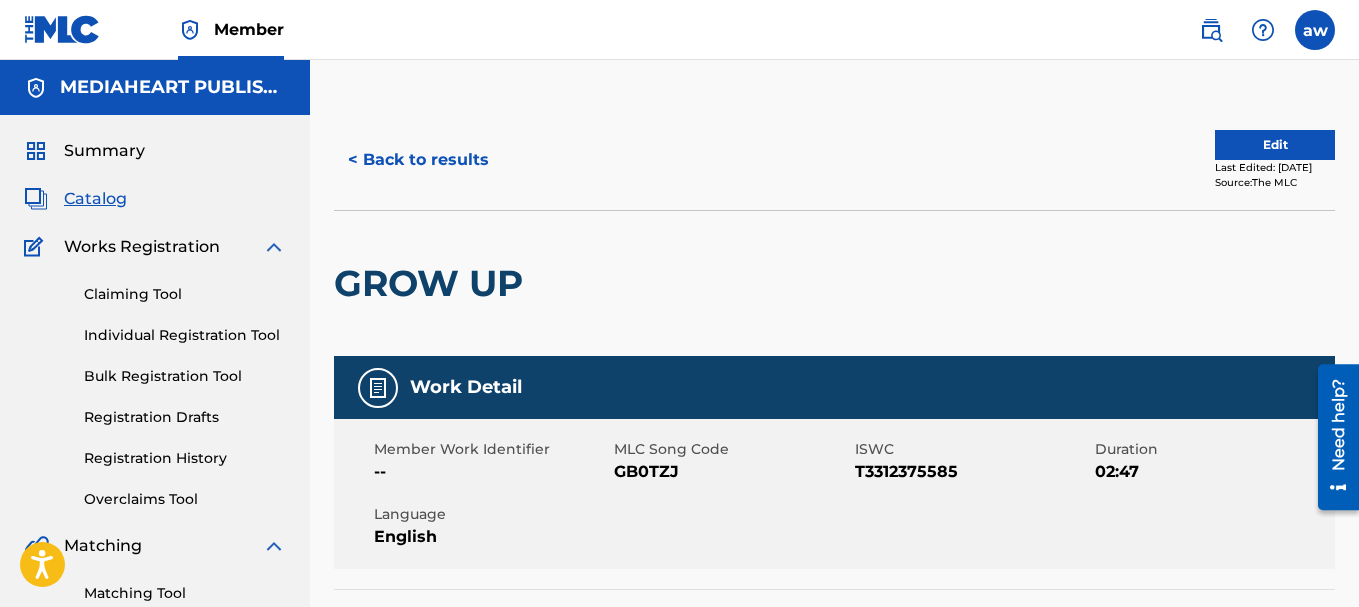 click on "Summary Catalog Works Registration Claiming Tool Individual Registration Tool Bulk Registration Tool Registration Drafts Registration History Overclaims Tool Matching Matching Tool Match History Royalties Summary Statements Annual Statements Rate Sheets Member Settings Banking Information Member Information User Permissions Contact Information Member Benefits" at bounding box center [155, 629] 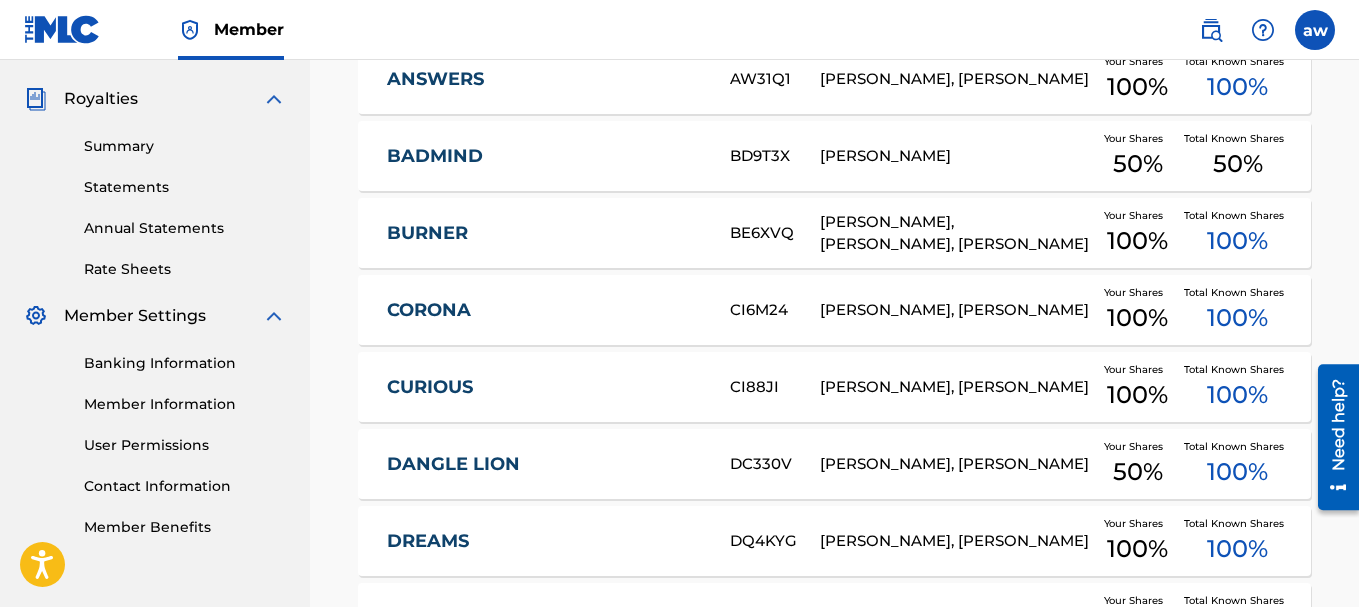 scroll, scrollTop: 600, scrollLeft: 0, axis: vertical 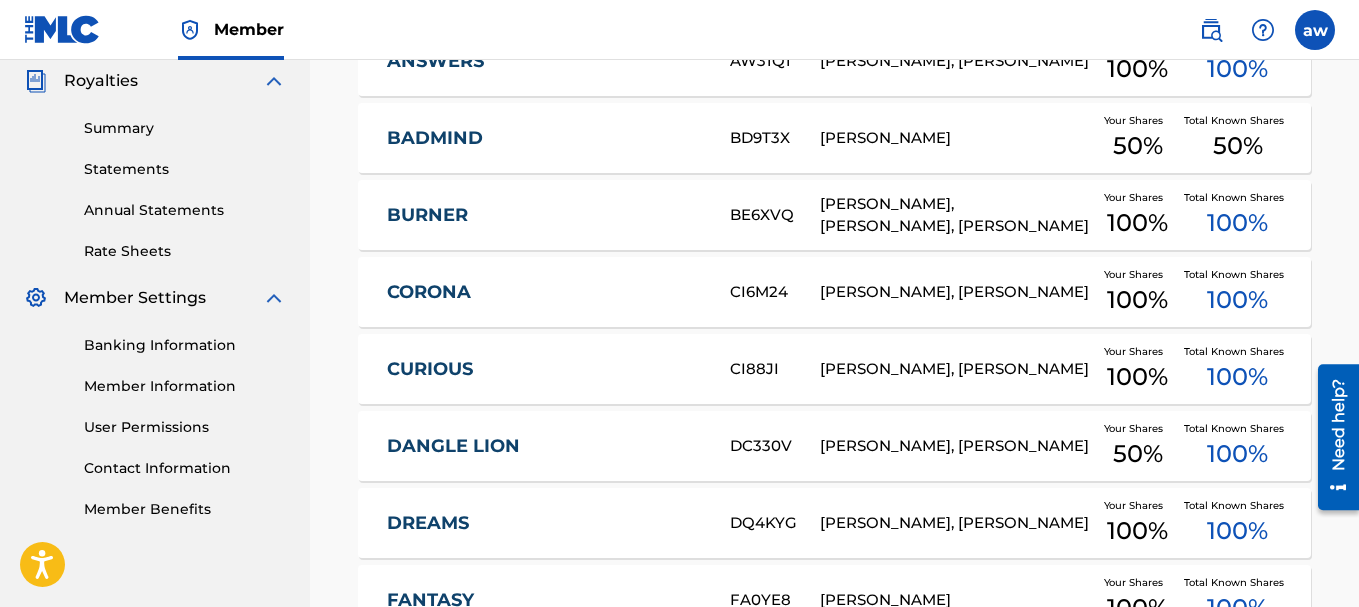 click on "BURNER BE6XVQ ANDRE WATSON, SHELDON HORATIO NISBETH, CALLIFA COLLINGTON MORGAN Your Shares 100 % Total Known Shares 100 %" at bounding box center (834, 215) 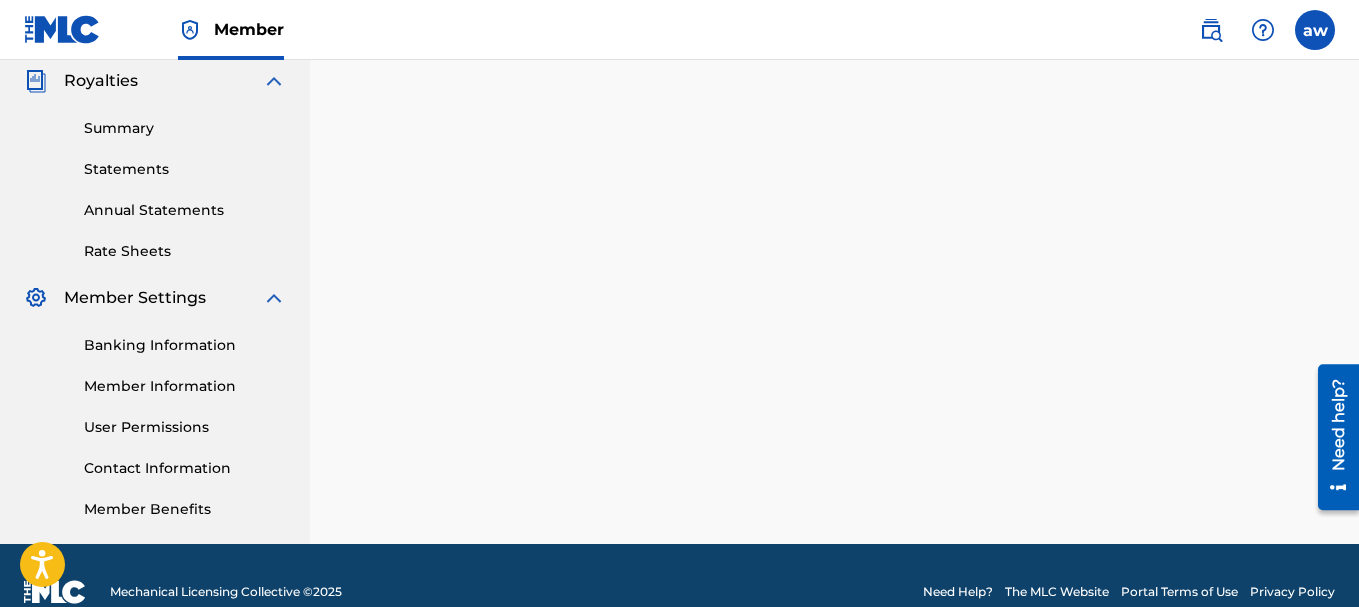 scroll, scrollTop: 0, scrollLeft: 0, axis: both 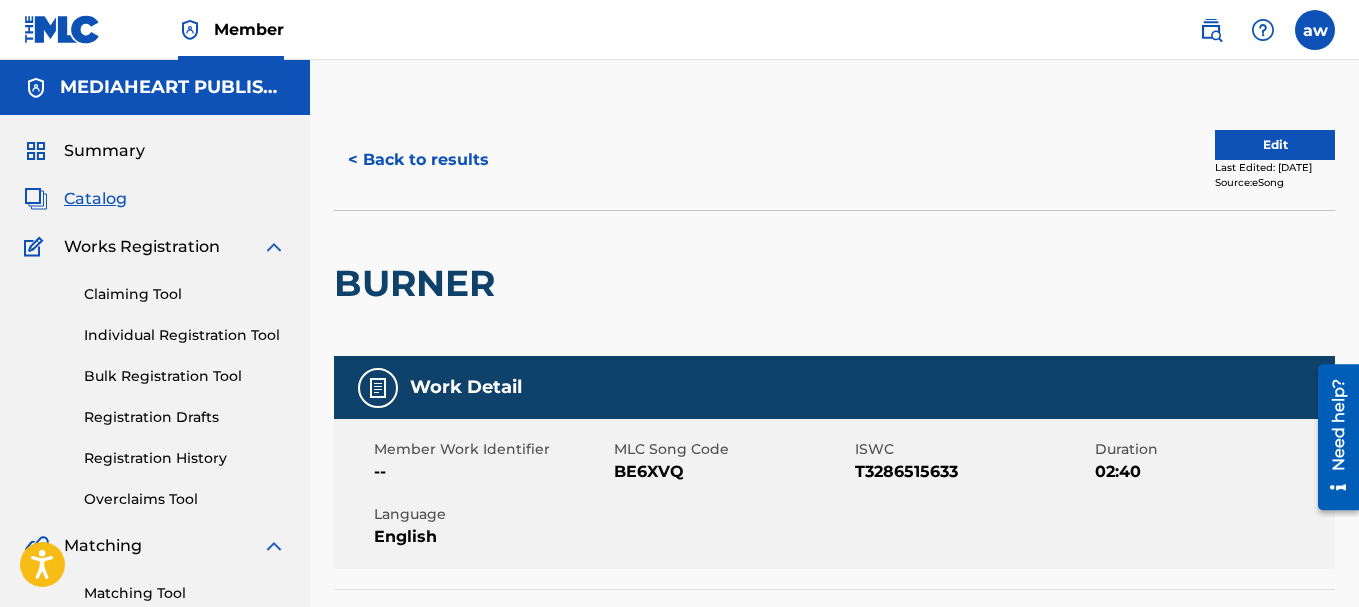 click on "Catalog" at bounding box center (95, 199) 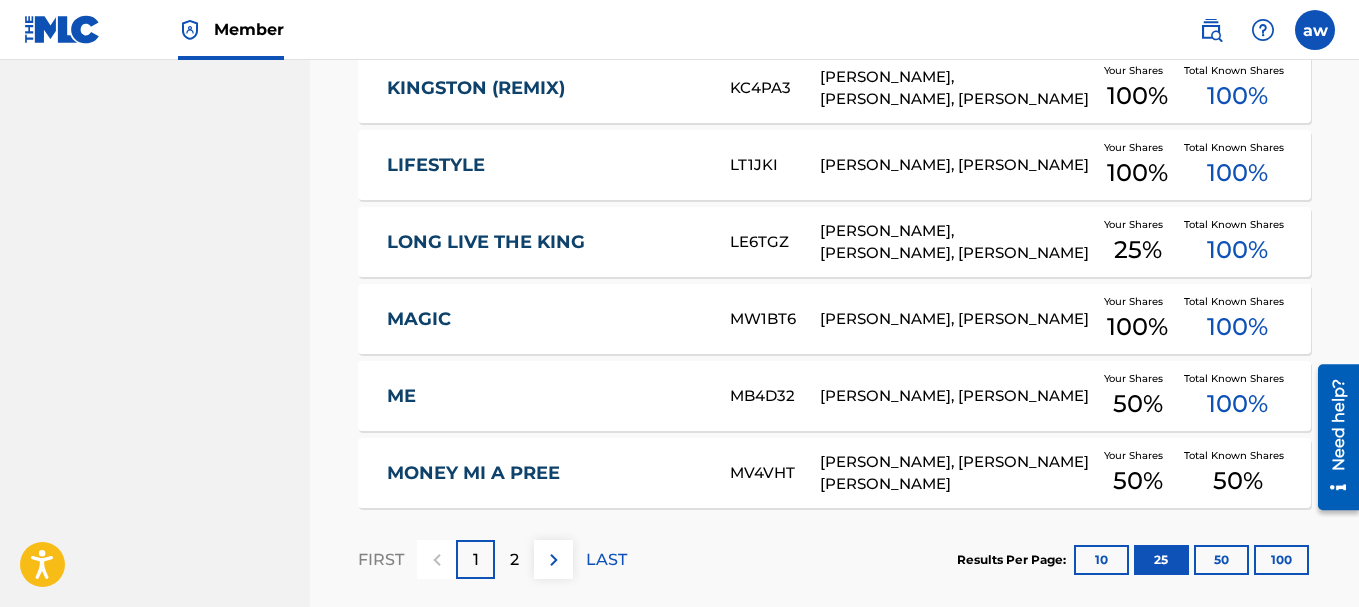 scroll, scrollTop: 2133, scrollLeft: 0, axis: vertical 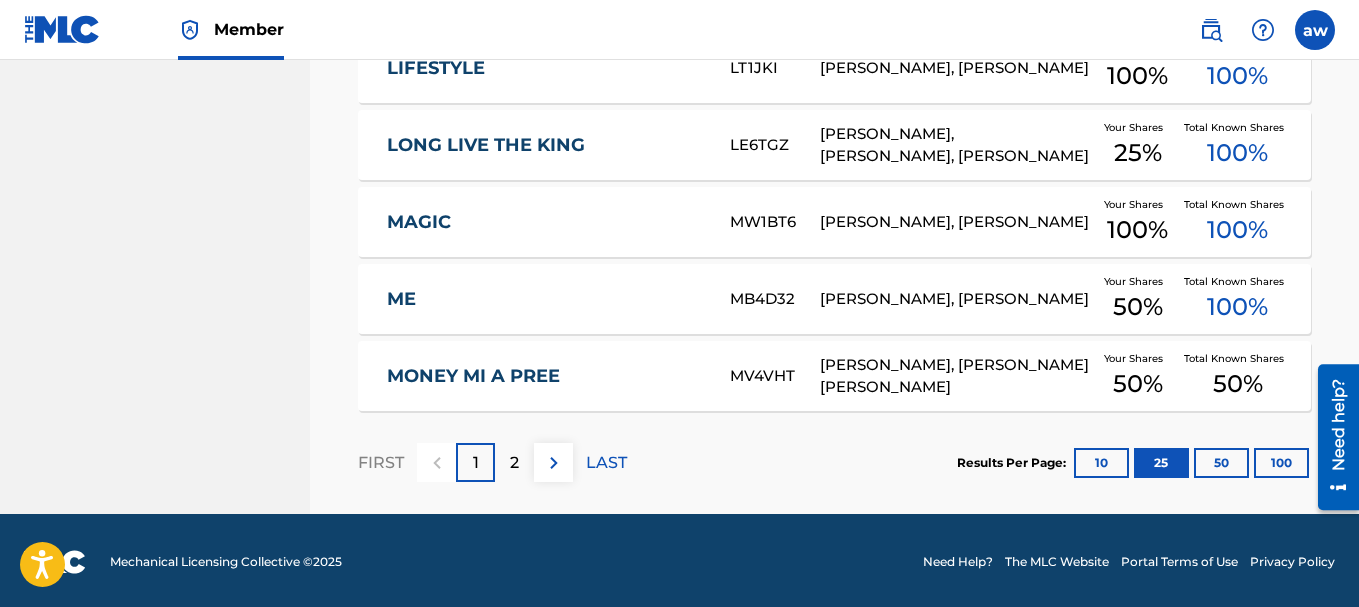 click on "MONEY MI A PREE MV4VHT SHANIQUE DAVIS, RICHARD ANTHONY POWELL Your Shares 50 % Total Known Shares 50 %" at bounding box center (834, 376) 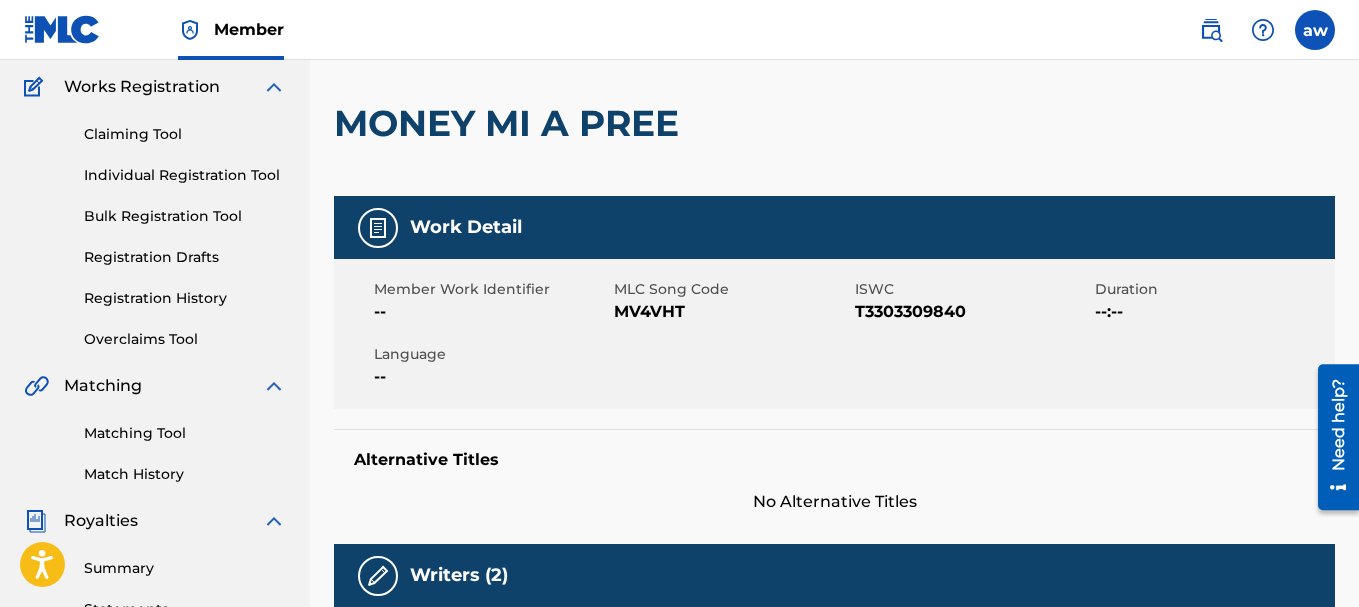 scroll, scrollTop: 0, scrollLeft: 0, axis: both 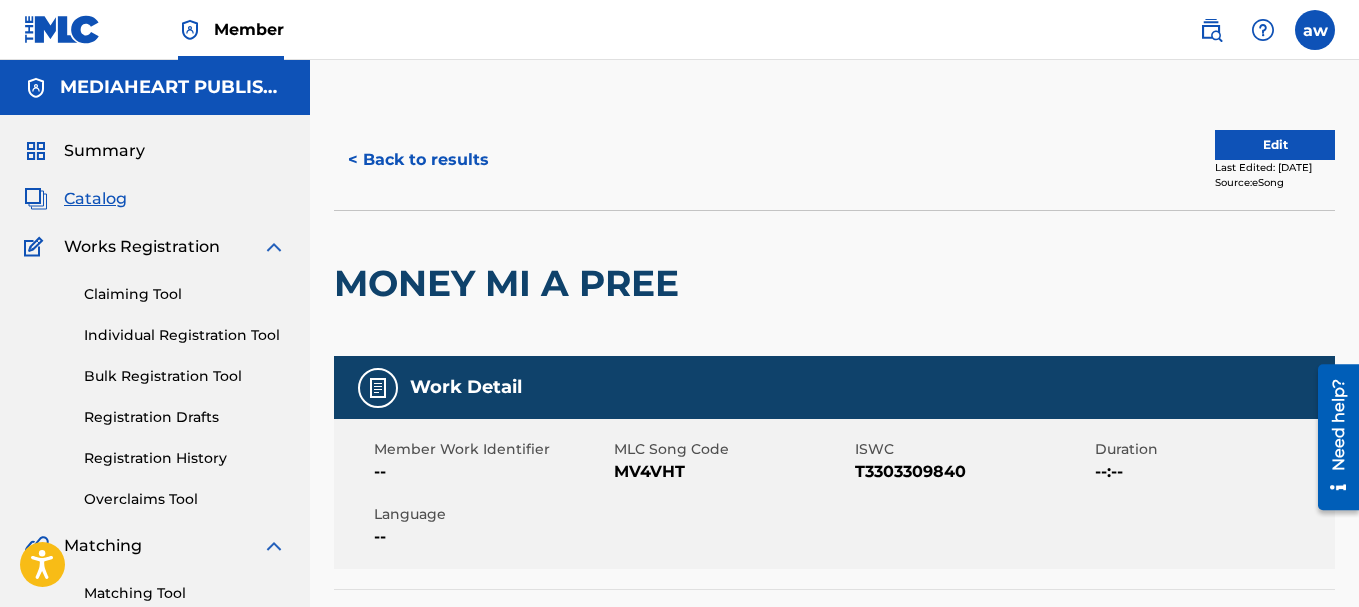 click on "Catalog" at bounding box center (95, 199) 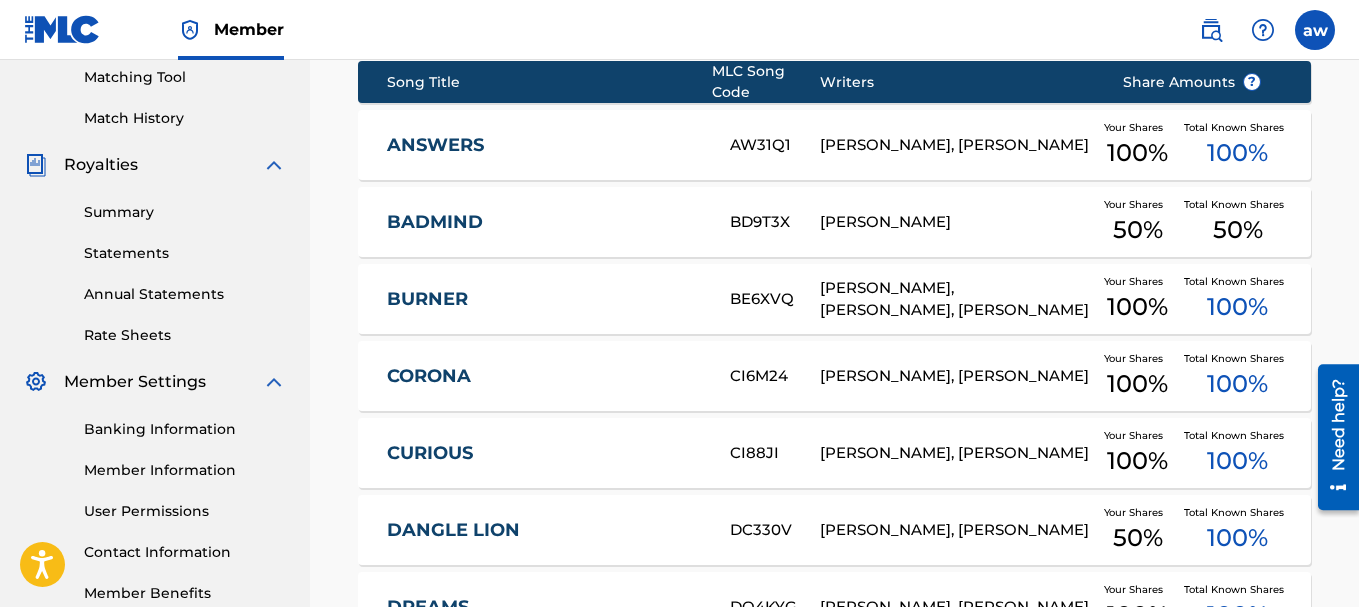 scroll, scrollTop: 900, scrollLeft: 0, axis: vertical 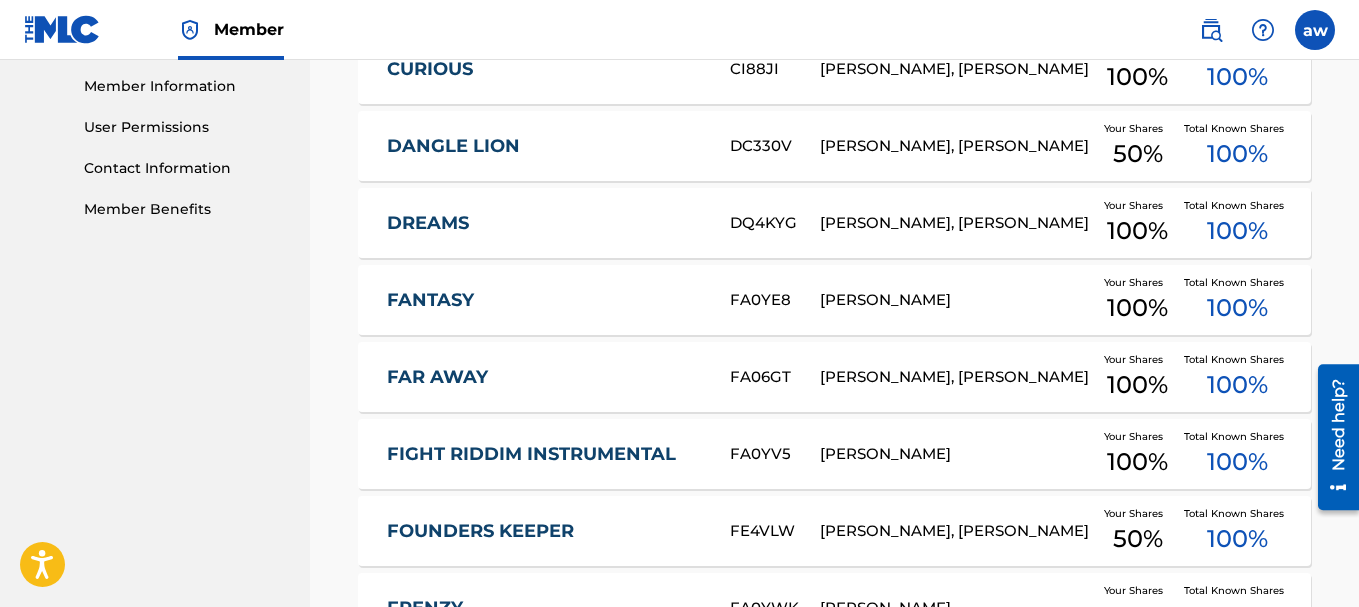 click on "FANTASY FA0YE8 ANDRE WATSON Your Shares 100 % Total Known Shares 100 %" at bounding box center [834, 300] 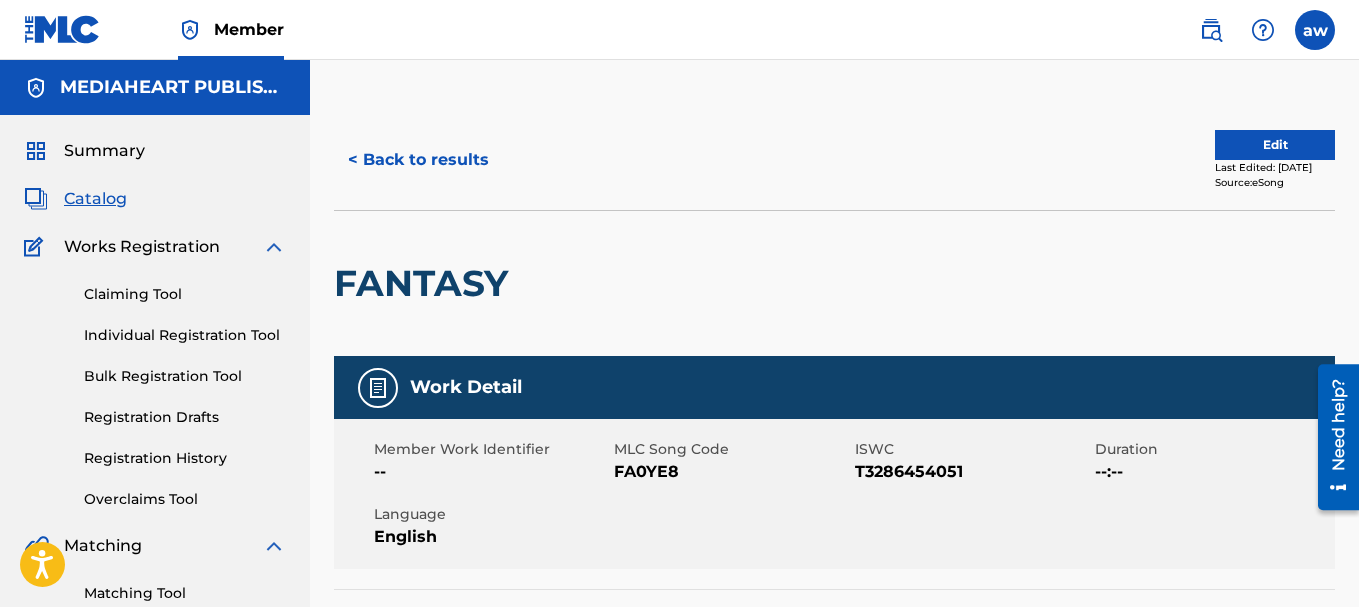 scroll, scrollTop: 100, scrollLeft: 0, axis: vertical 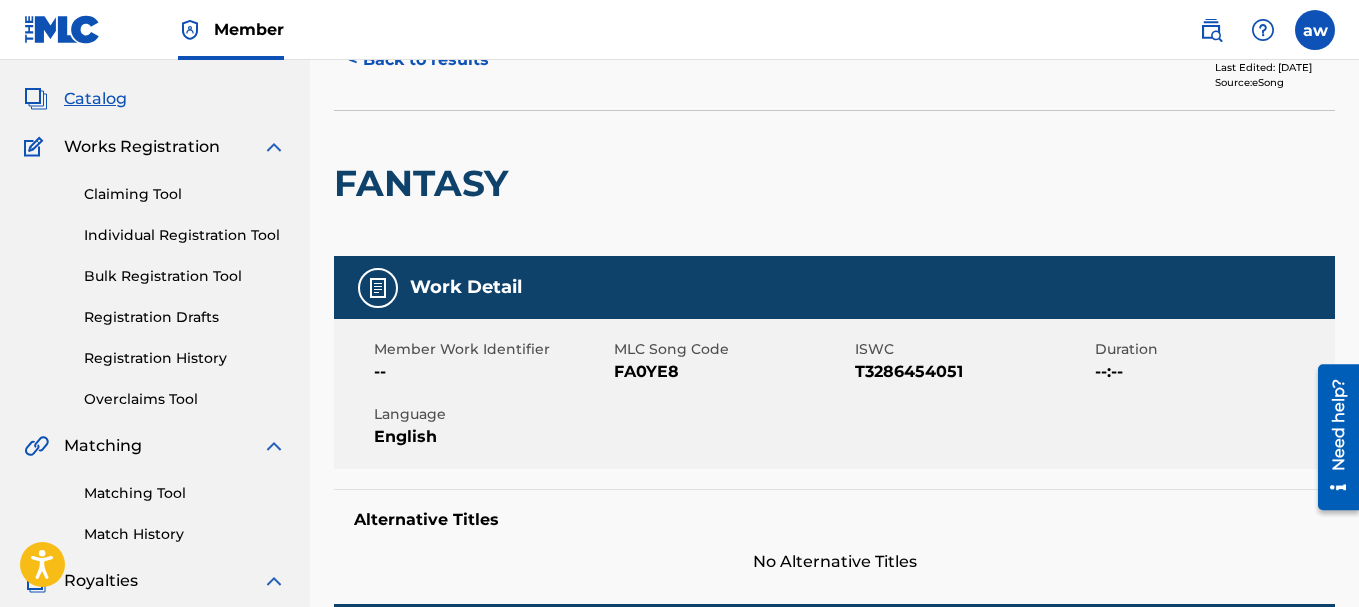 click on "Claiming Tool" at bounding box center (185, 194) 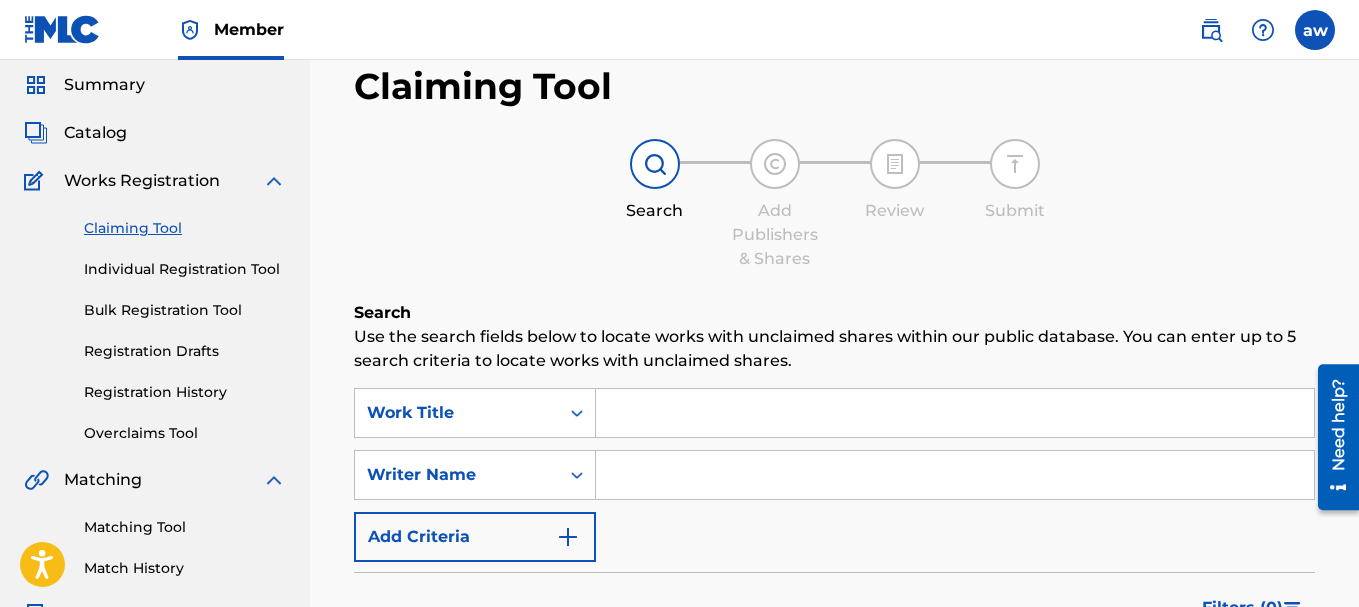 scroll, scrollTop: 0, scrollLeft: 0, axis: both 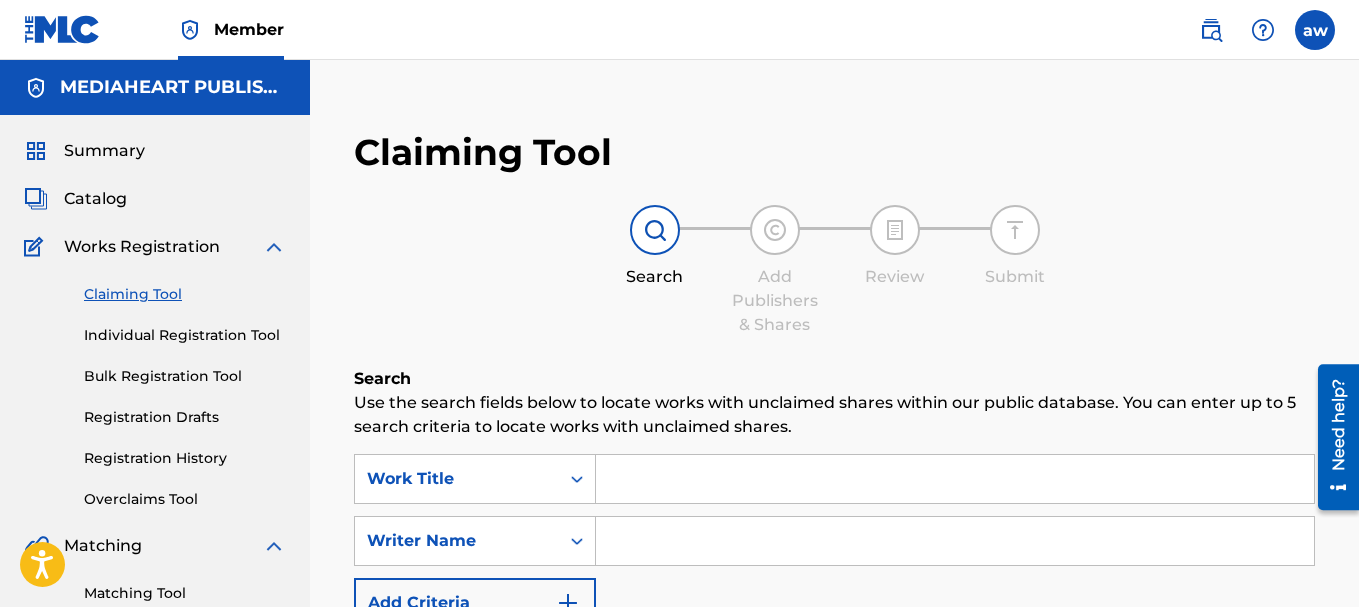click on "Catalog" at bounding box center (95, 199) 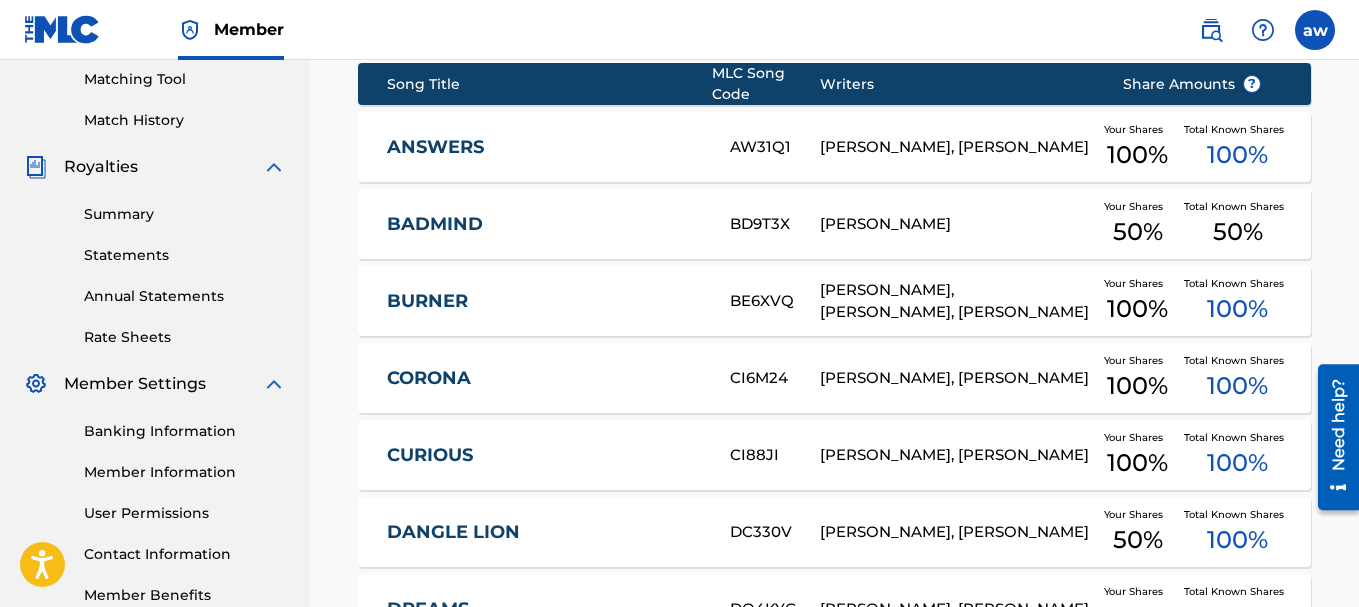 scroll, scrollTop: 400, scrollLeft: 0, axis: vertical 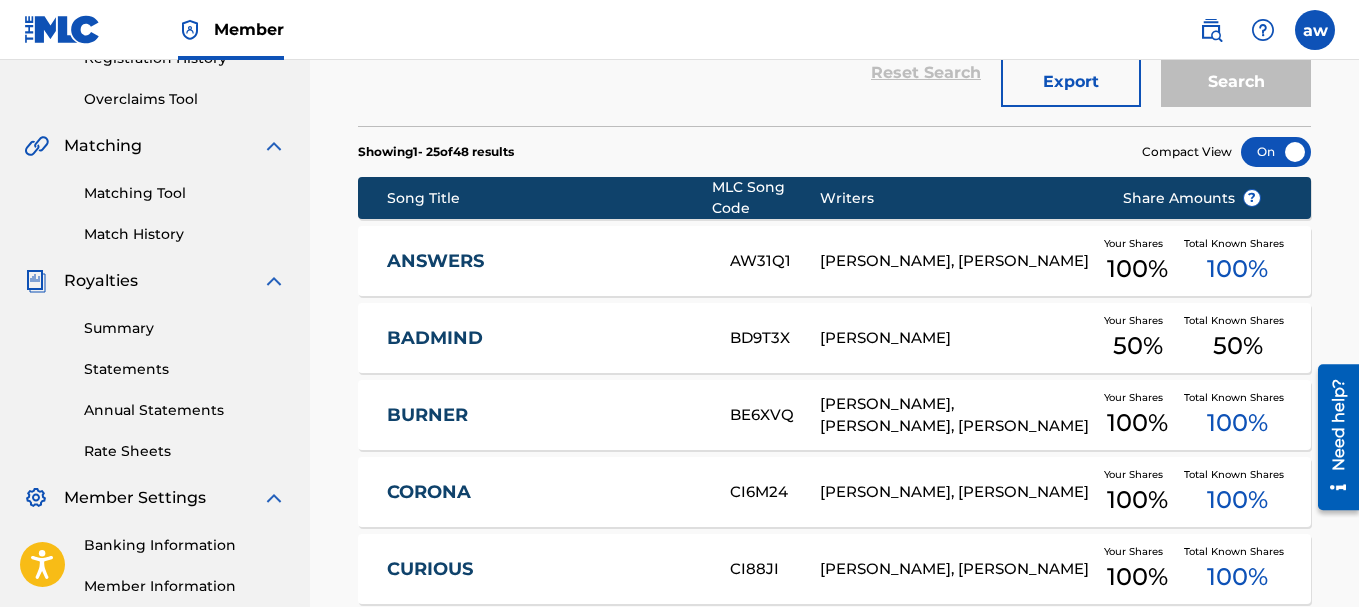 click on "BD9T3X" at bounding box center (775, 338) 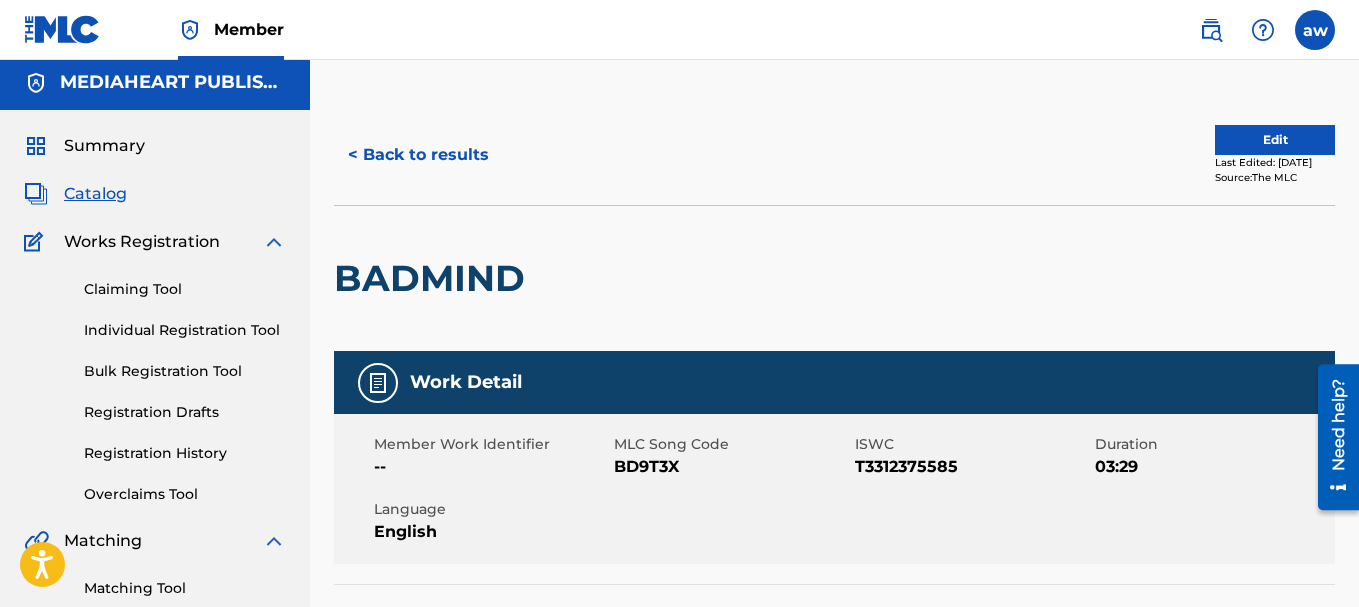 scroll, scrollTop: 0, scrollLeft: 0, axis: both 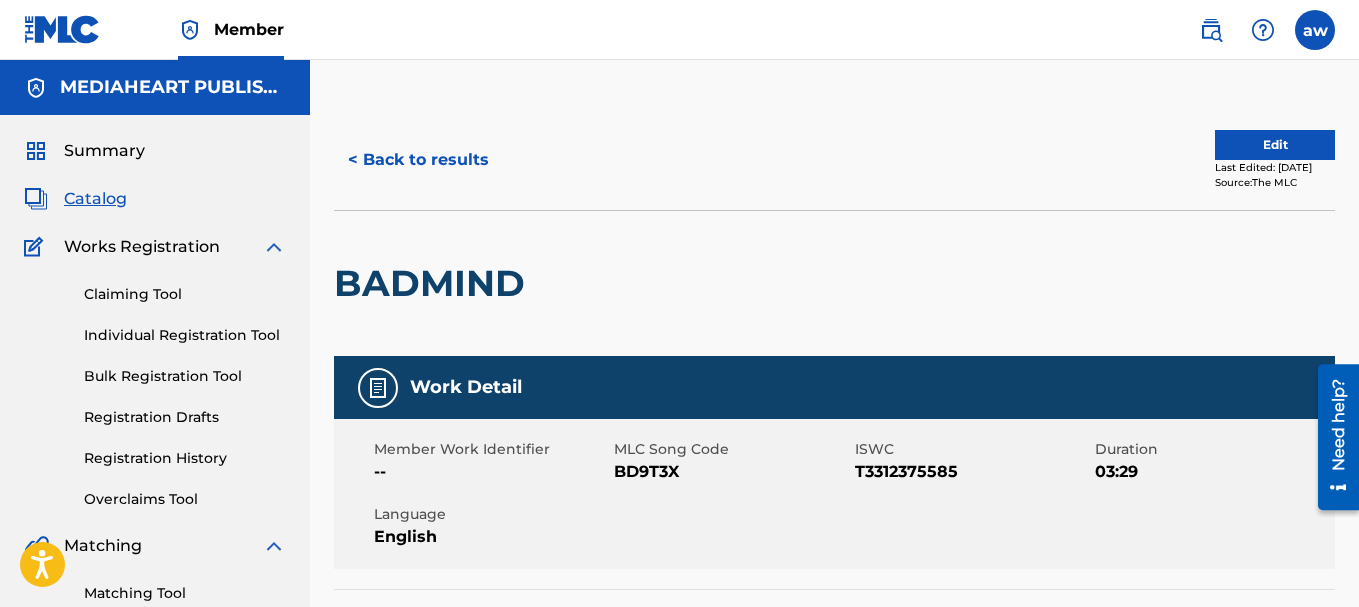 click on "Catalog" at bounding box center (95, 199) 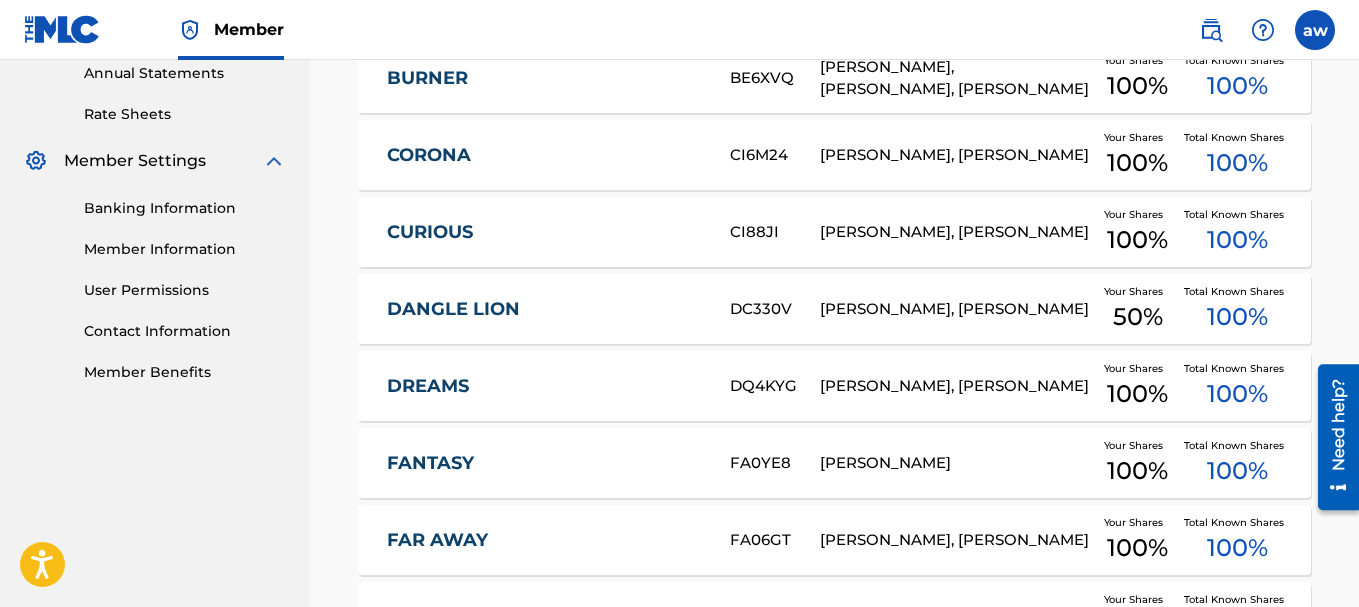 scroll, scrollTop: 1100, scrollLeft: 0, axis: vertical 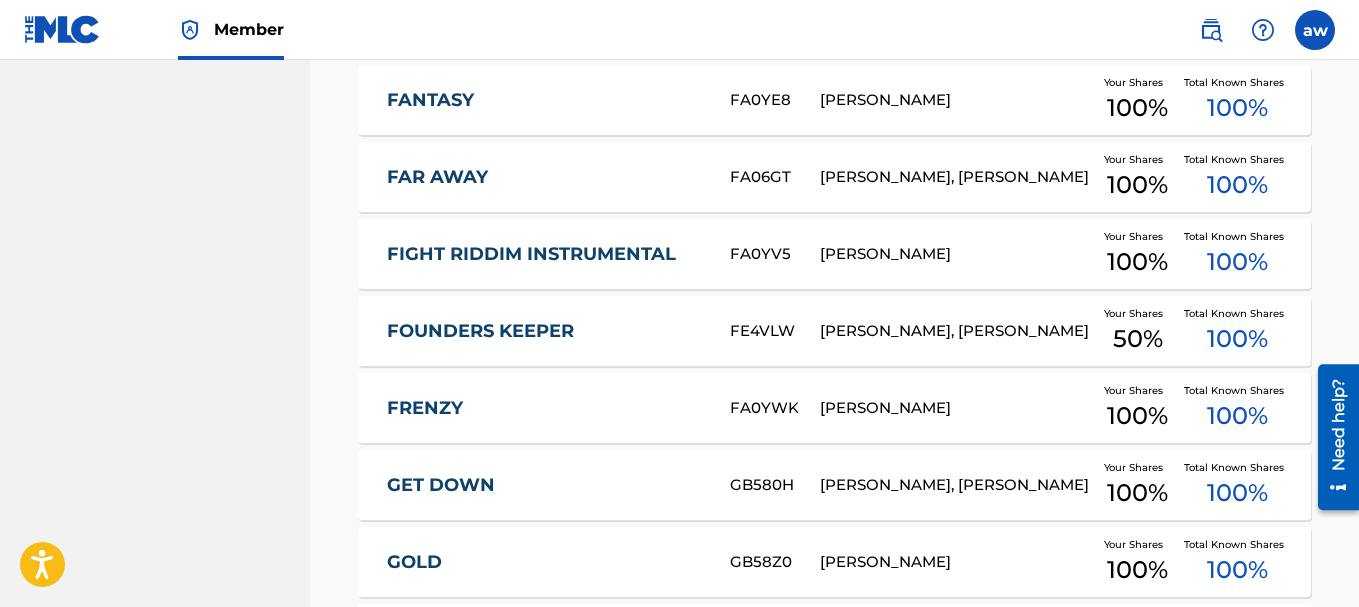 click on "FOUNDERS KEEPER" at bounding box center (545, 331) 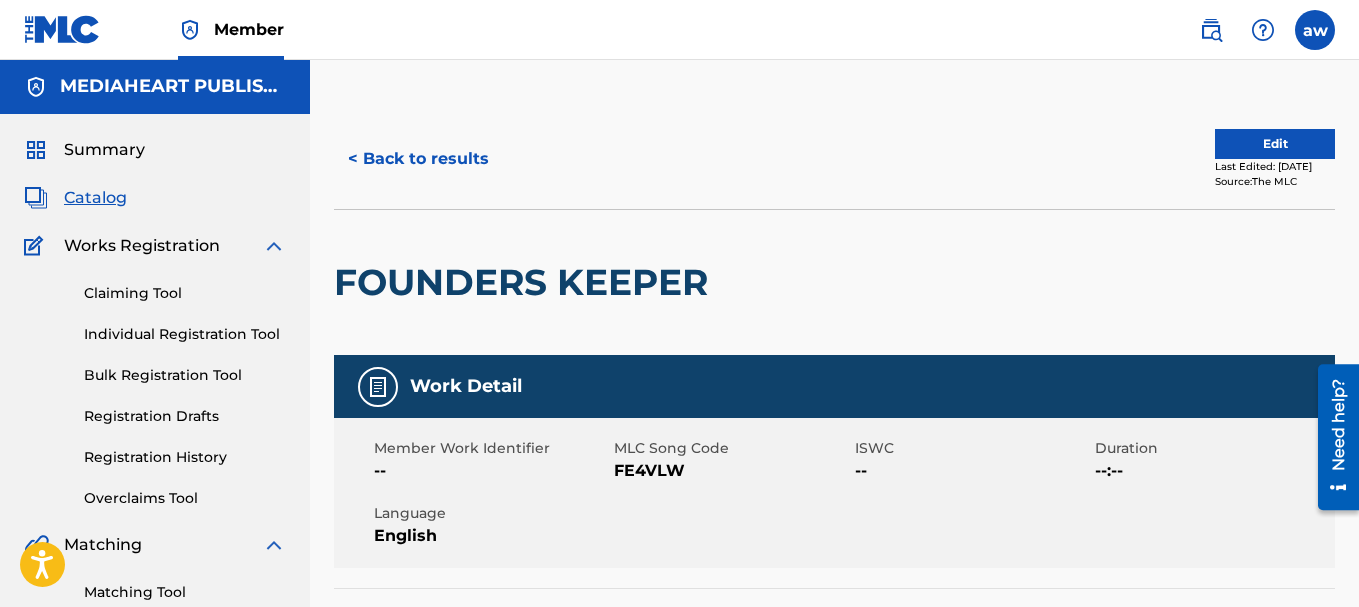 scroll, scrollTop: 0, scrollLeft: 0, axis: both 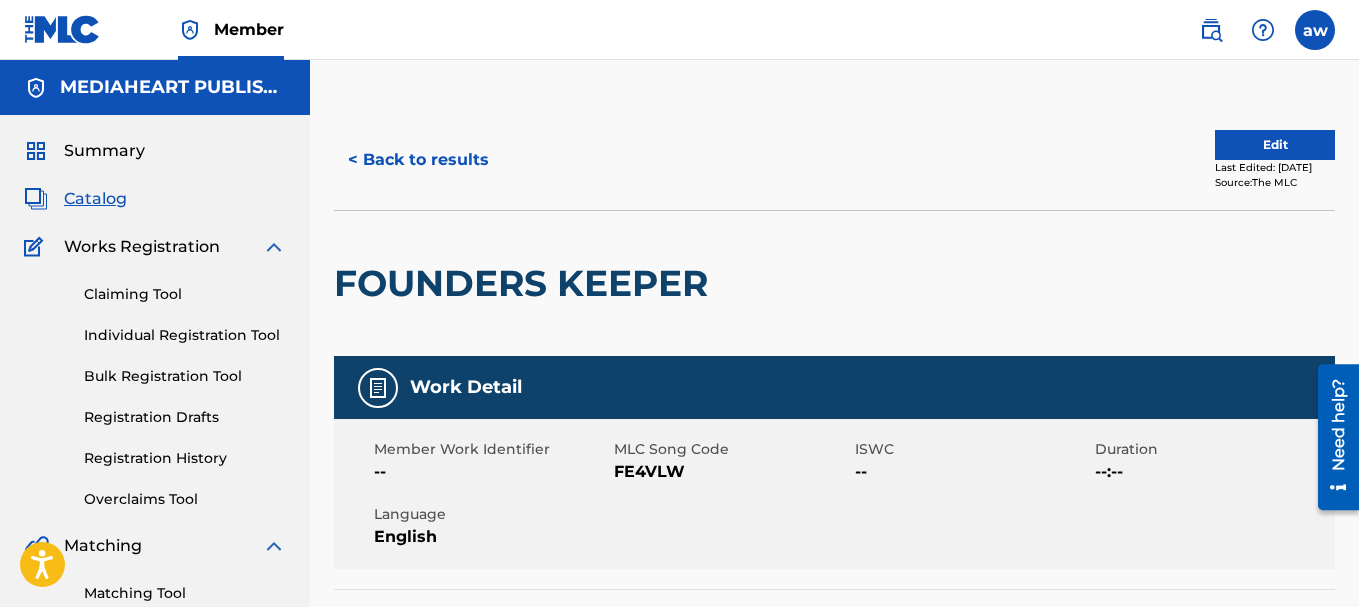 click on "Catalog" at bounding box center (95, 199) 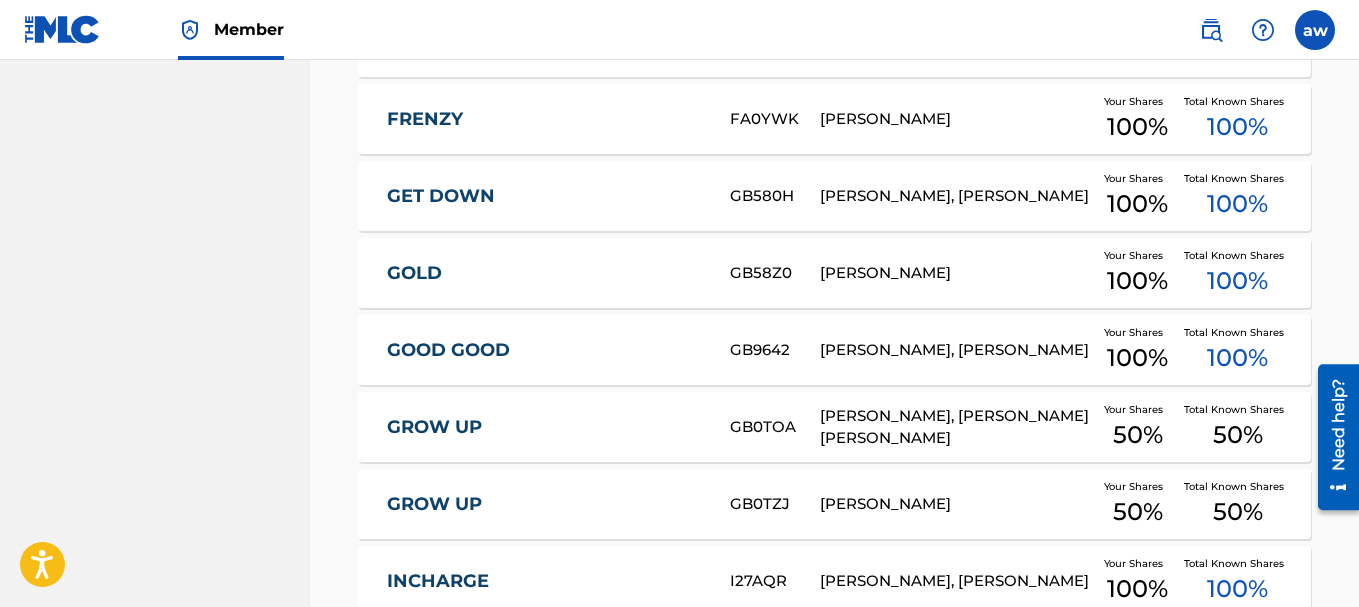 scroll, scrollTop: 1400, scrollLeft: 0, axis: vertical 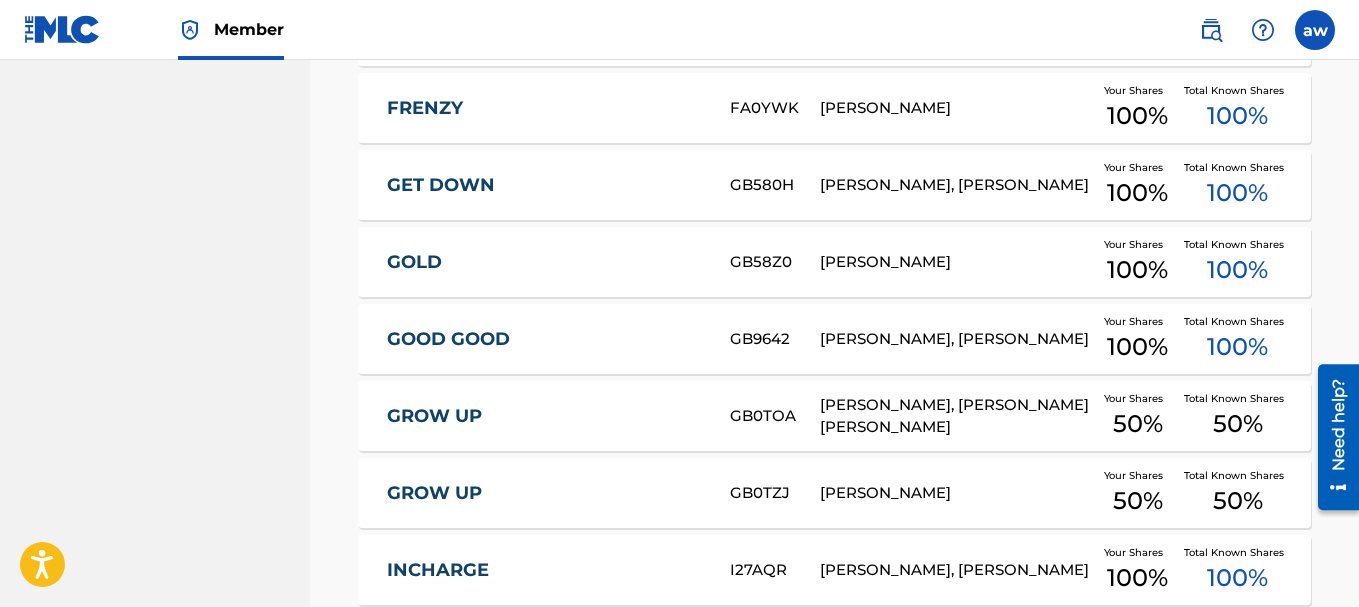 click on "GOOD GOOD" at bounding box center (545, 339) 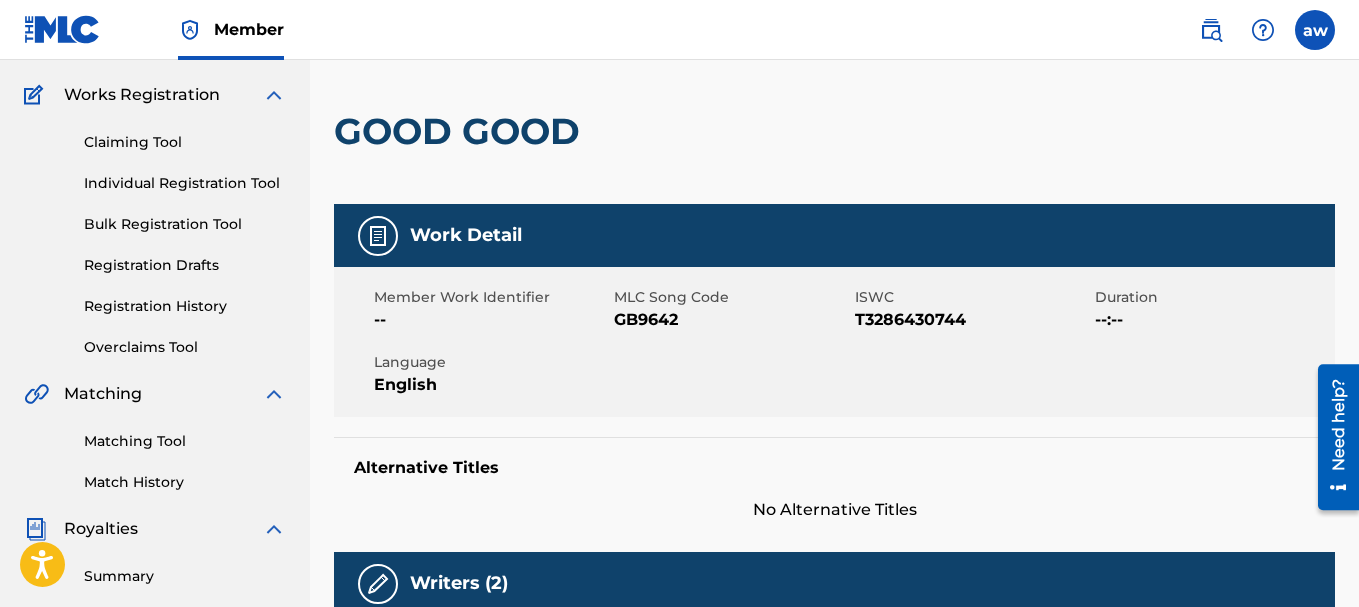scroll, scrollTop: 0, scrollLeft: 0, axis: both 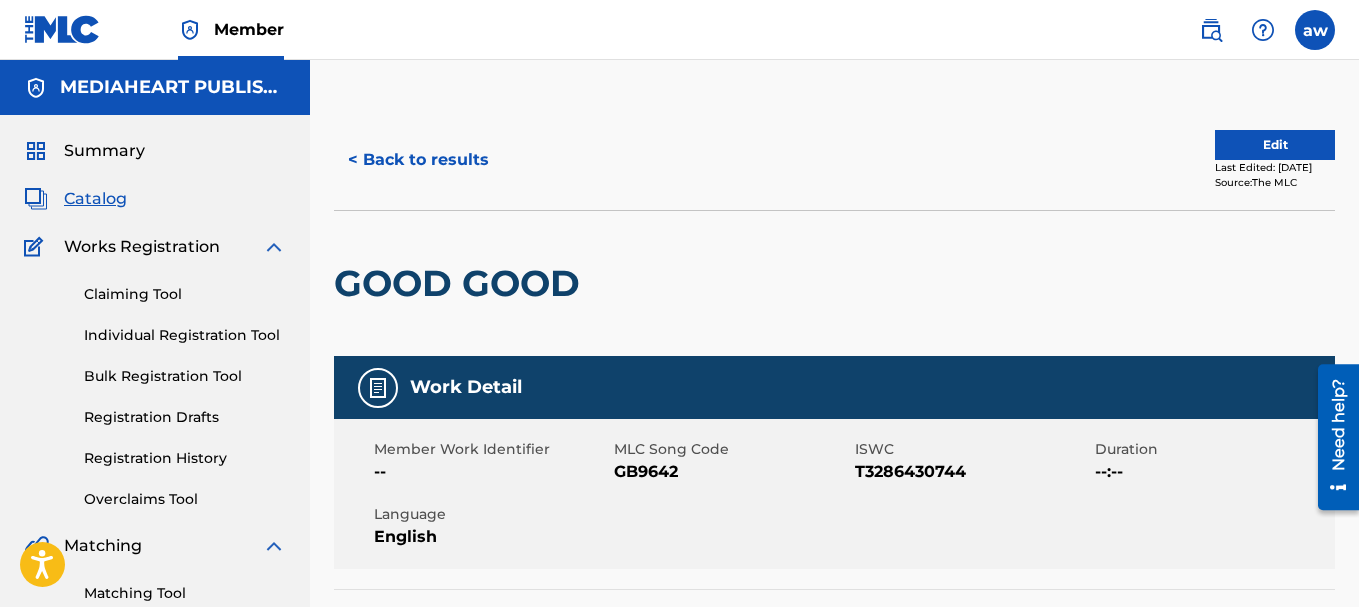 drag, startPoint x: 749, startPoint y: 227, endPoint x: 692, endPoint y: 227, distance: 57 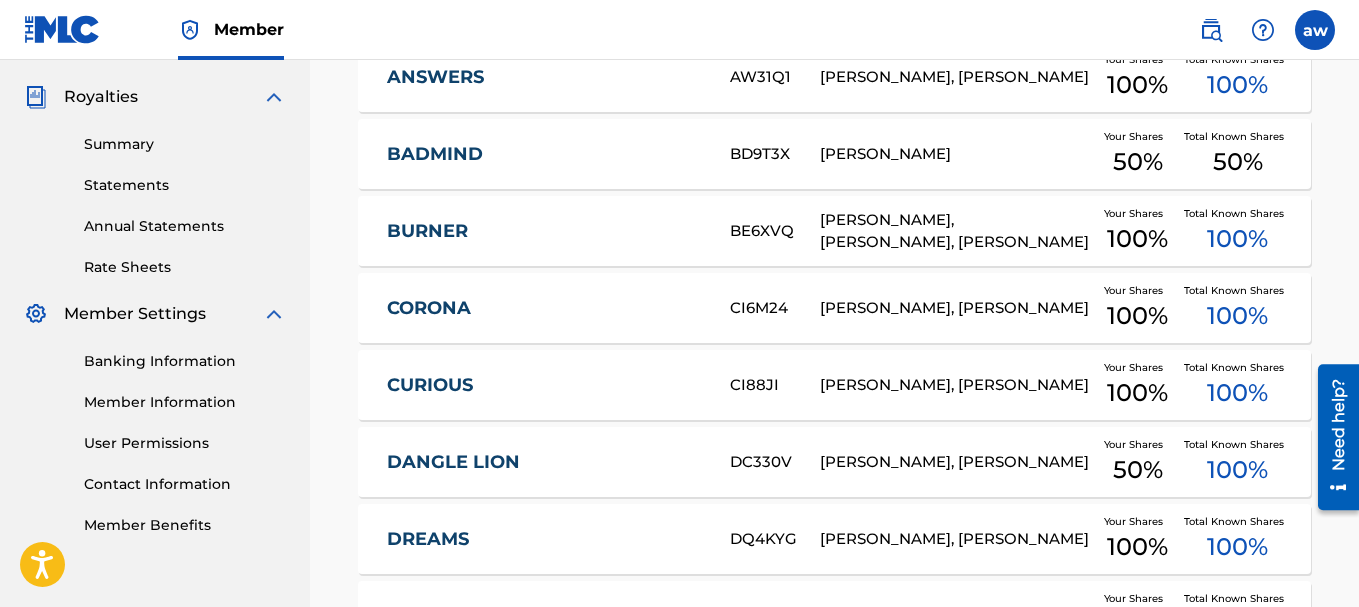 scroll, scrollTop: 600, scrollLeft: 0, axis: vertical 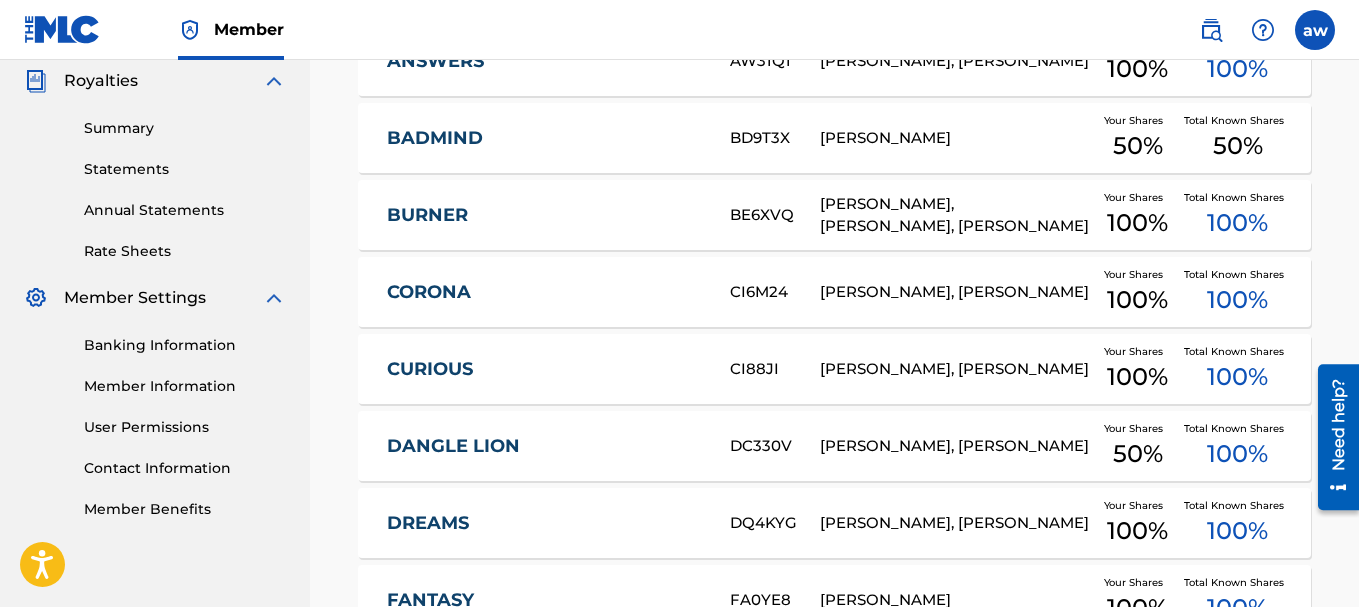 click on "CORONA" at bounding box center [558, 292] 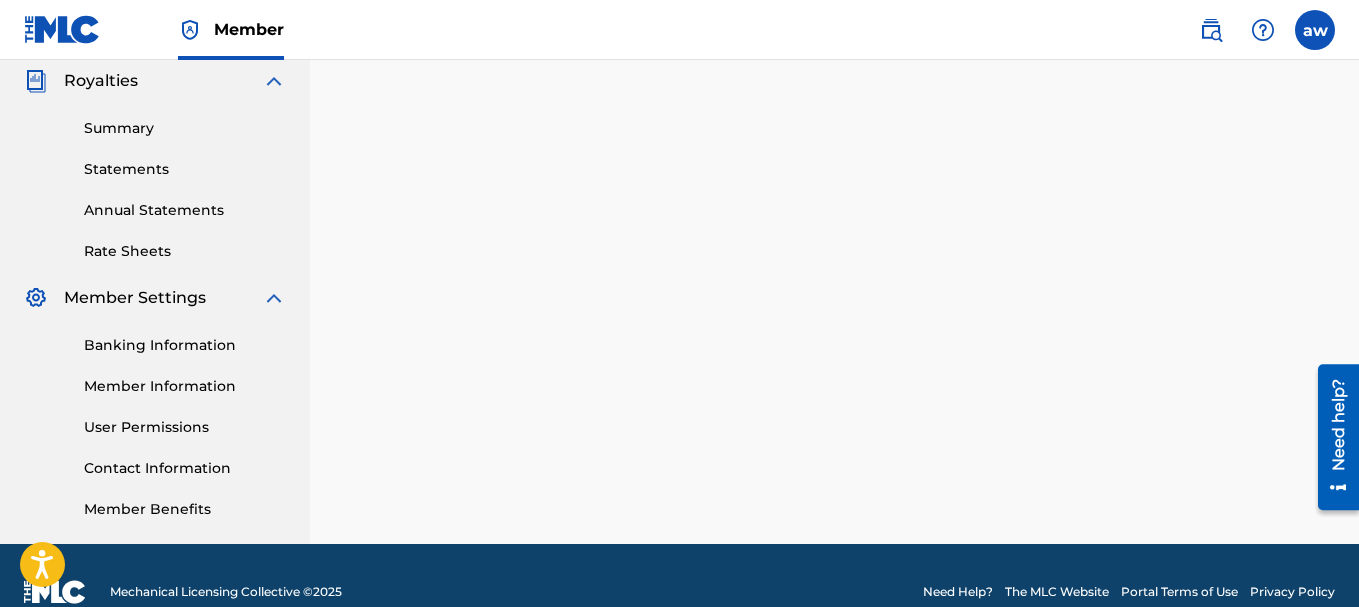 scroll, scrollTop: 0, scrollLeft: 0, axis: both 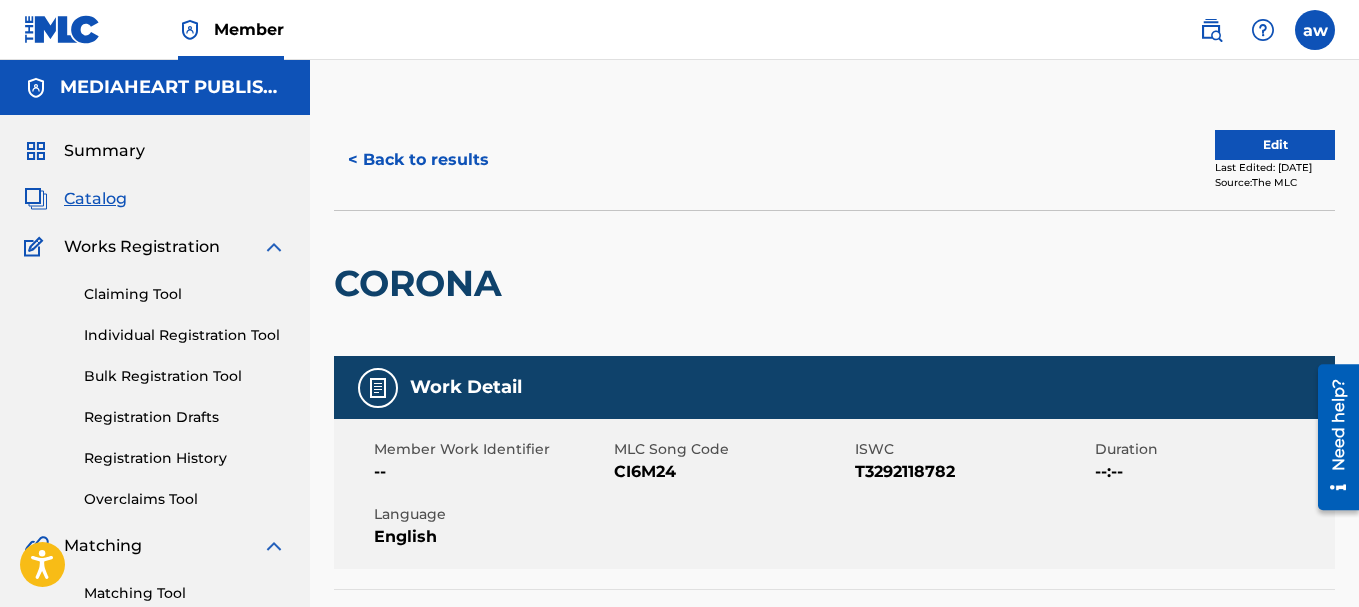 click on "Edit" at bounding box center (1275, 145) 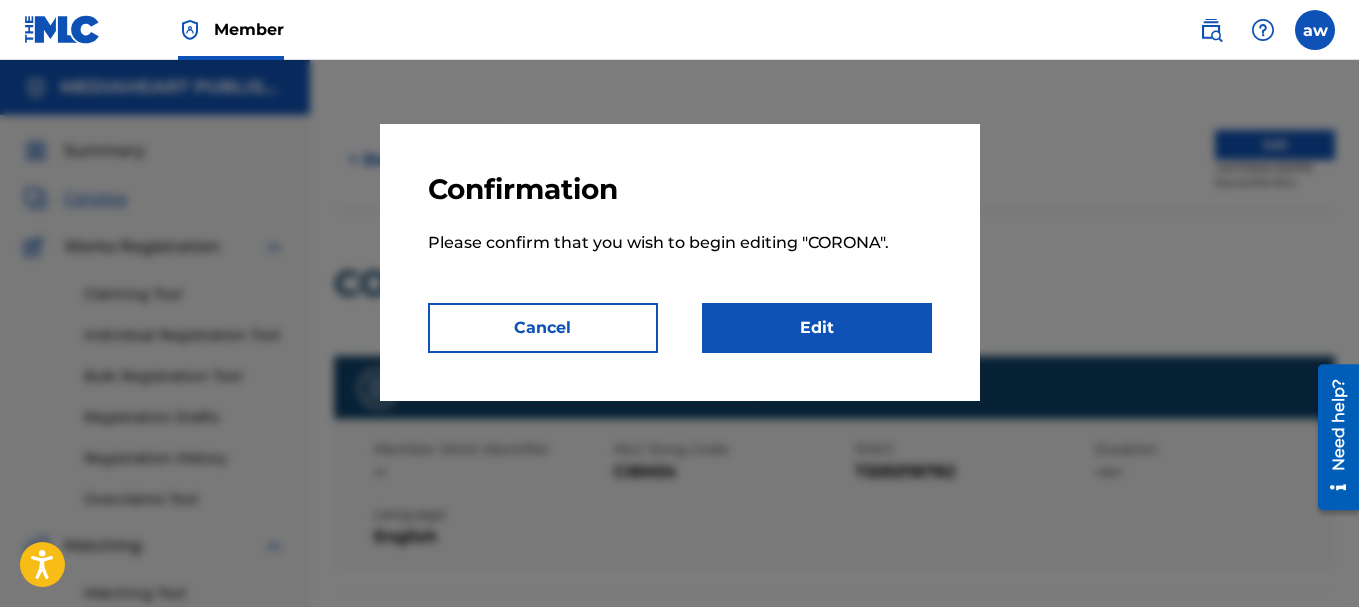 click on "Cancel" at bounding box center [543, 328] 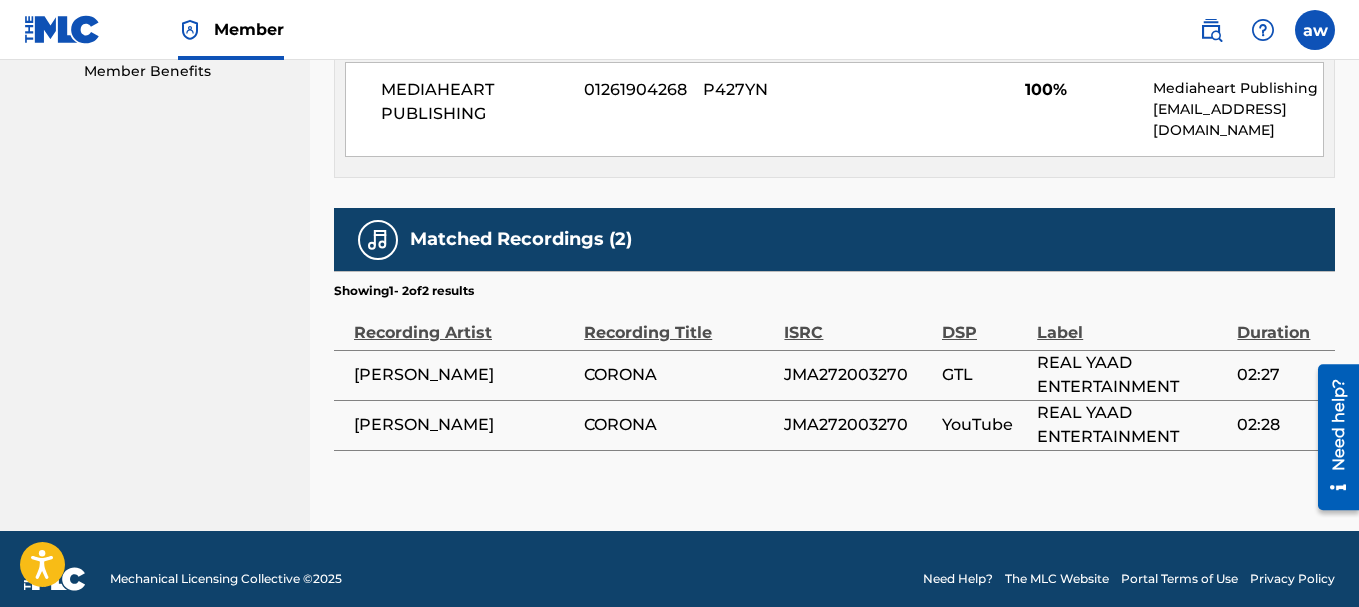 scroll, scrollTop: 1058, scrollLeft: 0, axis: vertical 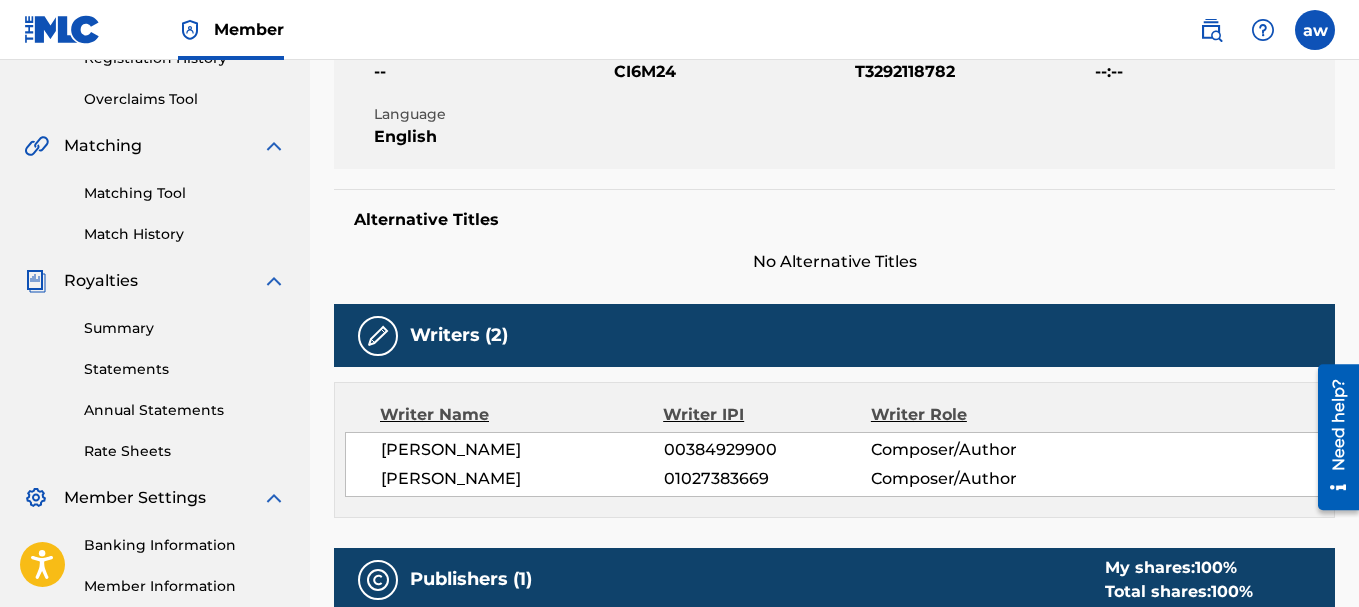 click on "Matching Tool" at bounding box center [185, 193] 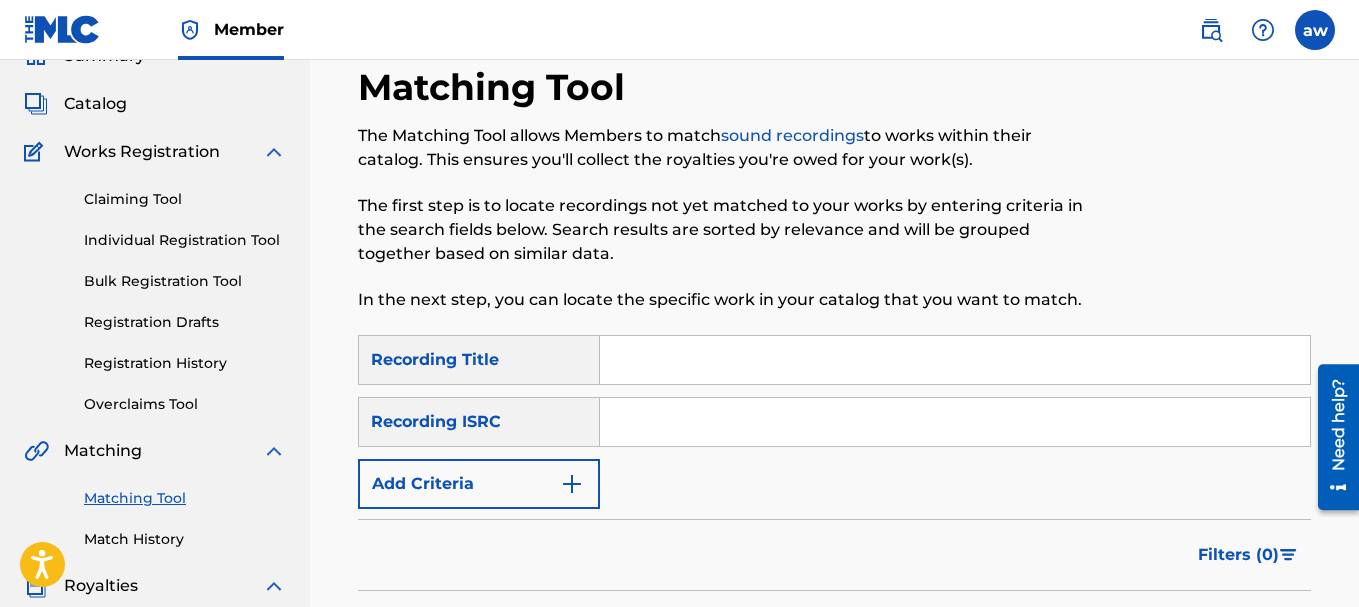 scroll, scrollTop: 200, scrollLeft: 0, axis: vertical 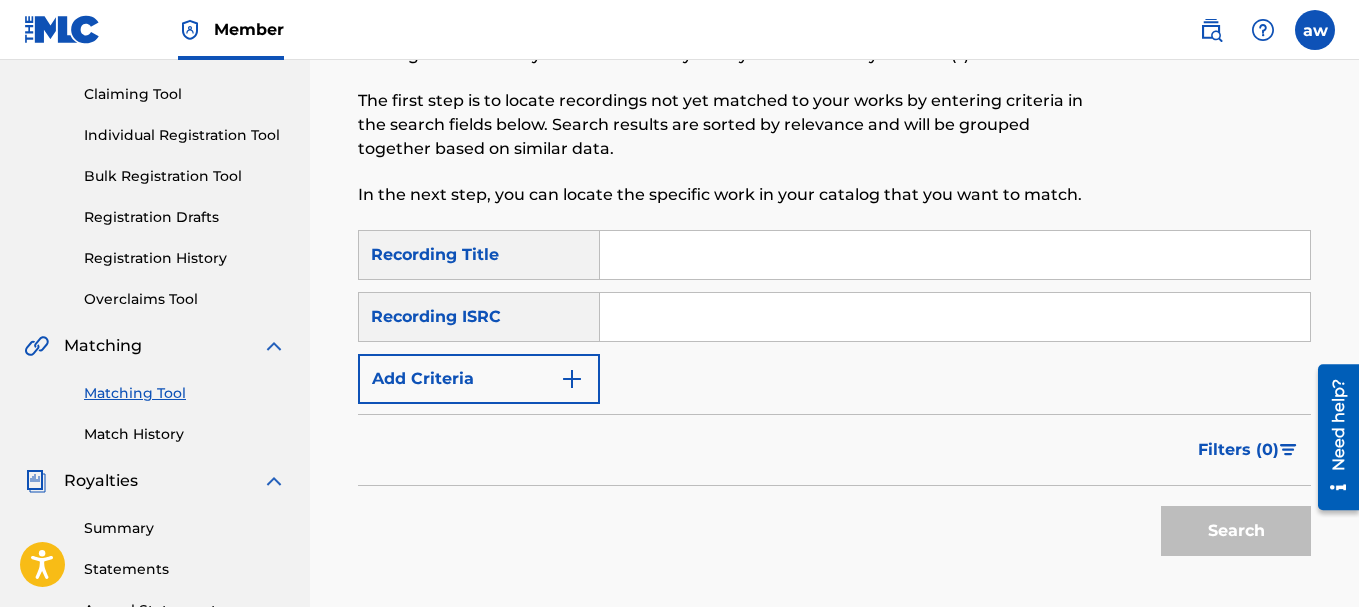 click at bounding box center (955, 255) 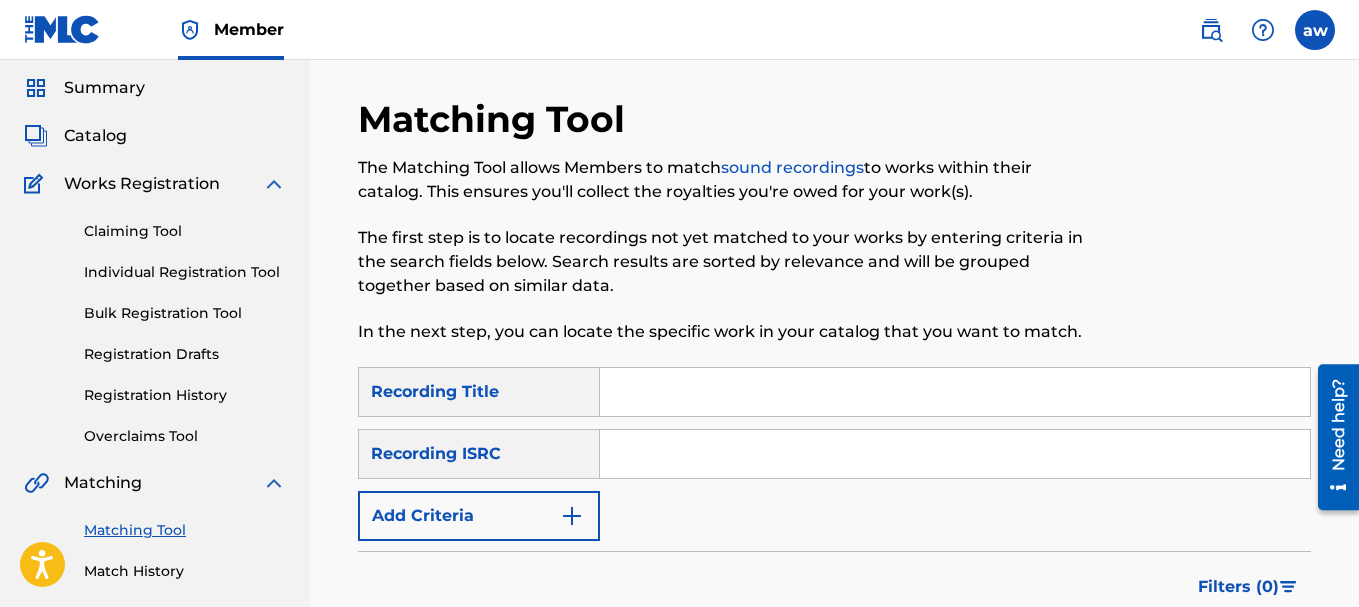 scroll, scrollTop: 200, scrollLeft: 0, axis: vertical 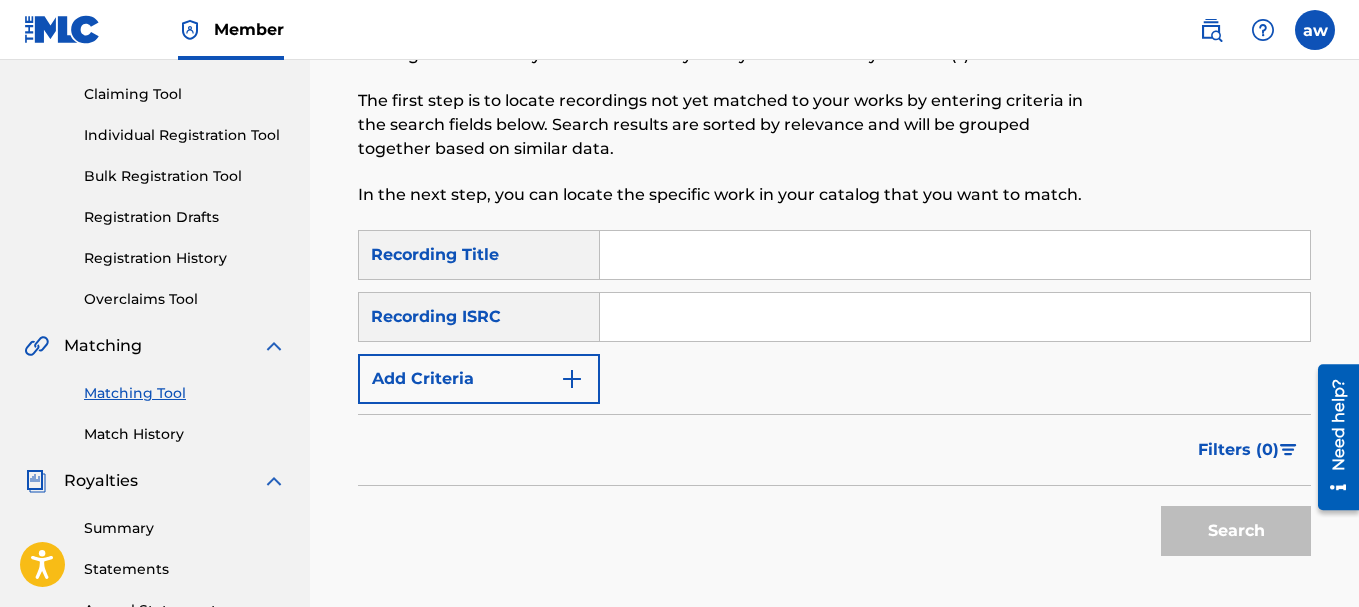 click on "Add Criteria" at bounding box center [479, 379] 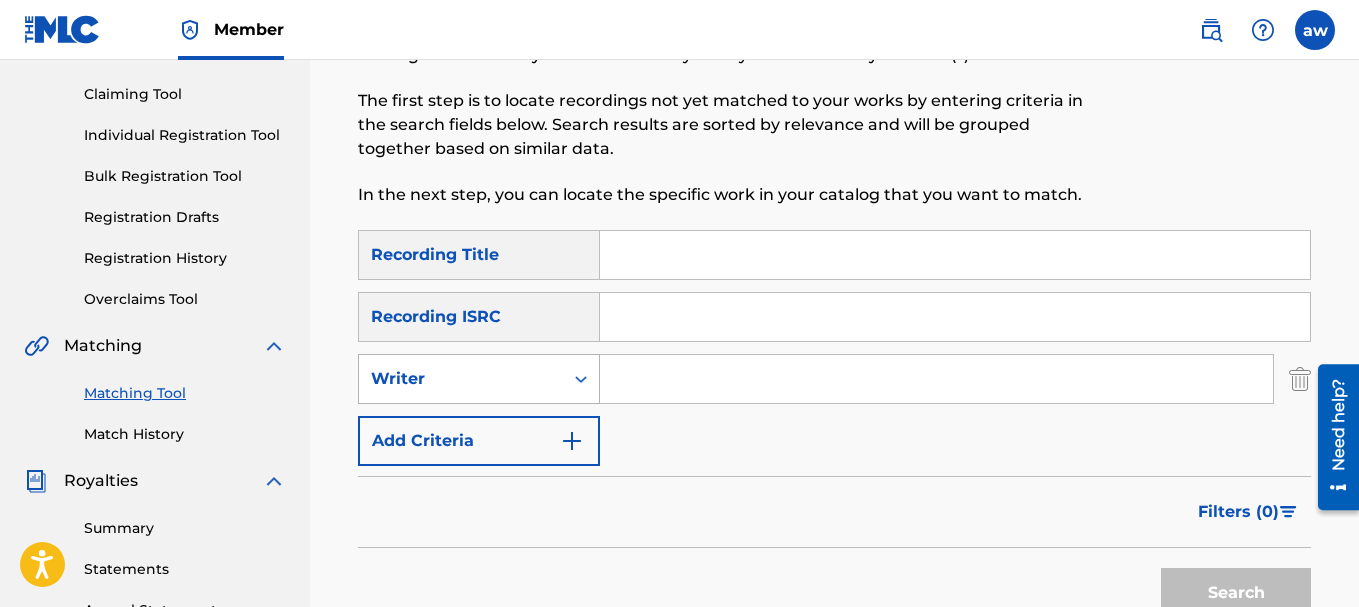 click on "Writer" at bounding box center (461, 379) 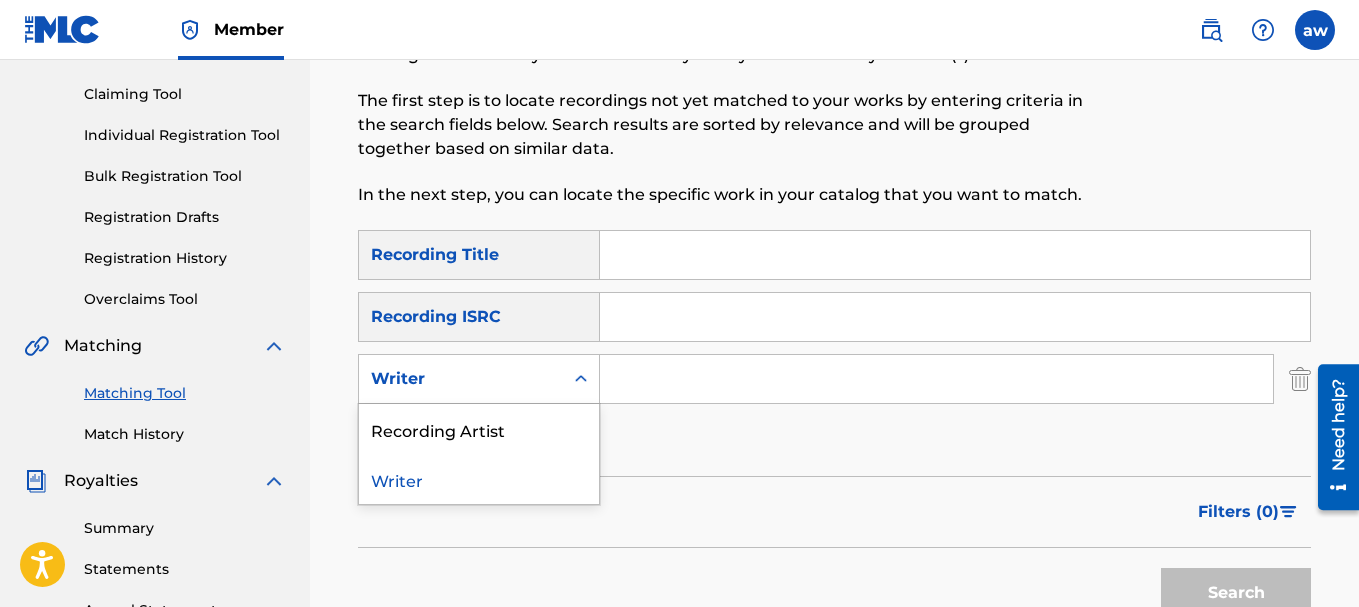 click on "Writer" at bounding box center [479, 479] 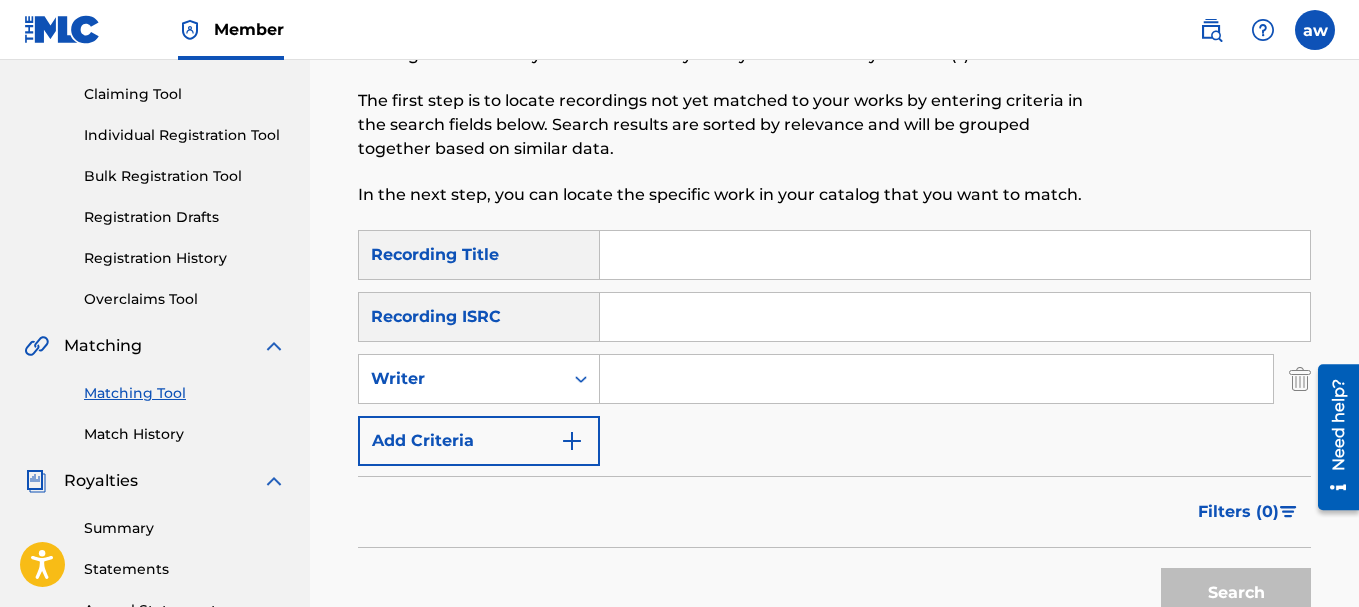 click at bounding box center (936, 379) 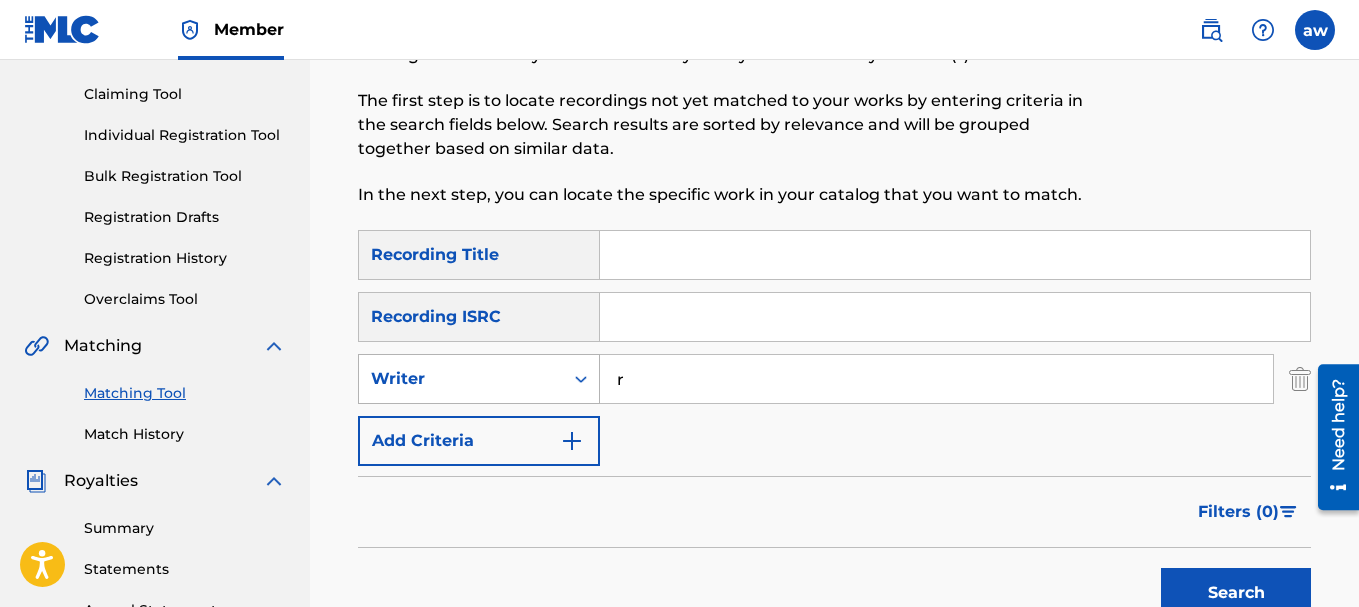 type on "r" 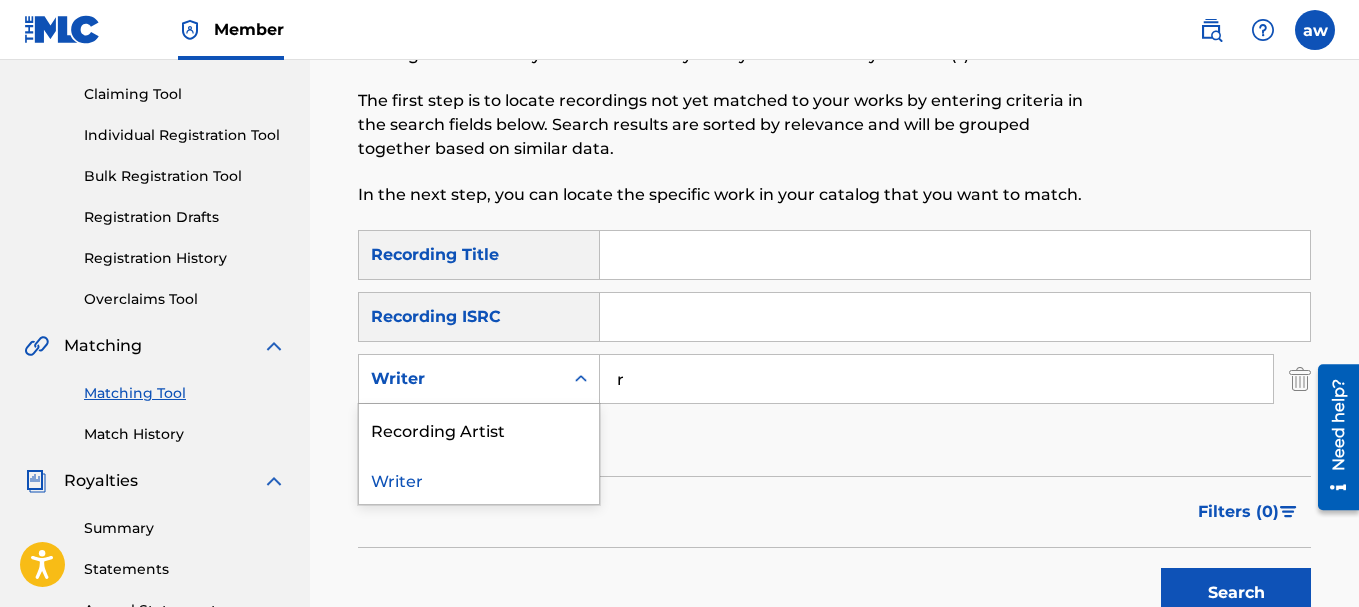 click on "Writer" at bounding box center (461, 379) 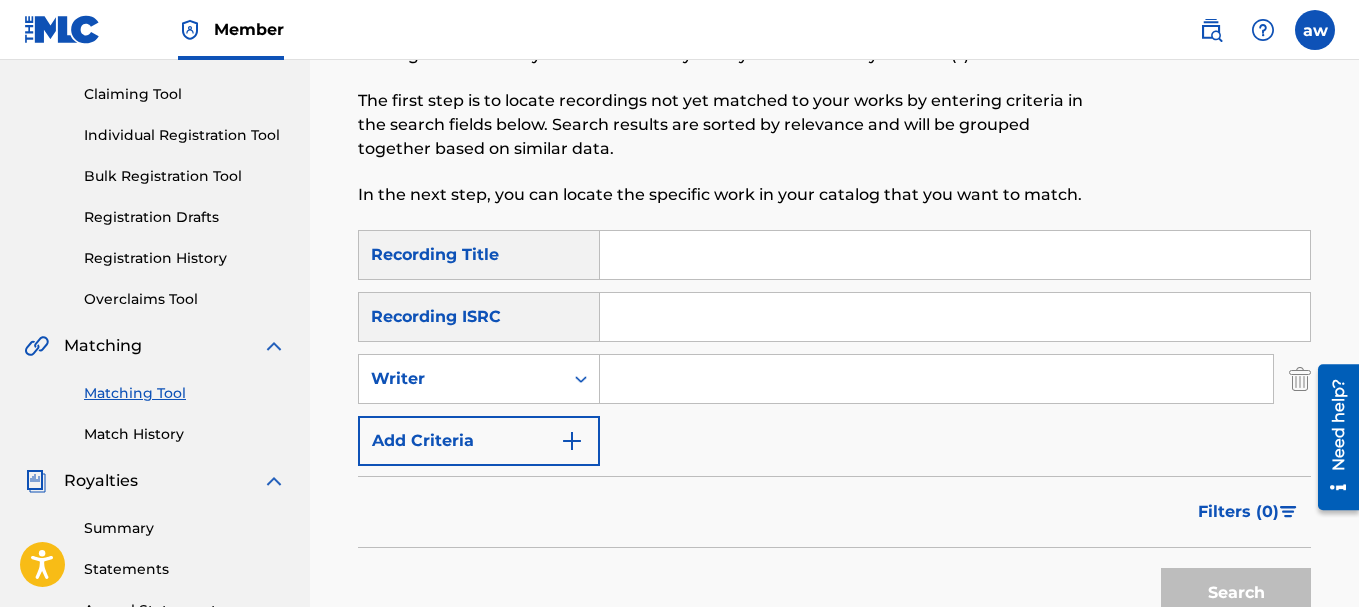 click on "Add Criteria" at bounding box center (479, 441) 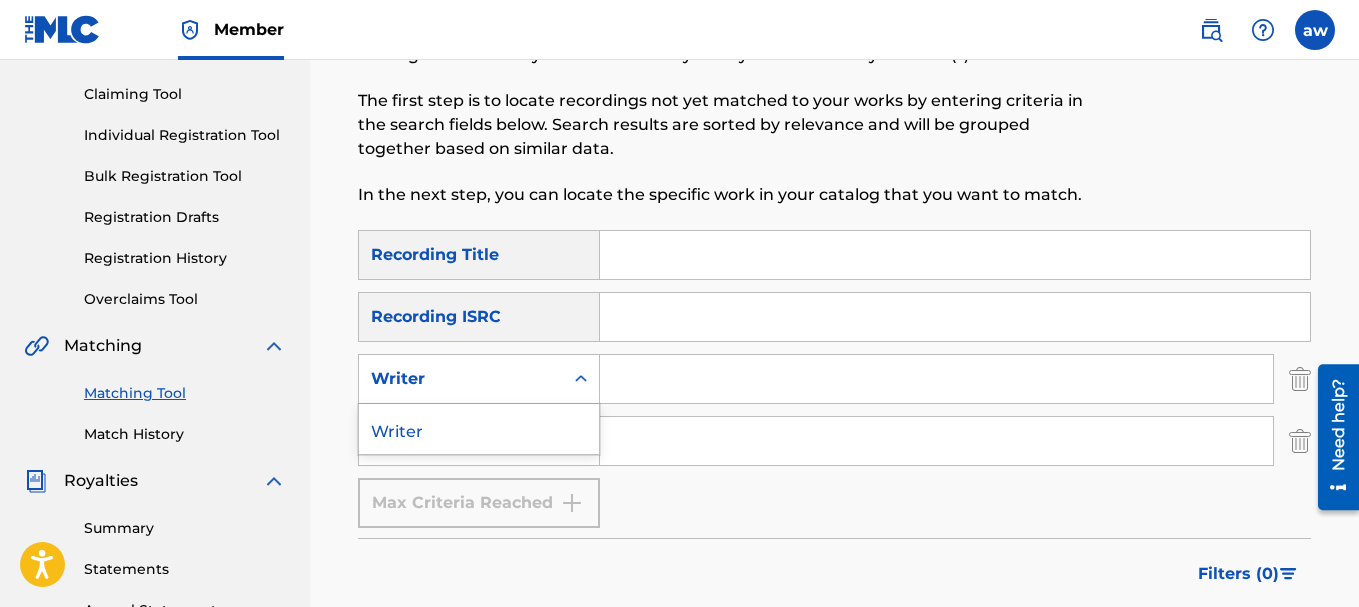 click on "Writer" at bounding box center [461, 379] 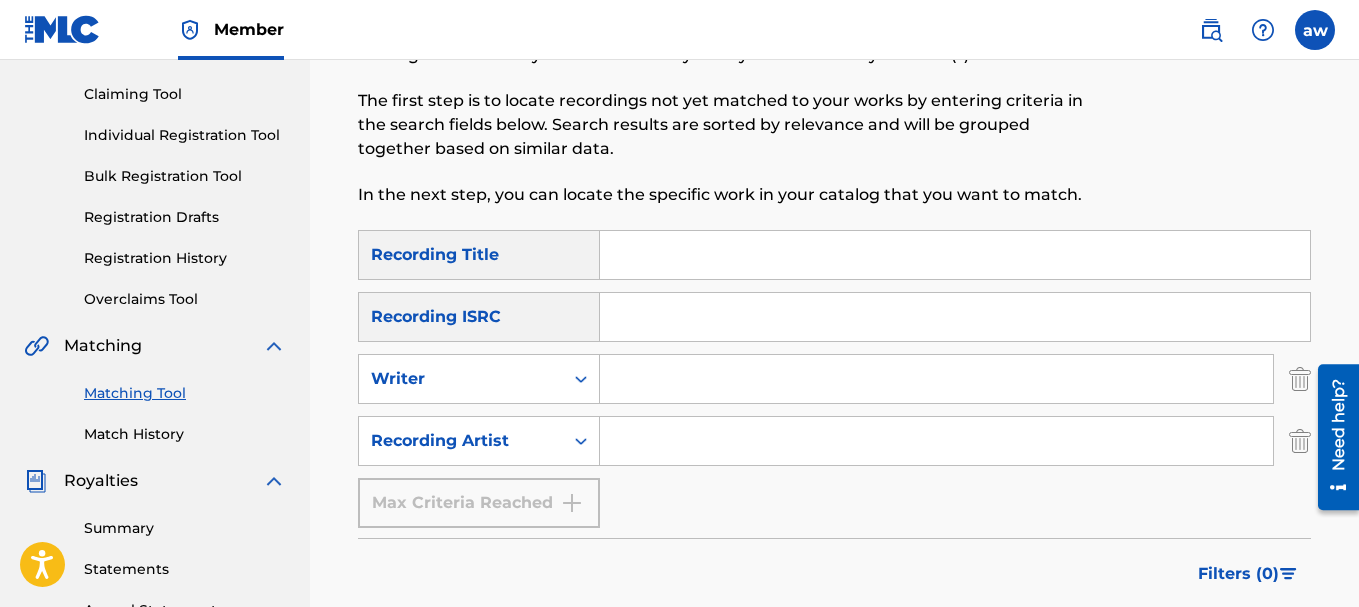 click on "Writer" at bounding box center (461, 379) 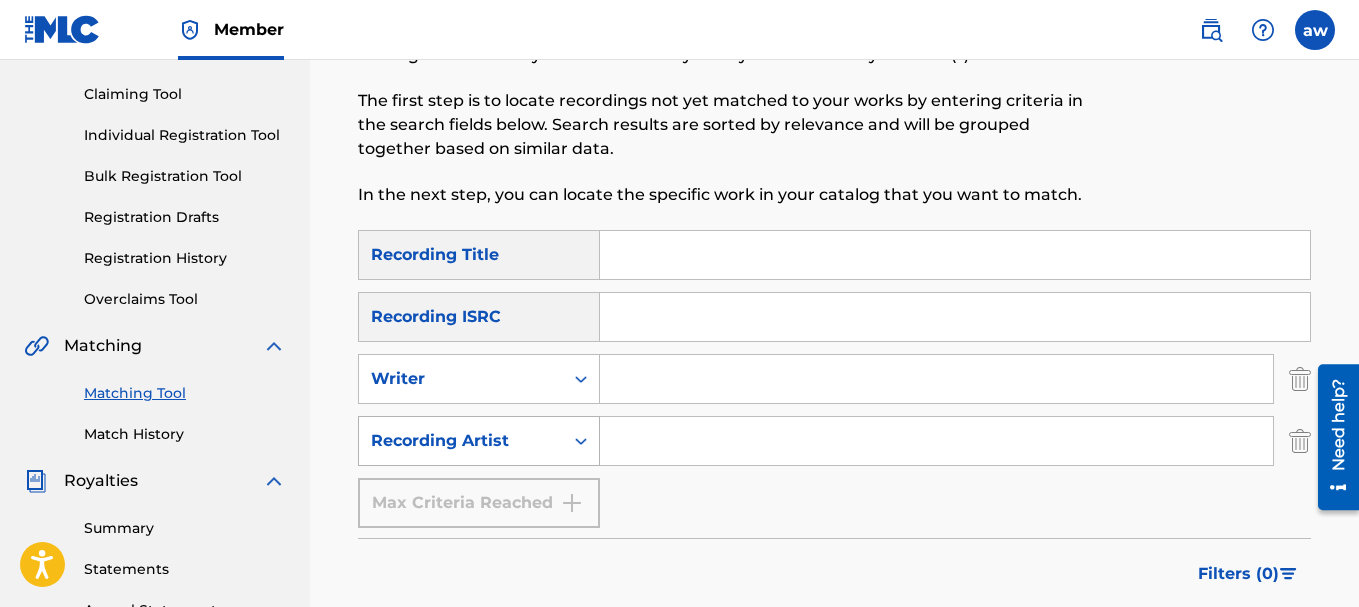 click on "Recording Artist" at bounding box center (461, 441) 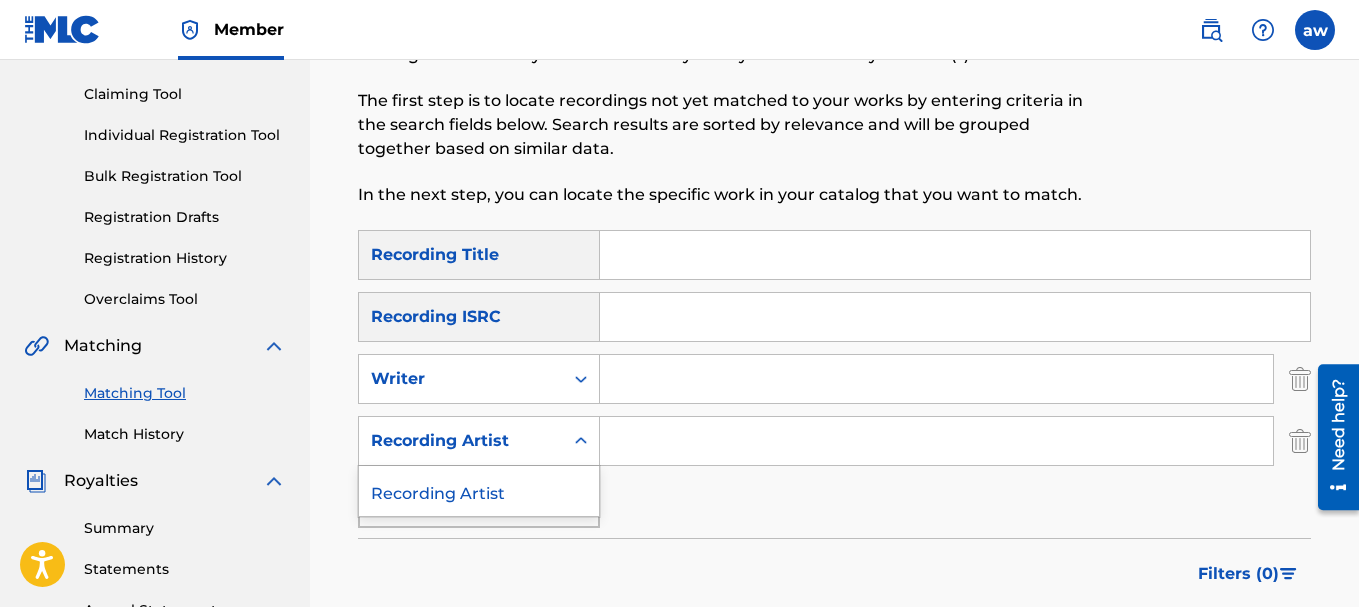 drag, startPoint x: 472, startPoint y: 494, endPoint x: 471, endPoint y: 468, distance: 26.019224 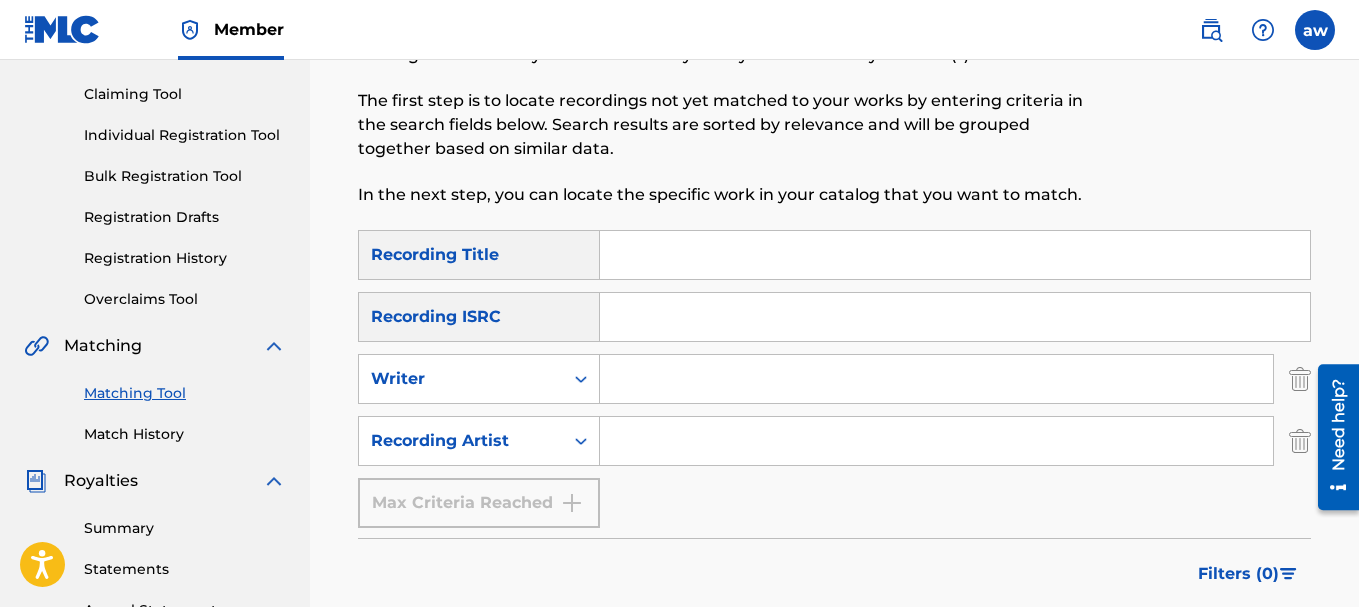 click at bounding box center (936, 441) 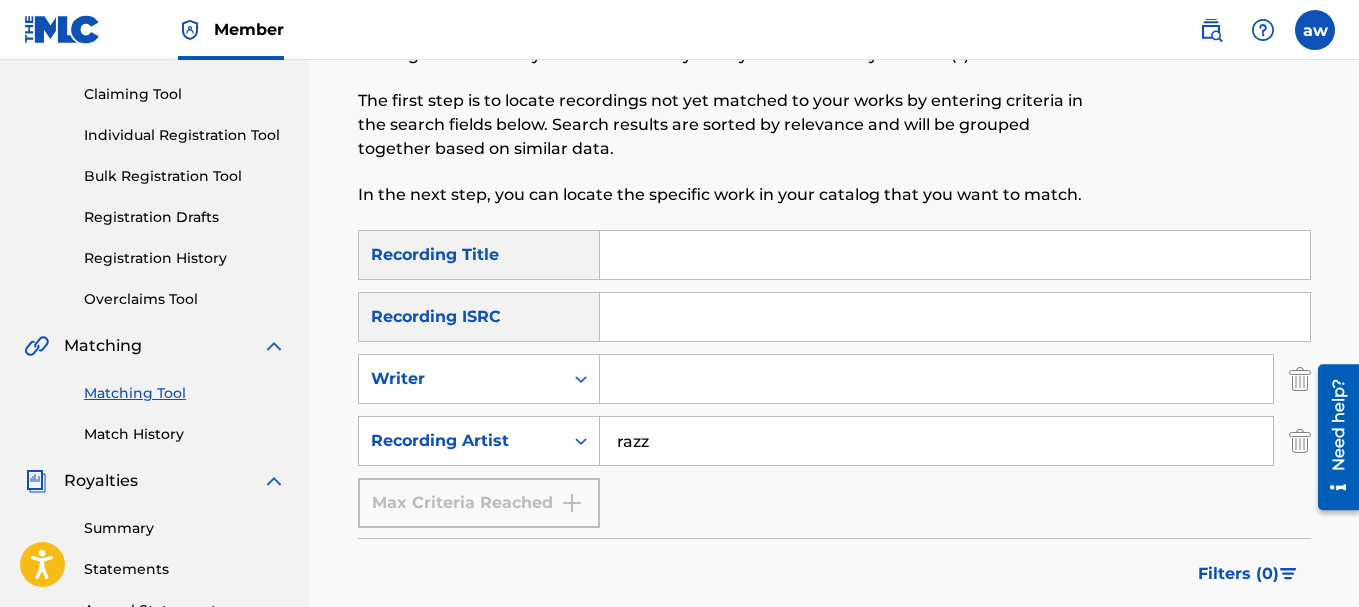 click on "razz" at bounding box center (936, 441) 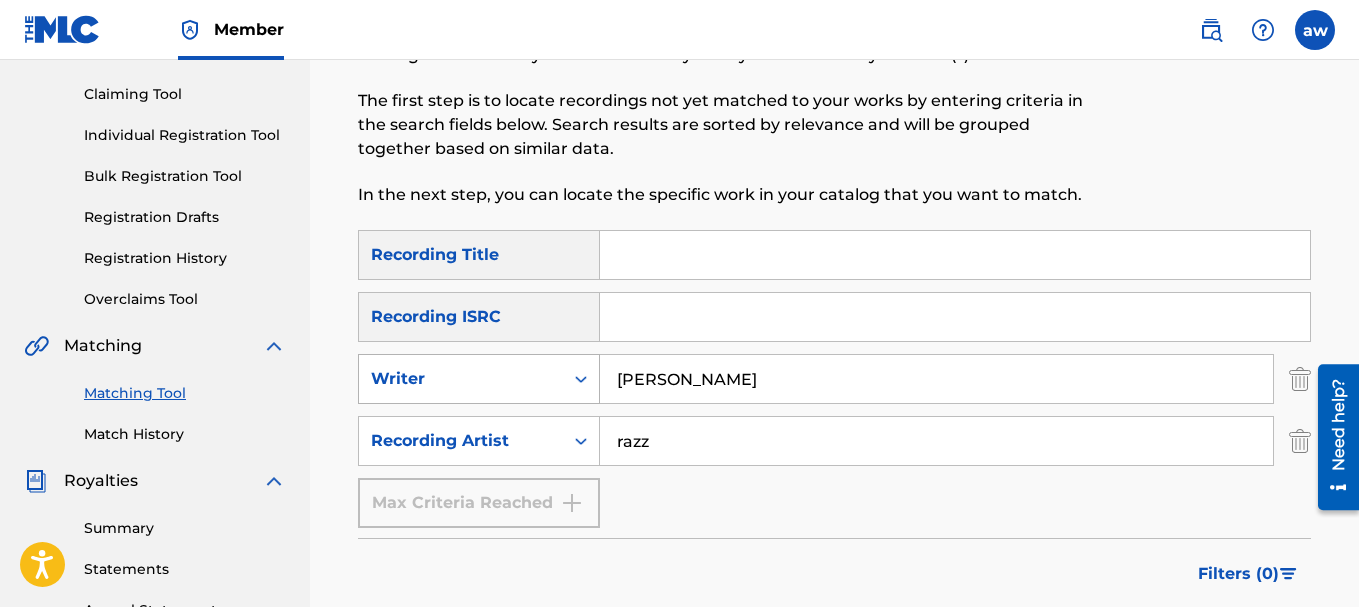 drag, startPoint x: 728, startPoint y: 381, endPoint x: 476, endPoint y: 381, distance: 252 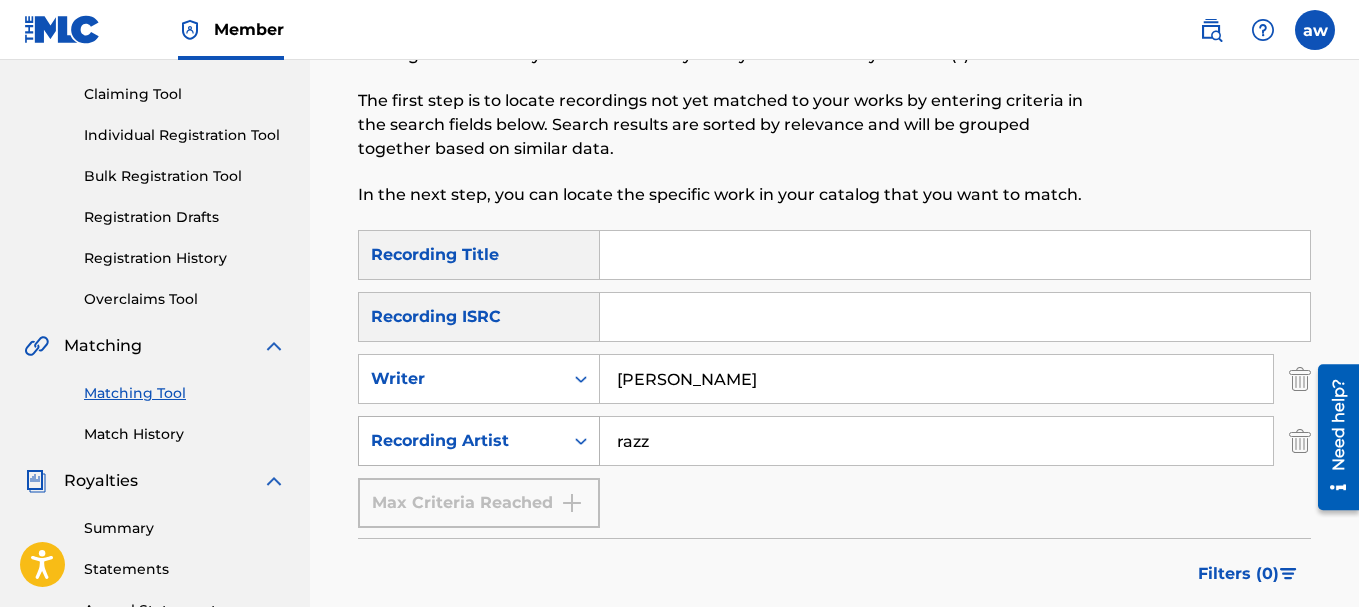 drag, startPoint x: 644, startPoint y: 440, endPoint x: 499, endPoint y: 440, distance: 145 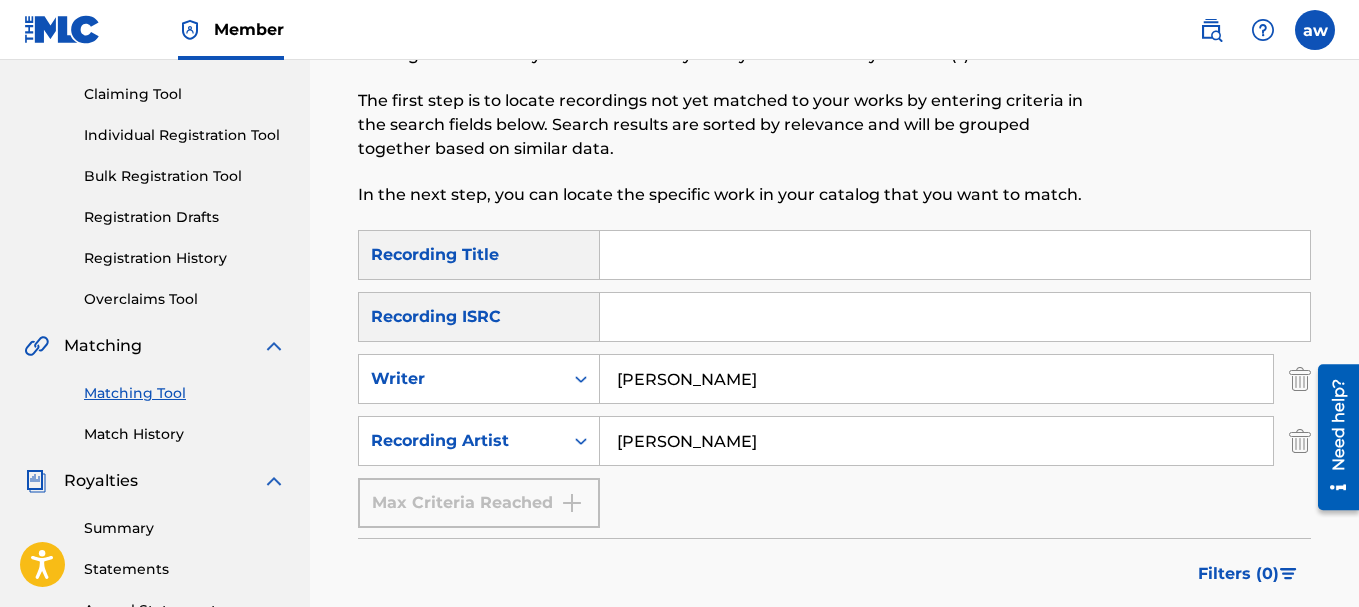 type on "RAZZ BERRY" 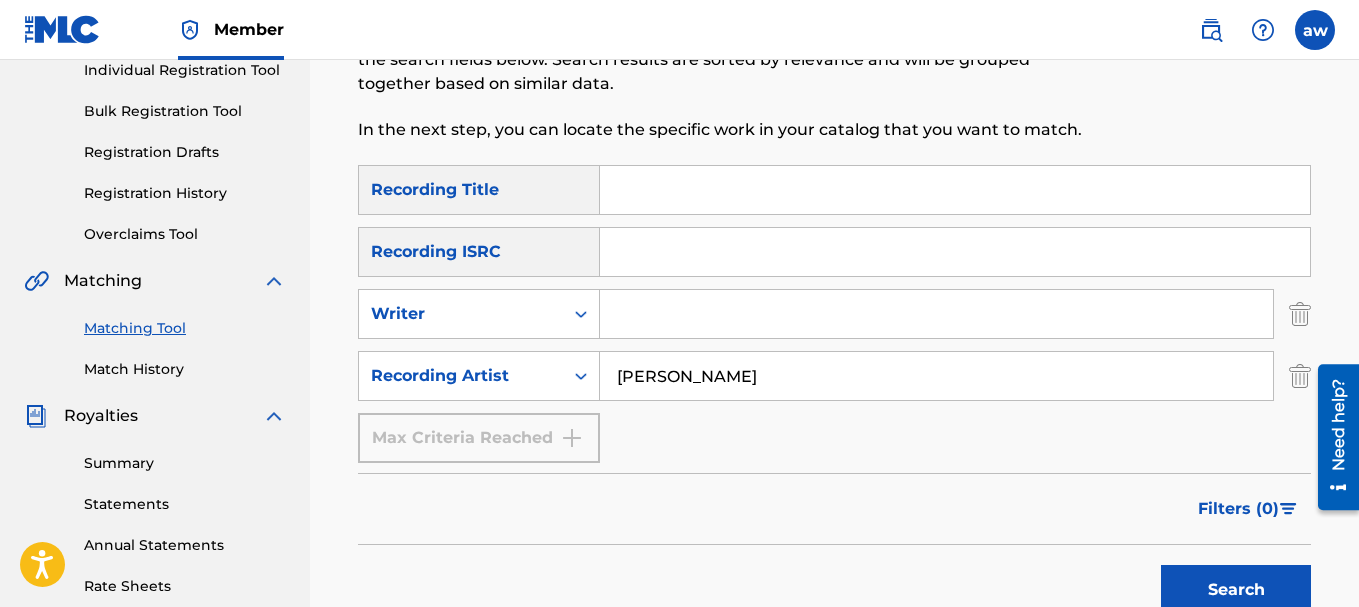 scroll, scrollTop: 300, scrollLeft: 0, axis: vertical 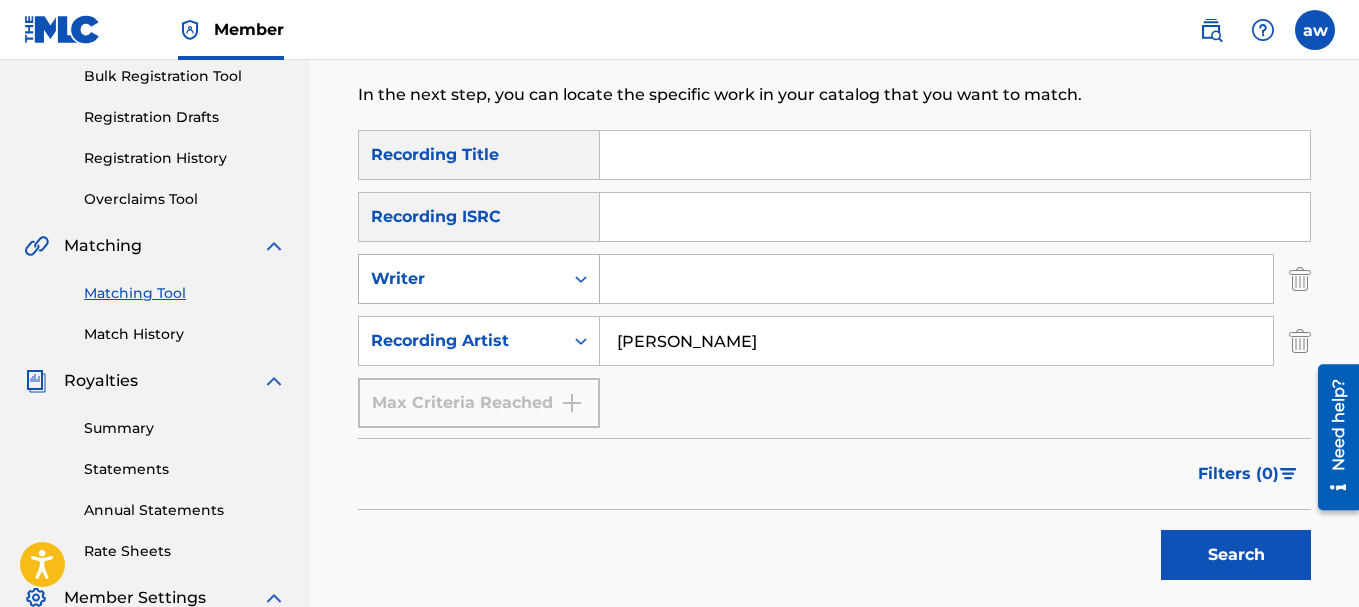 type 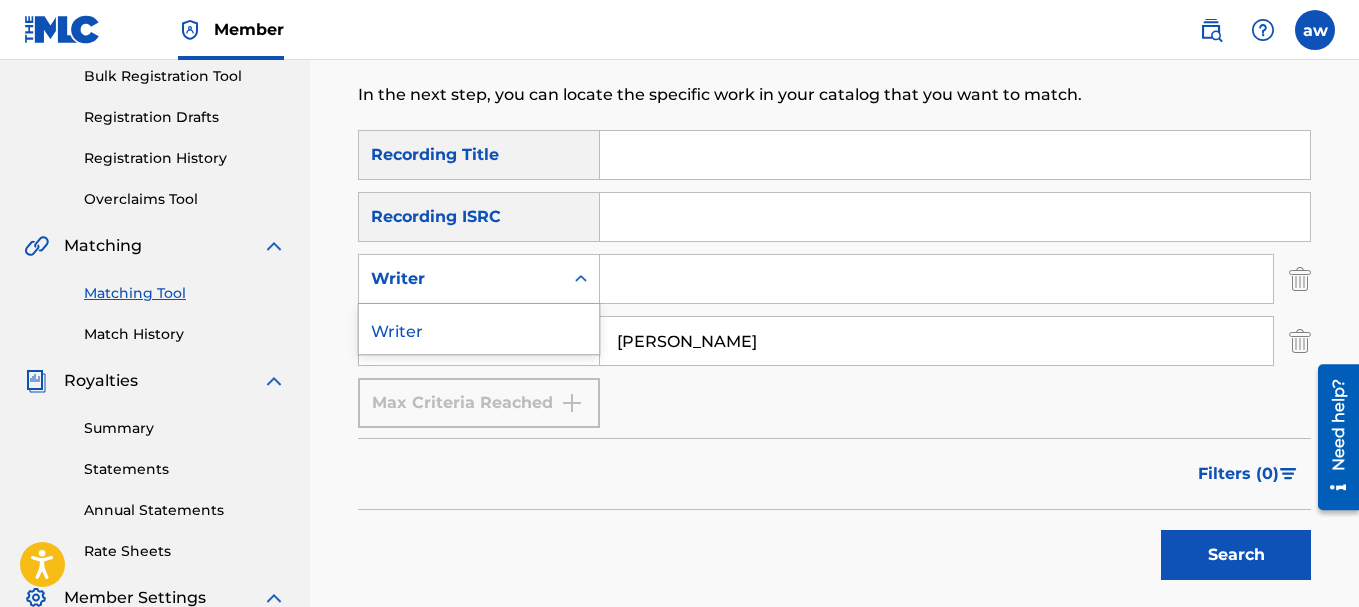 click on "Writer" at bounding box center (479, 329) 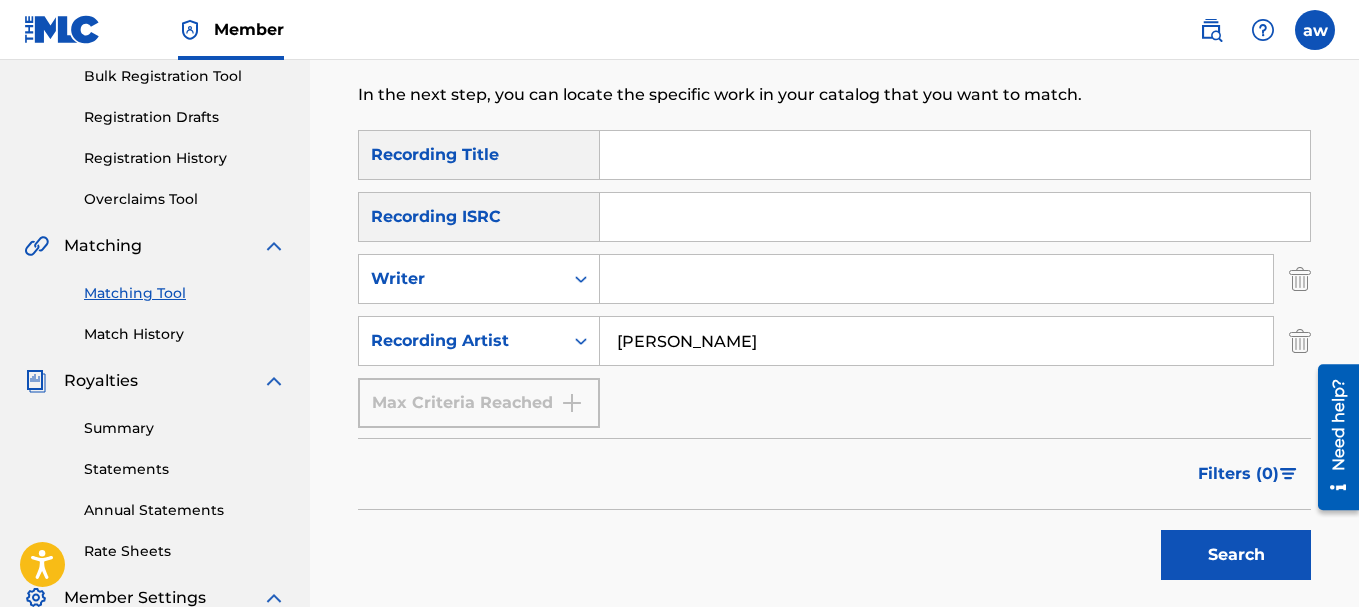 click at bounding box center (936, 279) 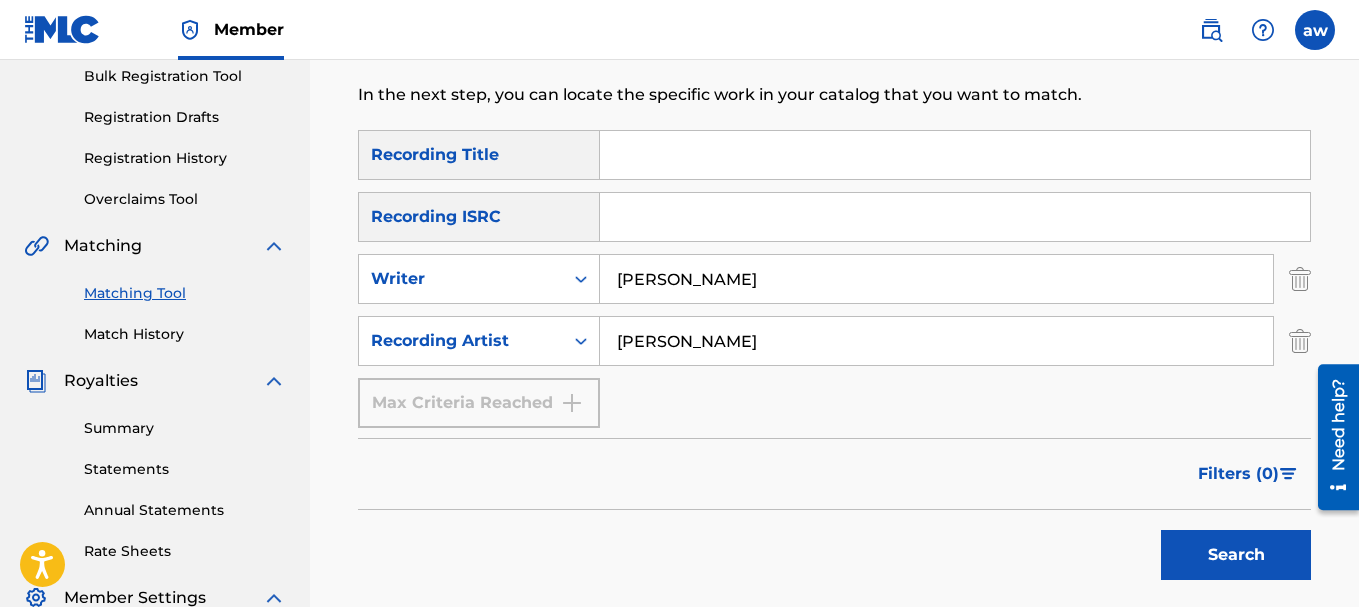 type on "rochelle simpson" 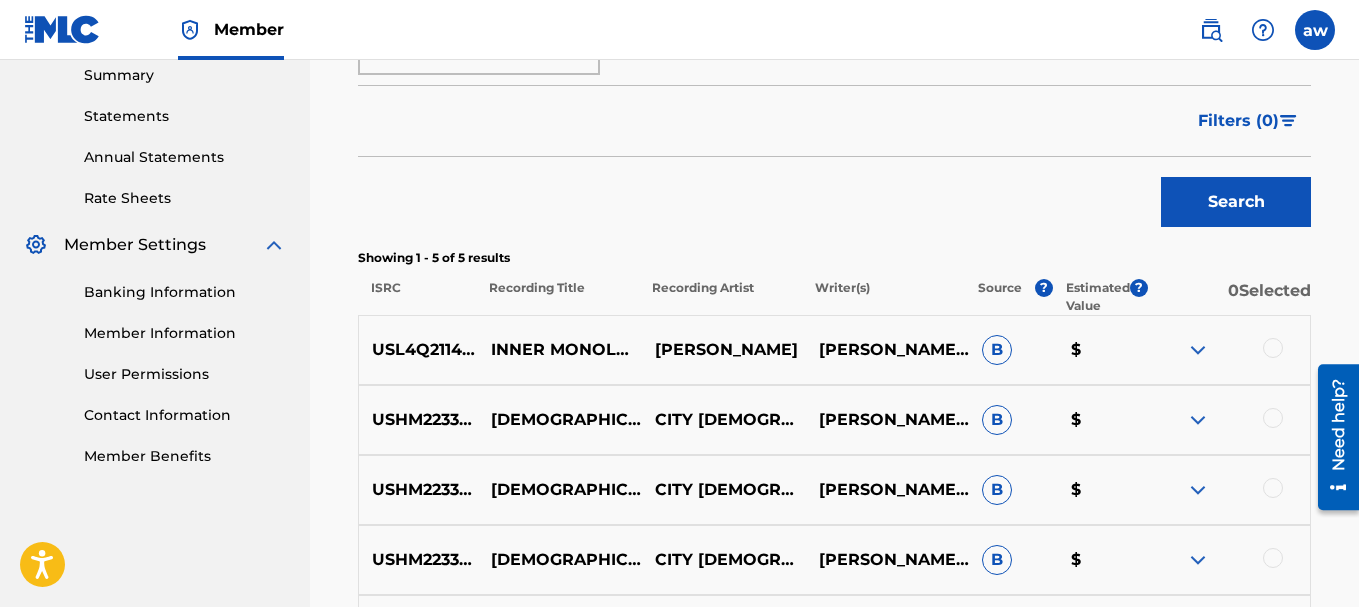scroll, scrollTop: 700, scrollLeft: 0, axis: vertical 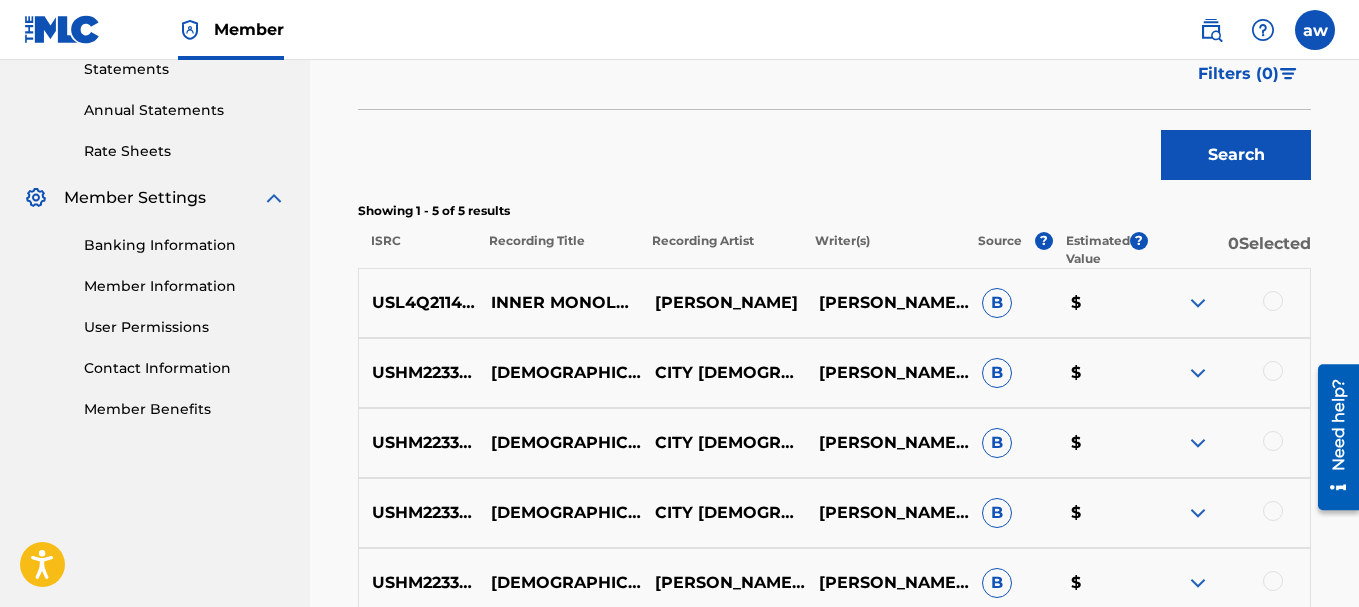 drag, startPoint x: 923, startPoint y: 180, endPoint x: 846, endPoint y: 186, distance: 77.23341 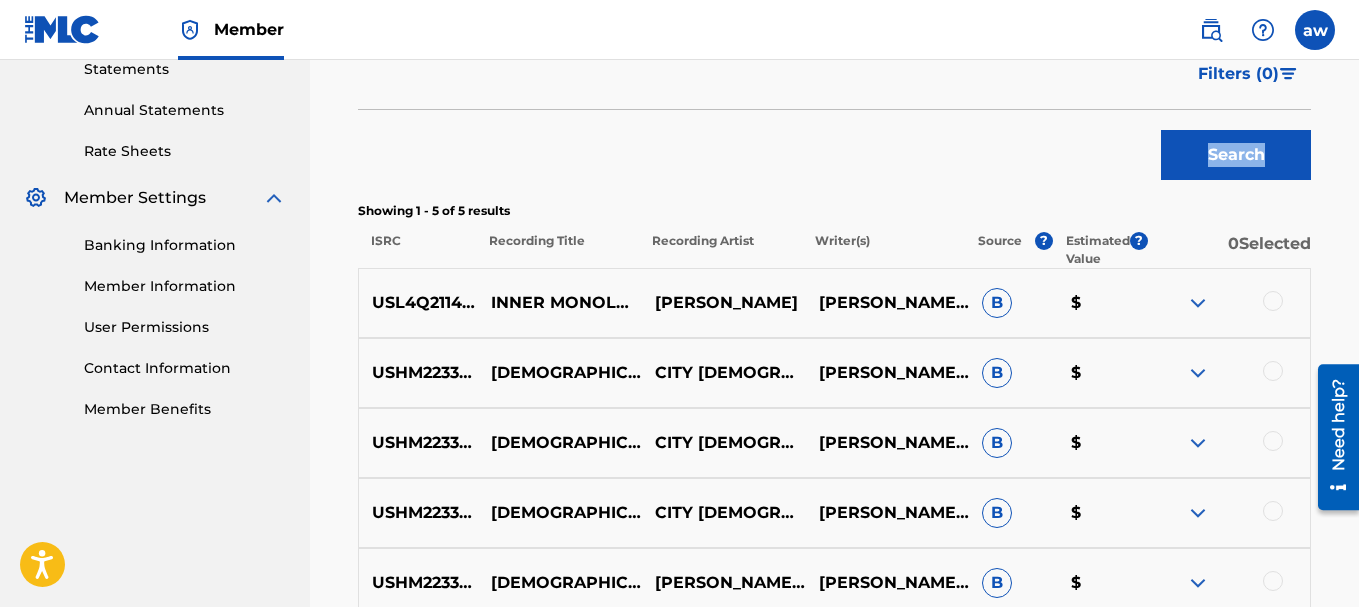 click on "Search" at bounding box center (834, 150) 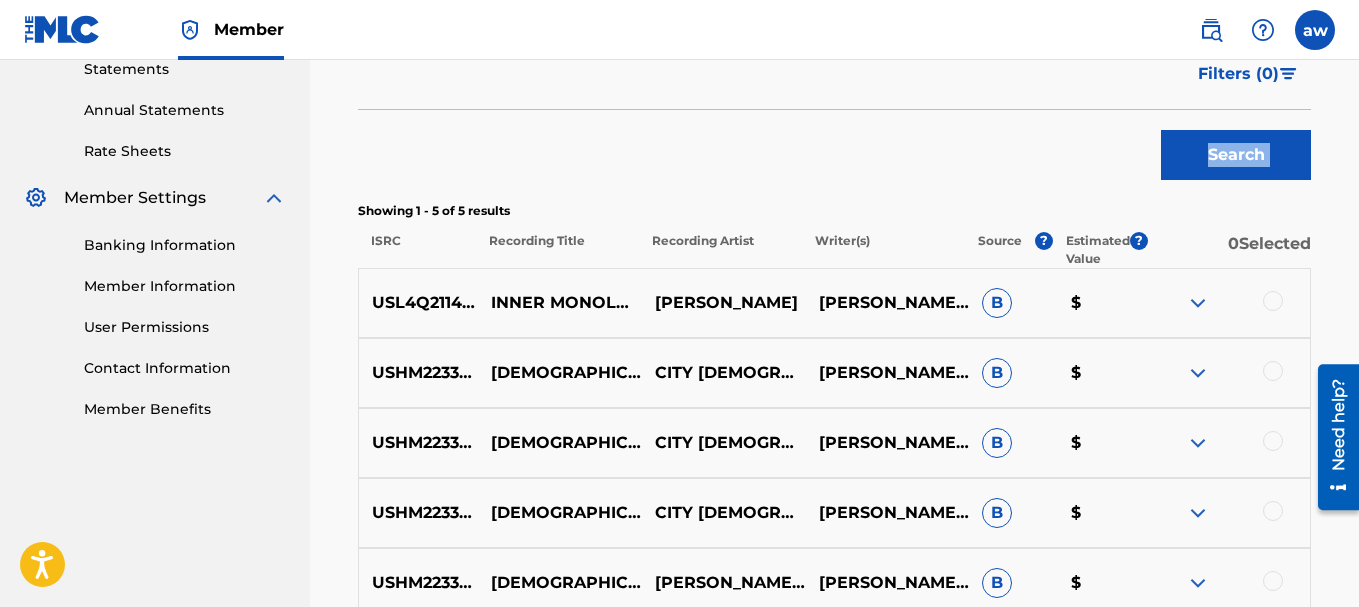 click on "Search" at bounding box center [834, 150] 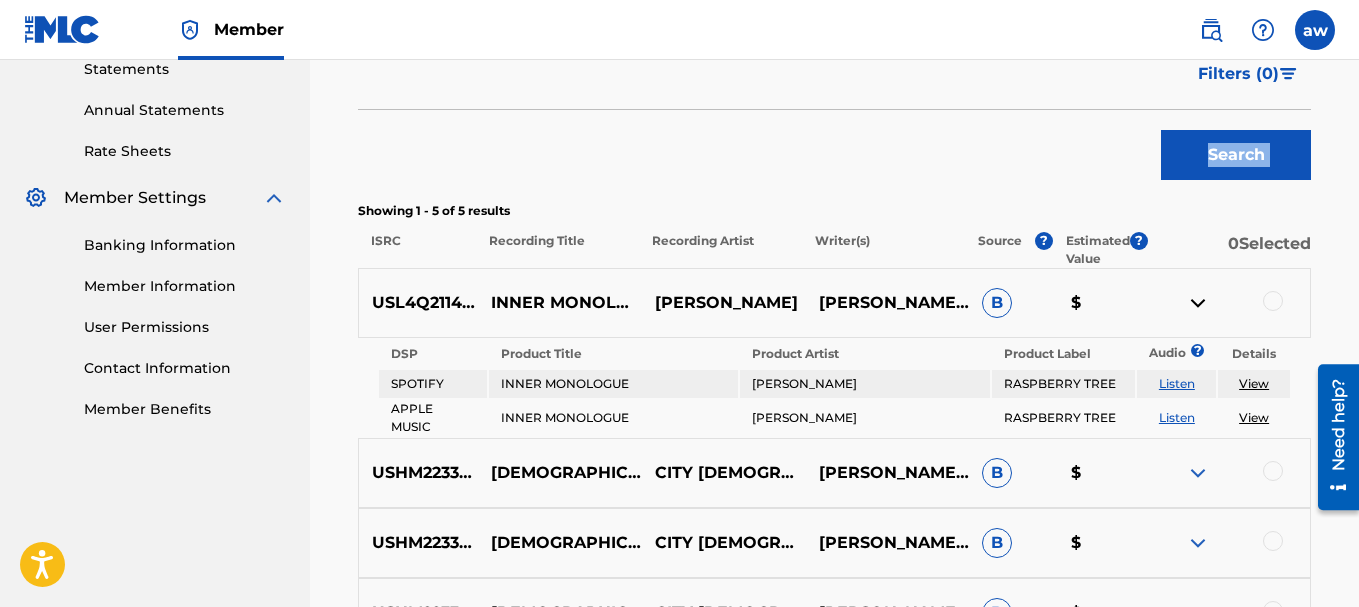 click at bounding box center (1198, 303) 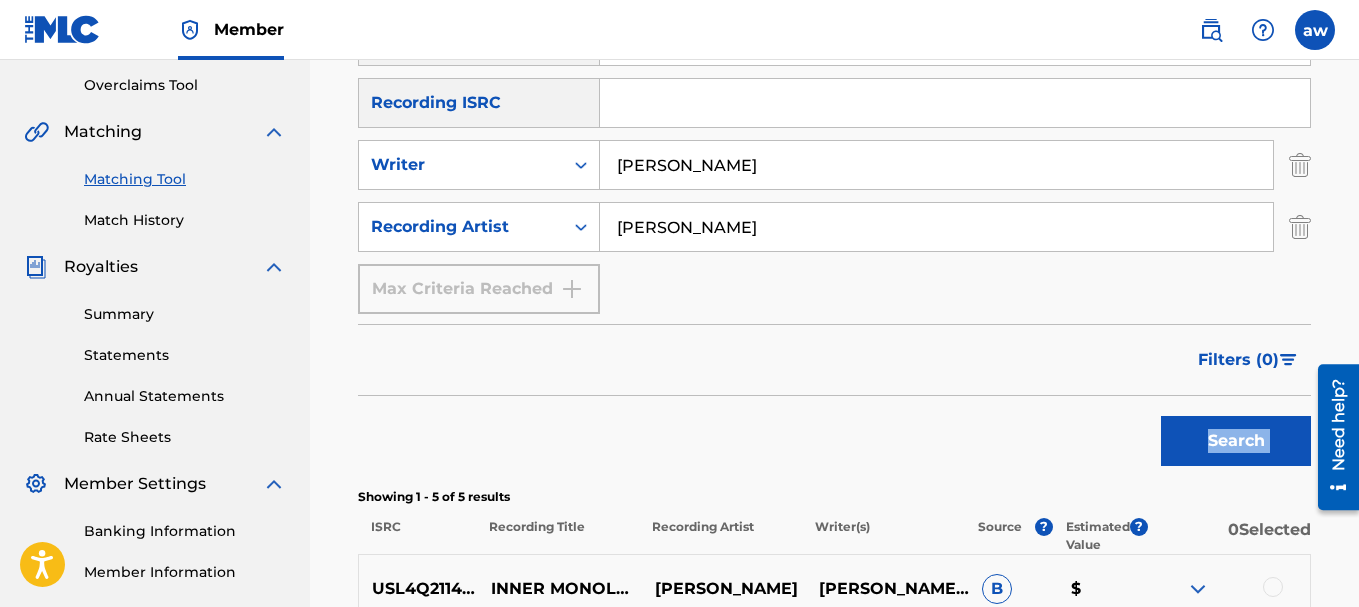 scroll, scrollTop: 307, scrollLeft: 0, axis: vertical 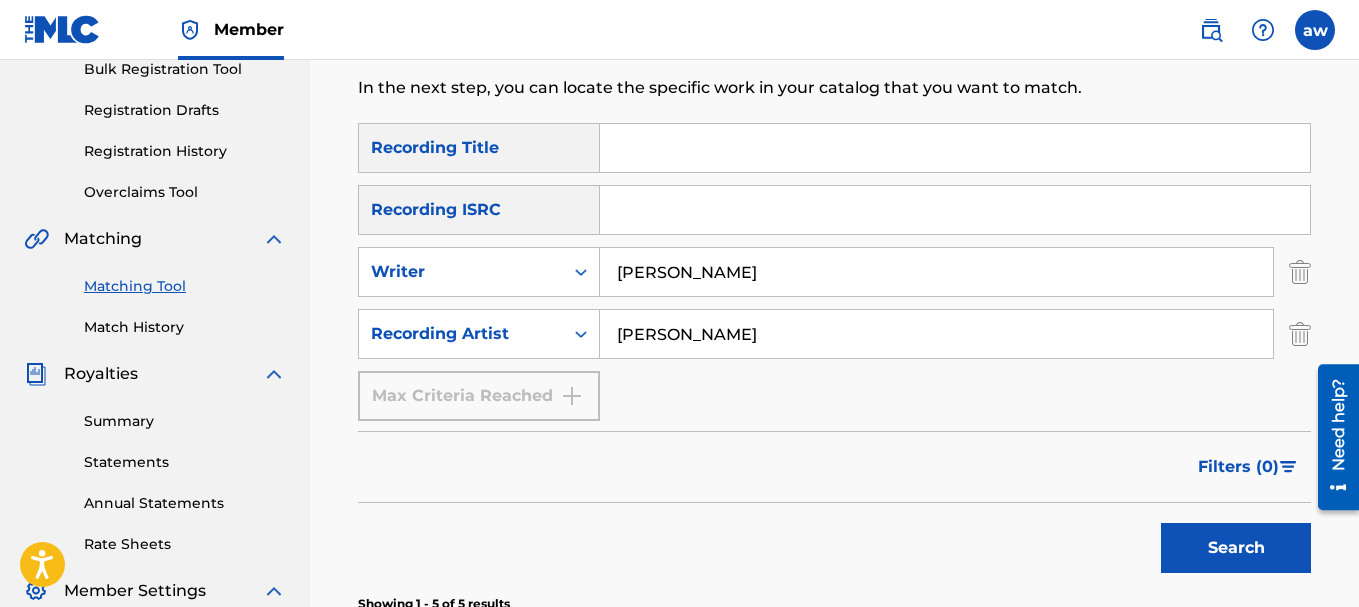 click on "RAZZ BERRY" at bounding box center [936, 334] 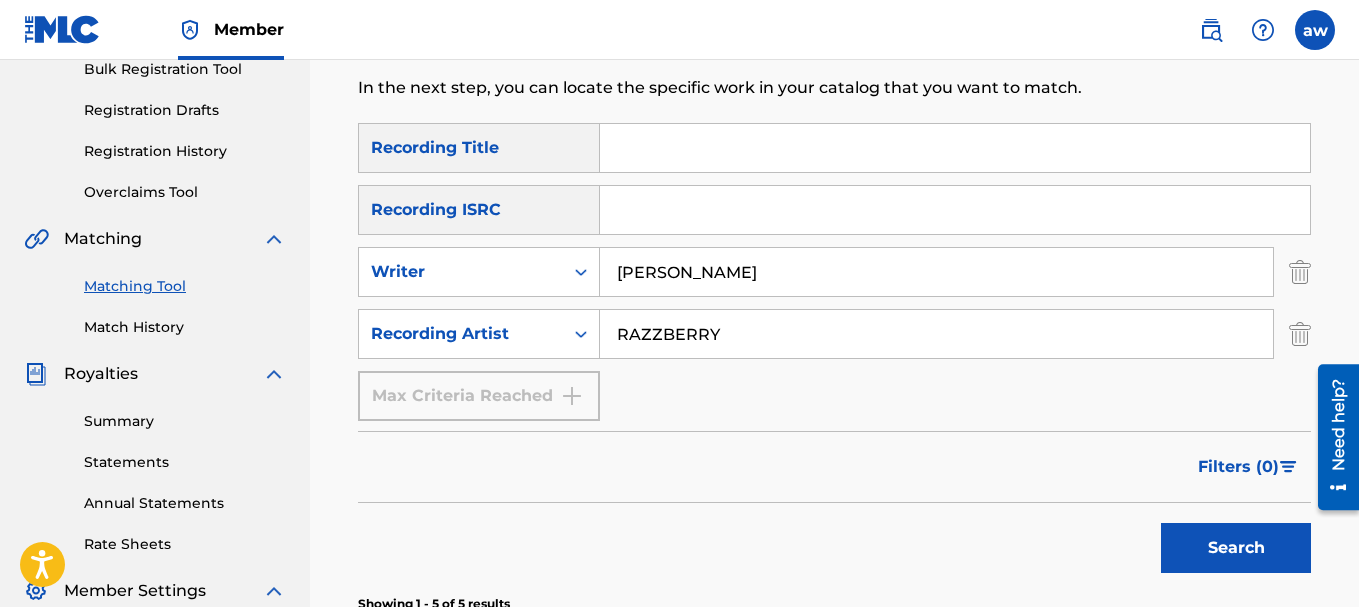 type on "RAZZBERRY" 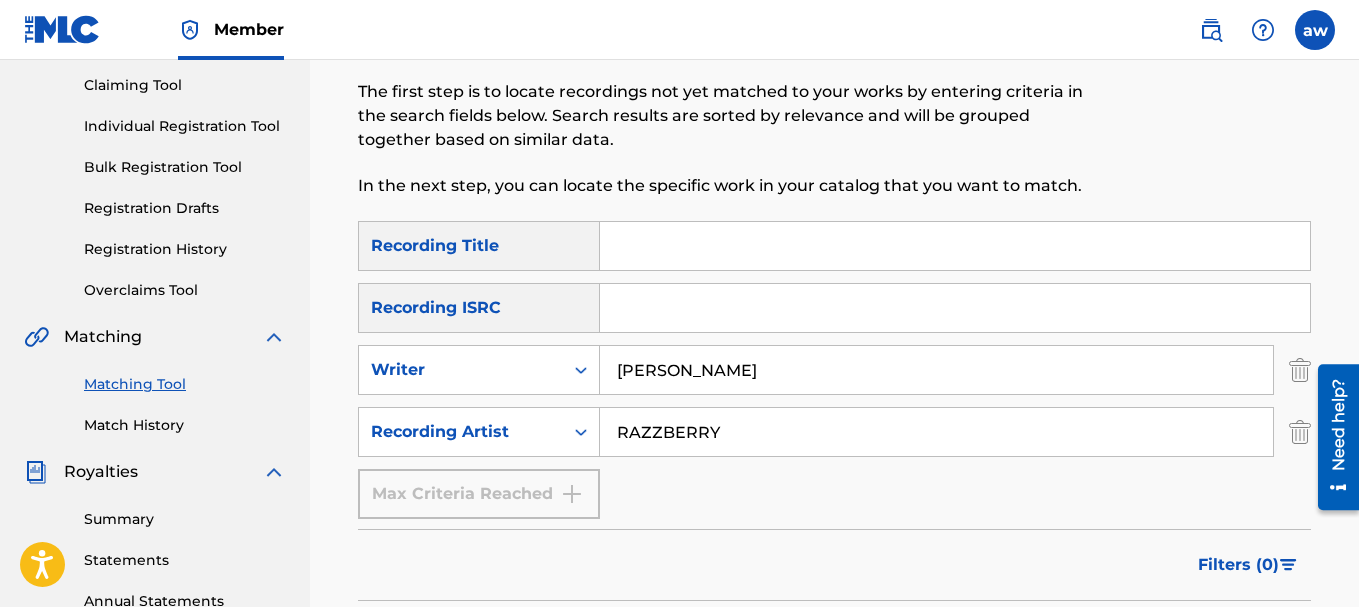 scroll, scrollTop: 207, scrollLeft: 0, axis: vertical 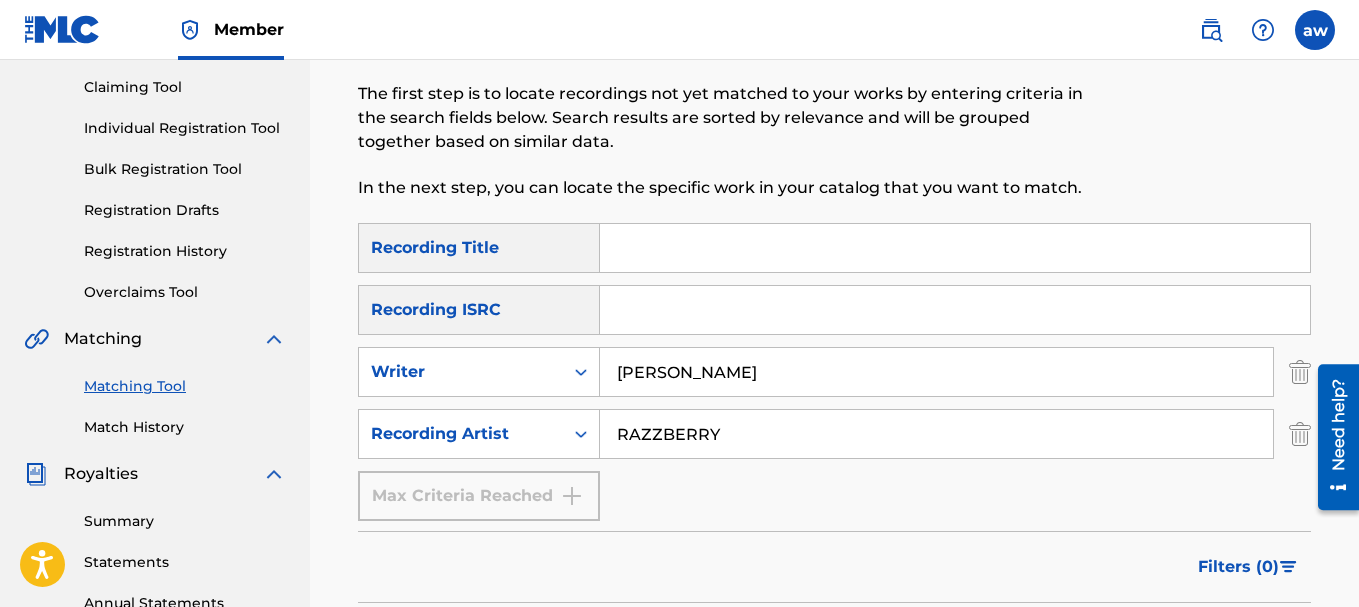 drag, startPoint x: 625, startPoint y: 416, endPoint x: 273, endPoint y: 438, distance: 352.68683 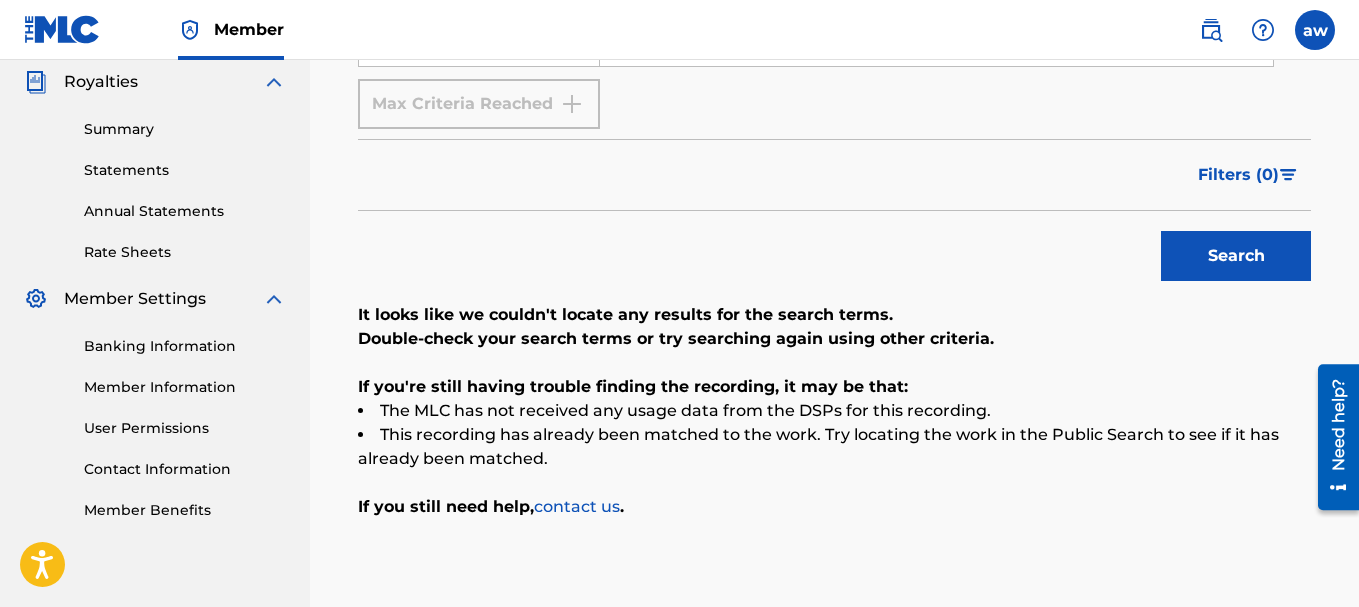 scroll, scrollTop: 607, scrollLeft: 0, axis: vertical 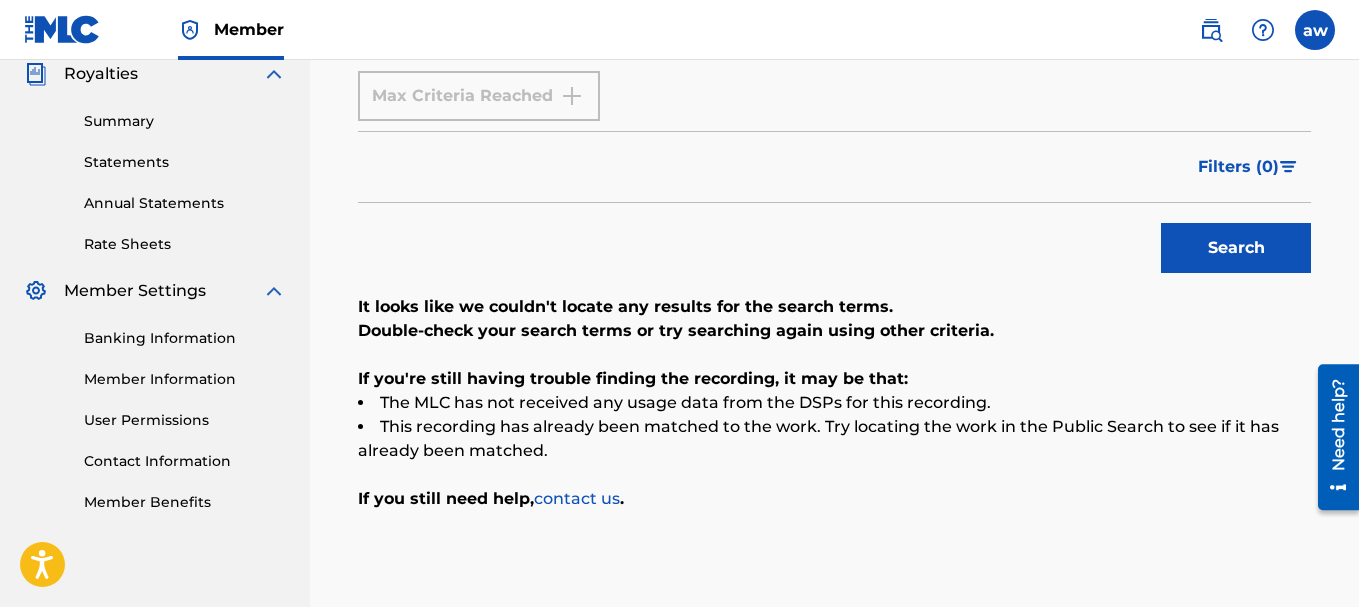 type 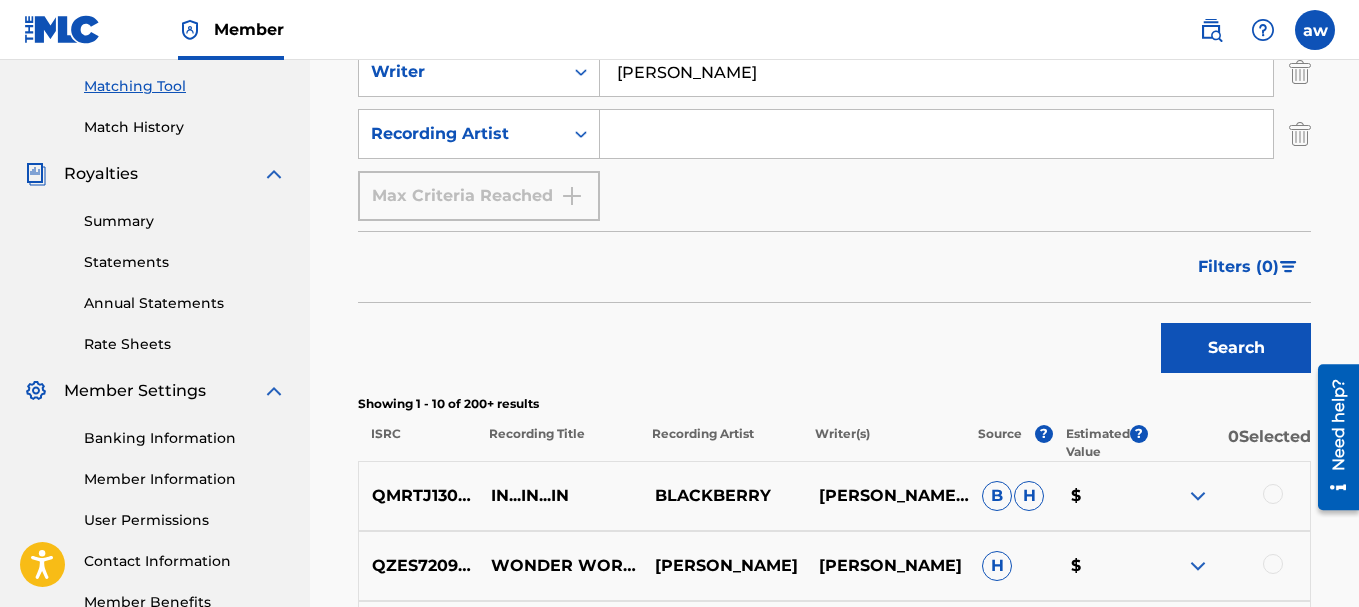 scroll, scrollTop: 607, scrollLeft: 0, axis: vertical 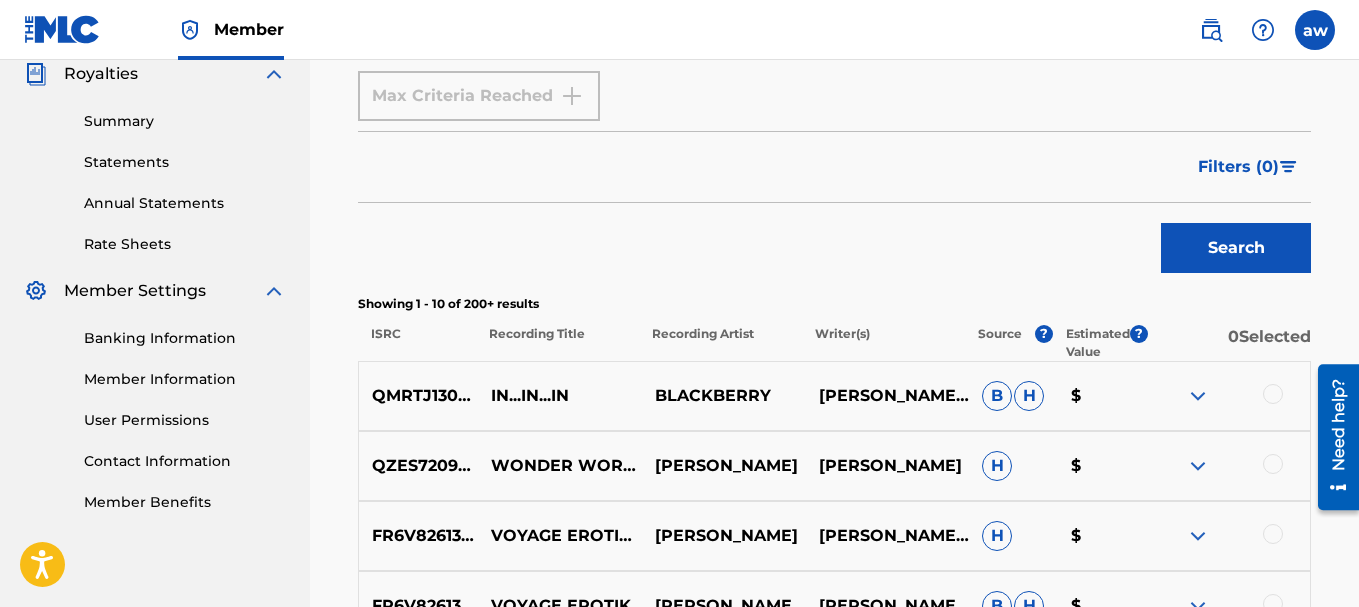 click at bounding box center (1198, 396) 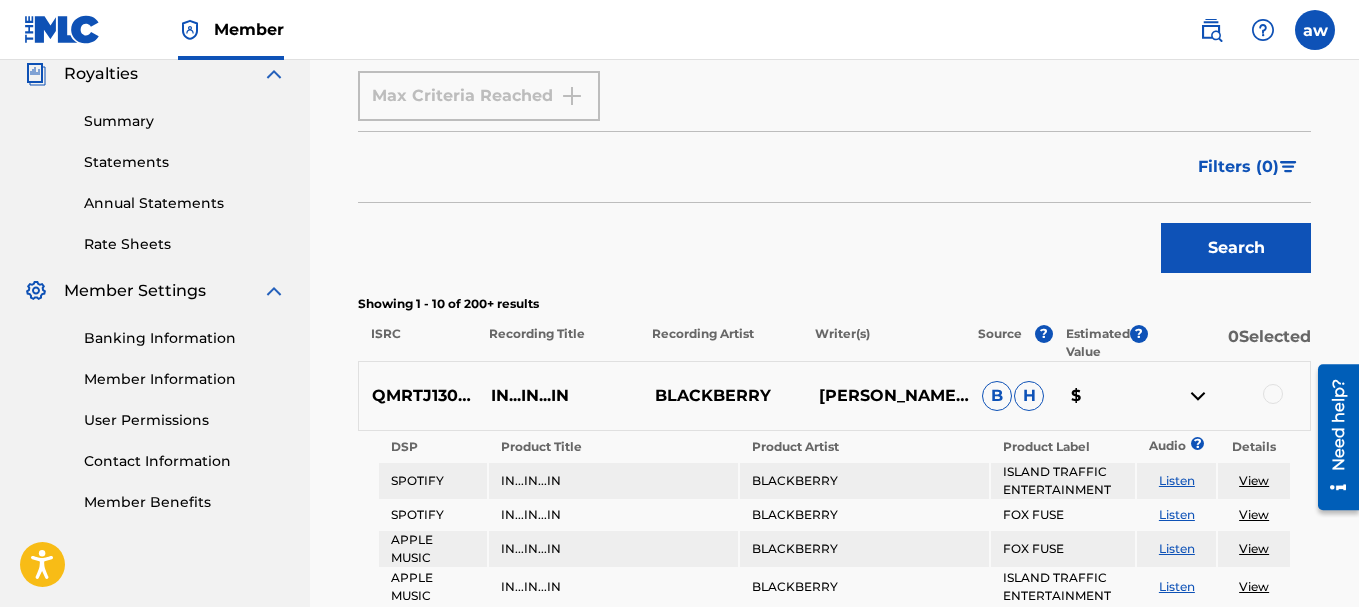 click at bounding box center [1198, 396] 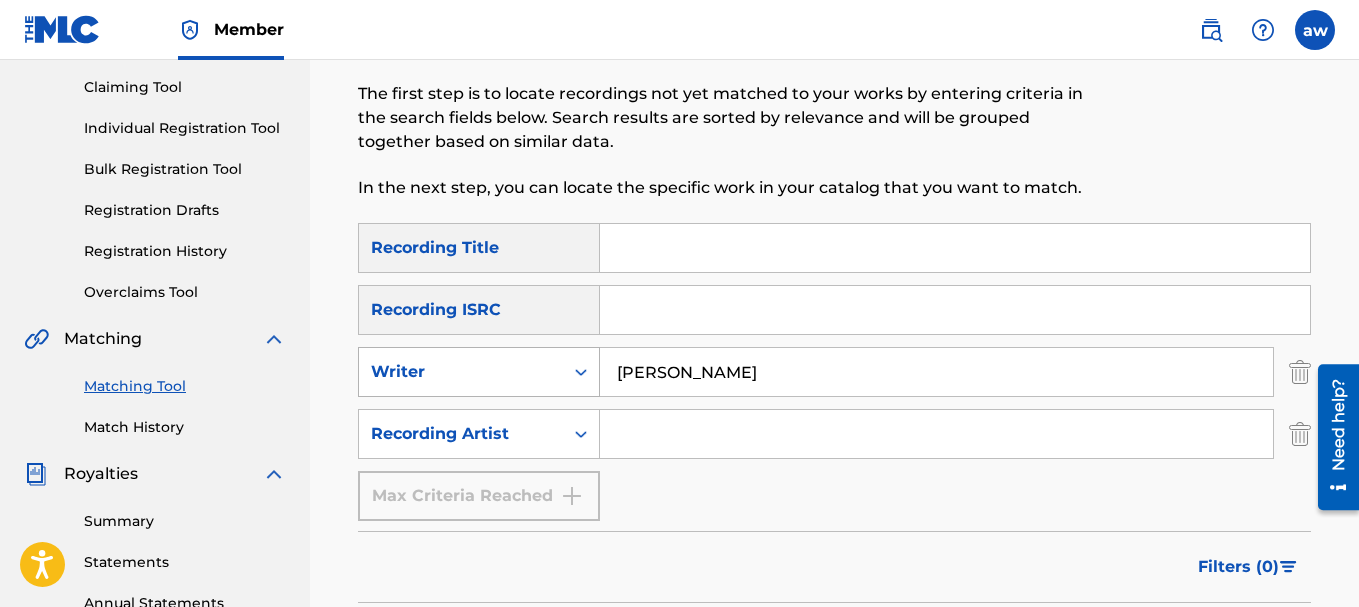 scroll, scrollTop: 107, scrollLeft: 0, axis: vertical 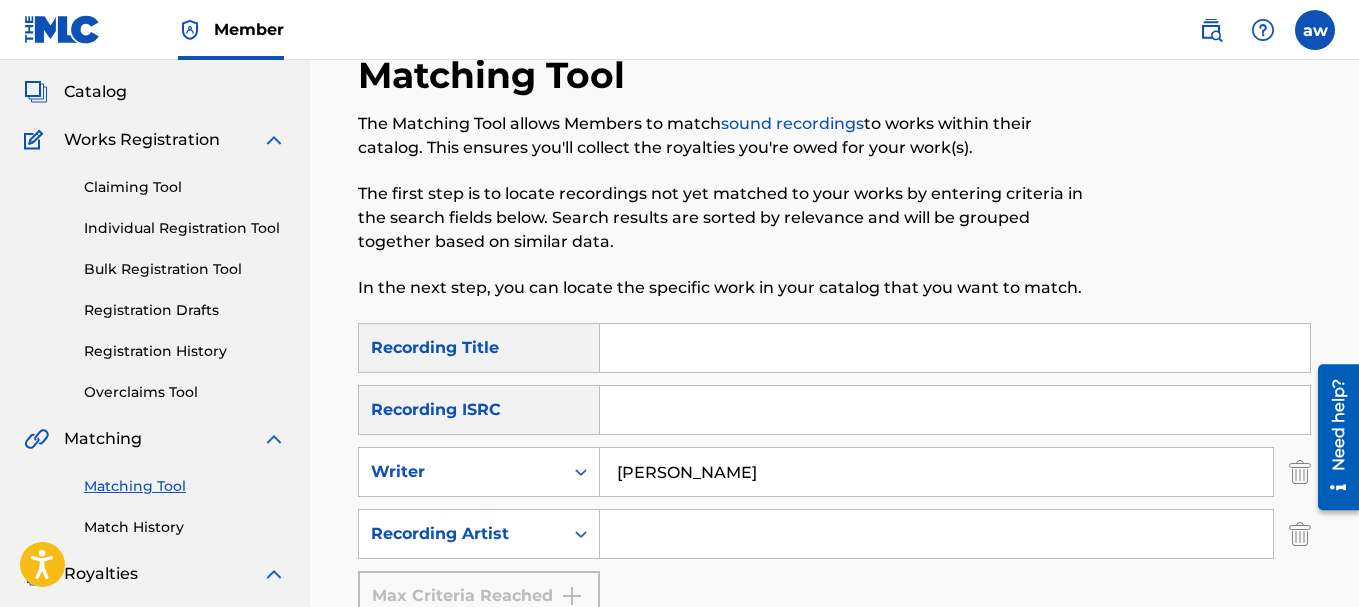 click at bounding box center [1315, 30] 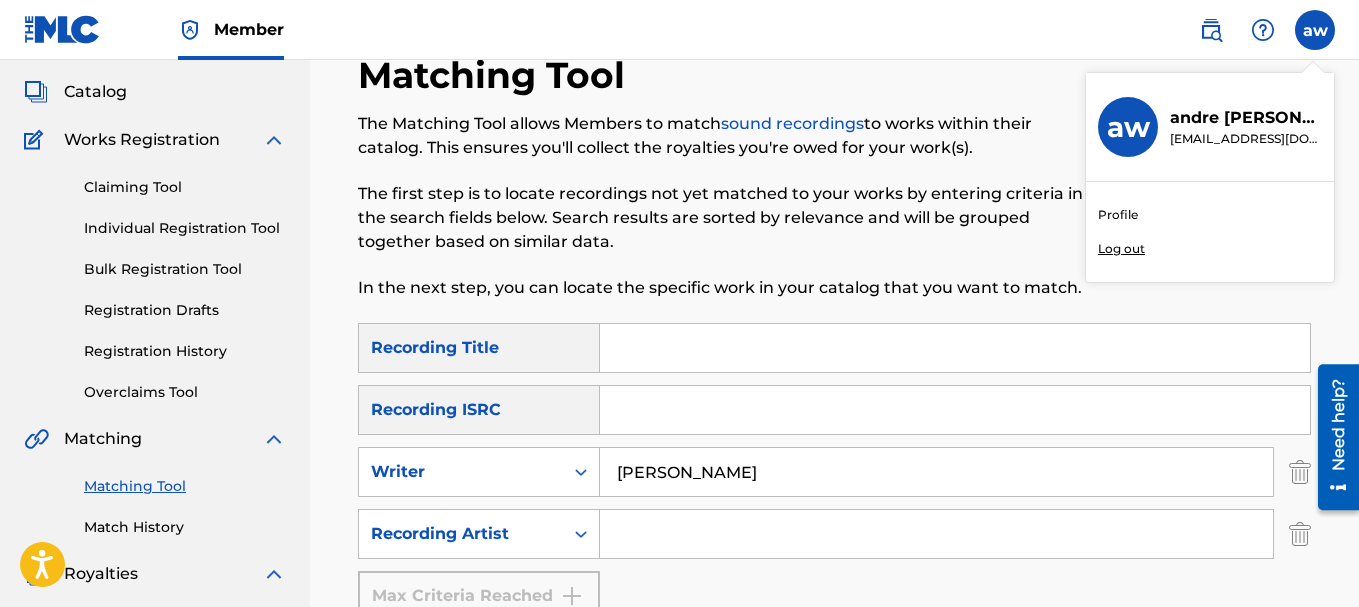 click on "Log out" at bounding box center [1121, 249] 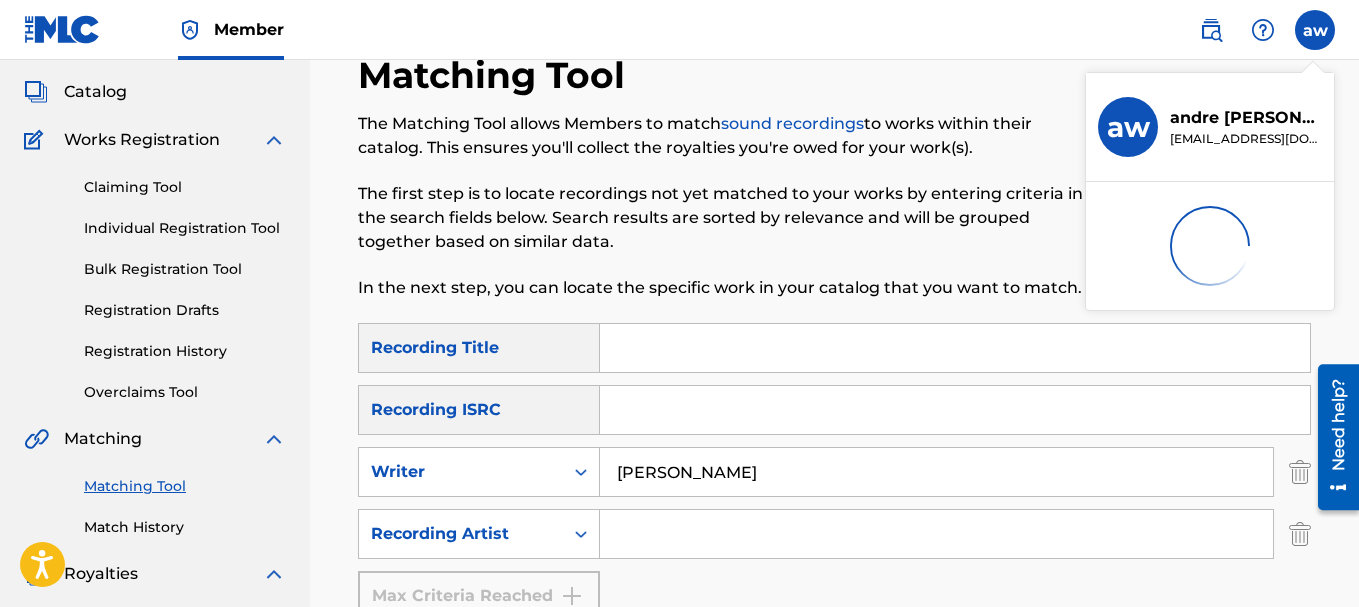 scroll, scrollTop: 0, scrollLeft: 0, axis: both 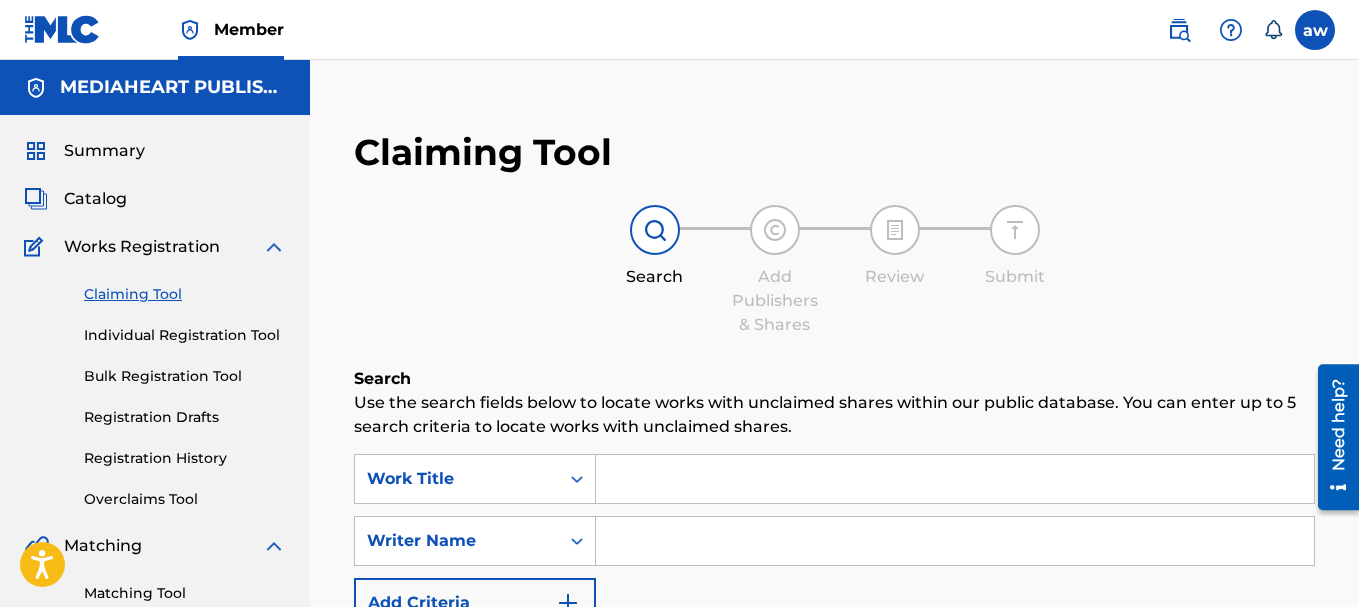 click on "Catalog" at bounding box center (95, 199) 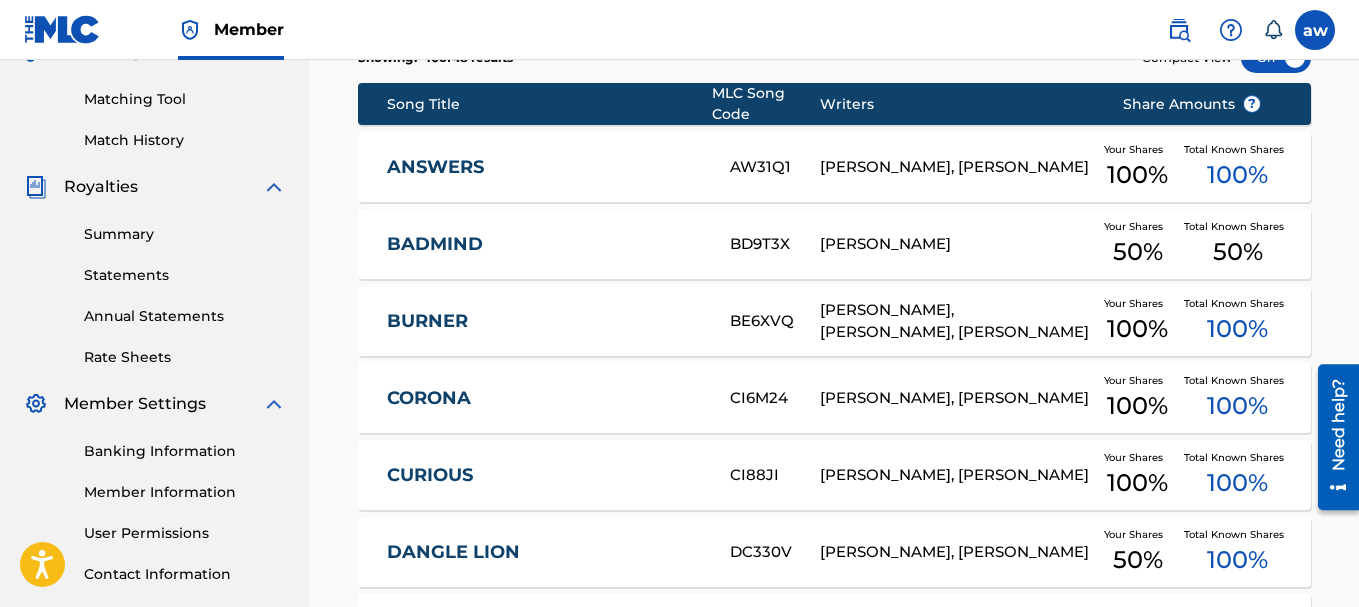scroll, scrollTop: 300, scrollLeft: 0, axis: vertical 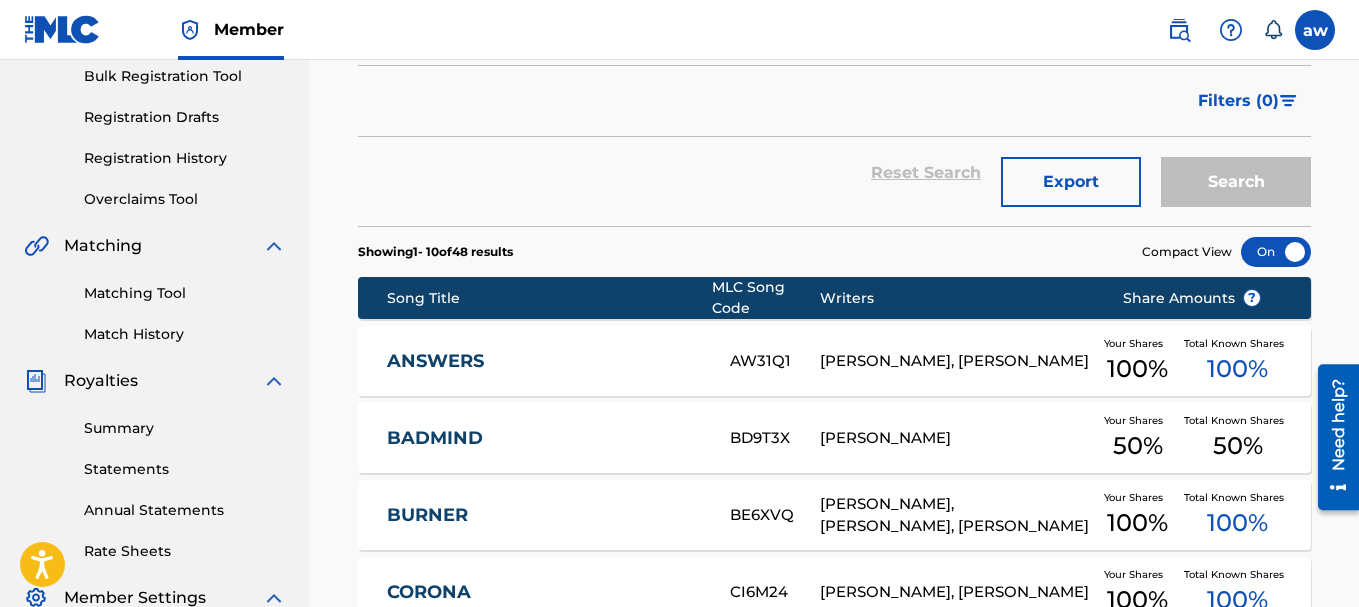 click on "Matching Tool" at bounding box center (185, 293) 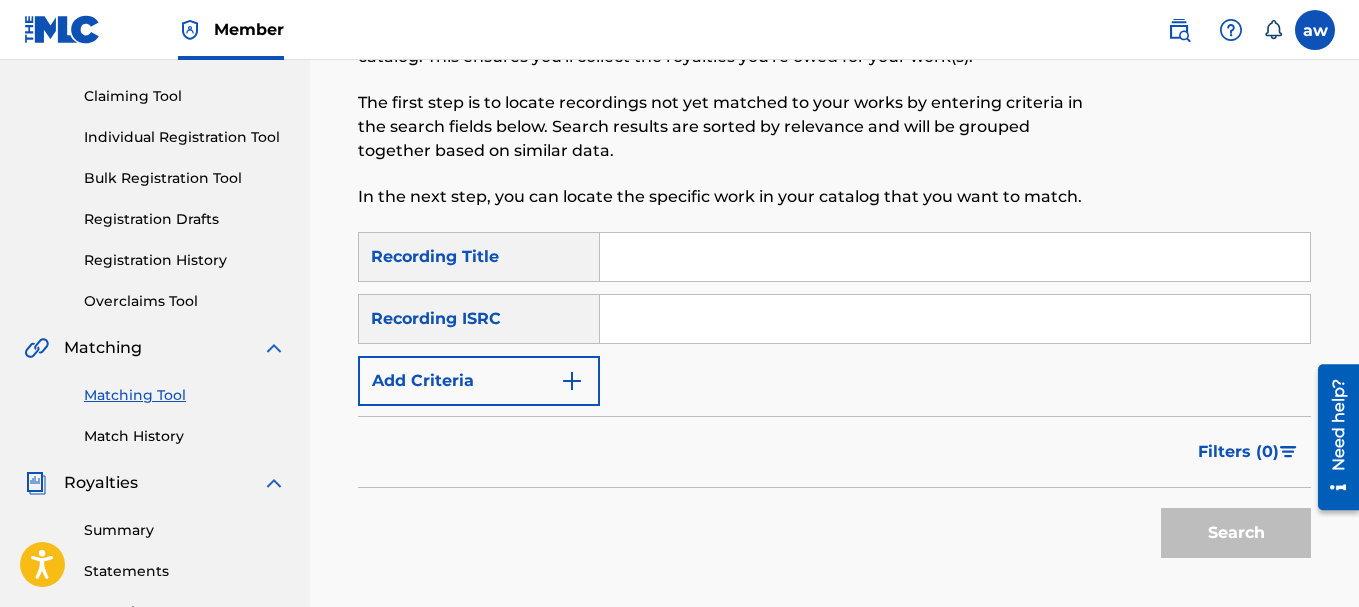 scroll, scrollTop: 200, scrollLeft: 0, axis: vertical 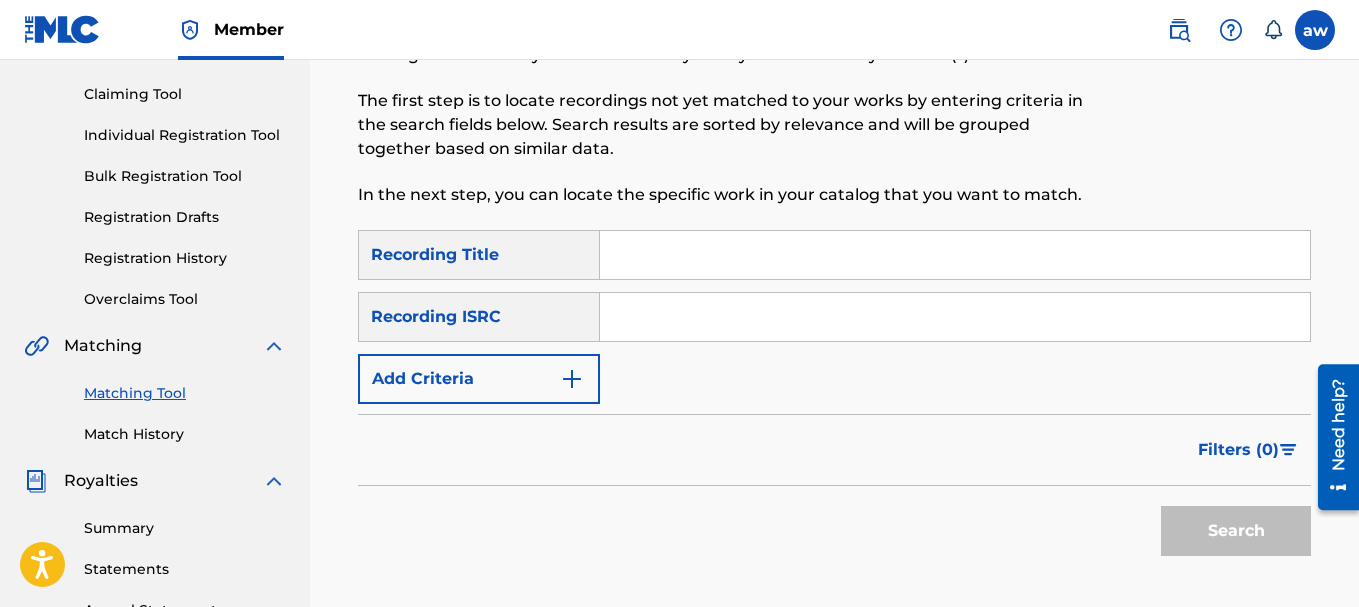 click on "Match History" at bounding box center [185, 434] 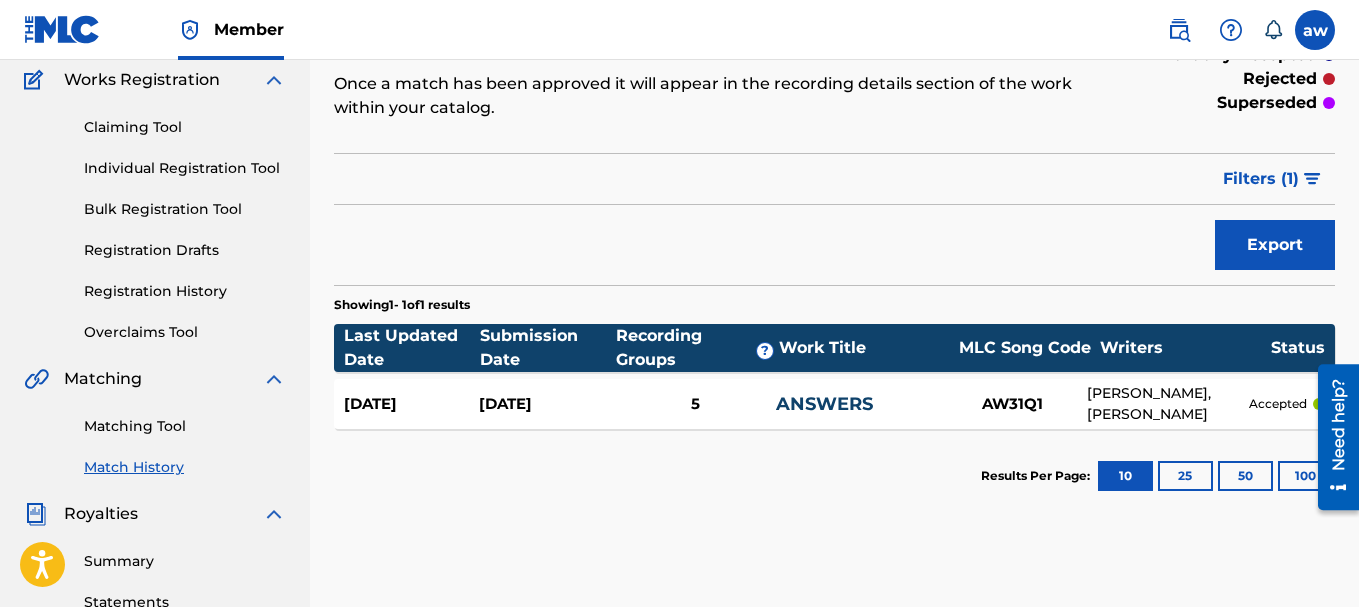 scroll, scrollTop: 200, scrollLeft: 0, axis: vertical 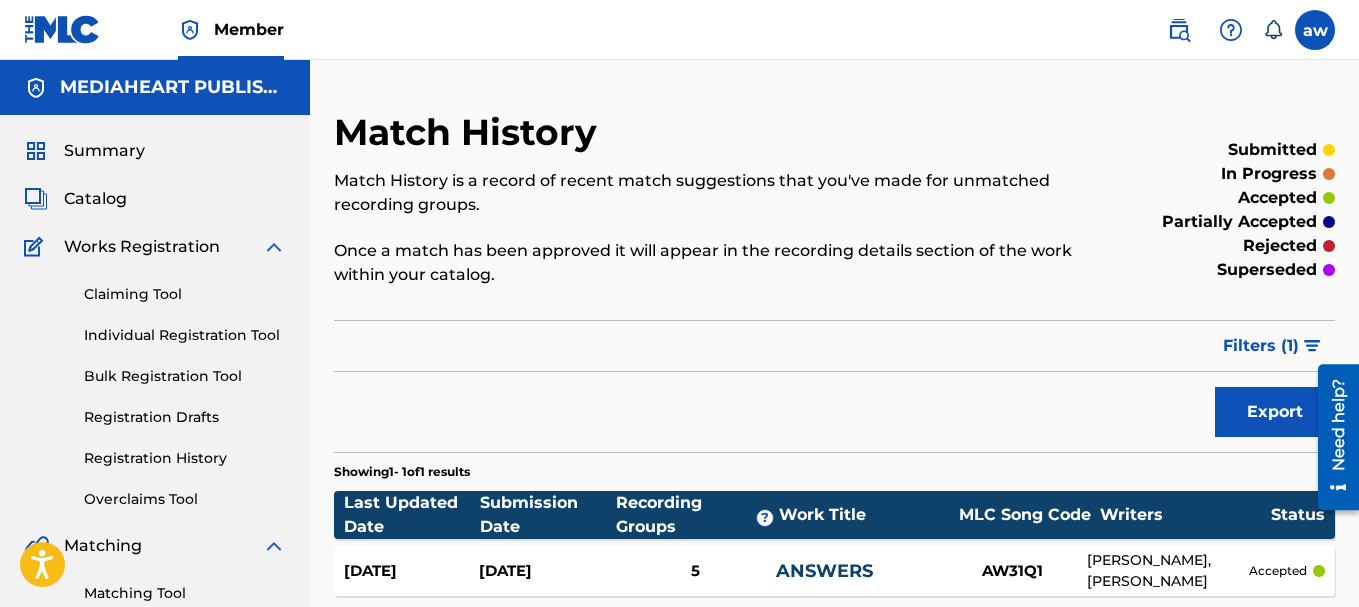 click on "Catalog" at bounding box center (95, 199) 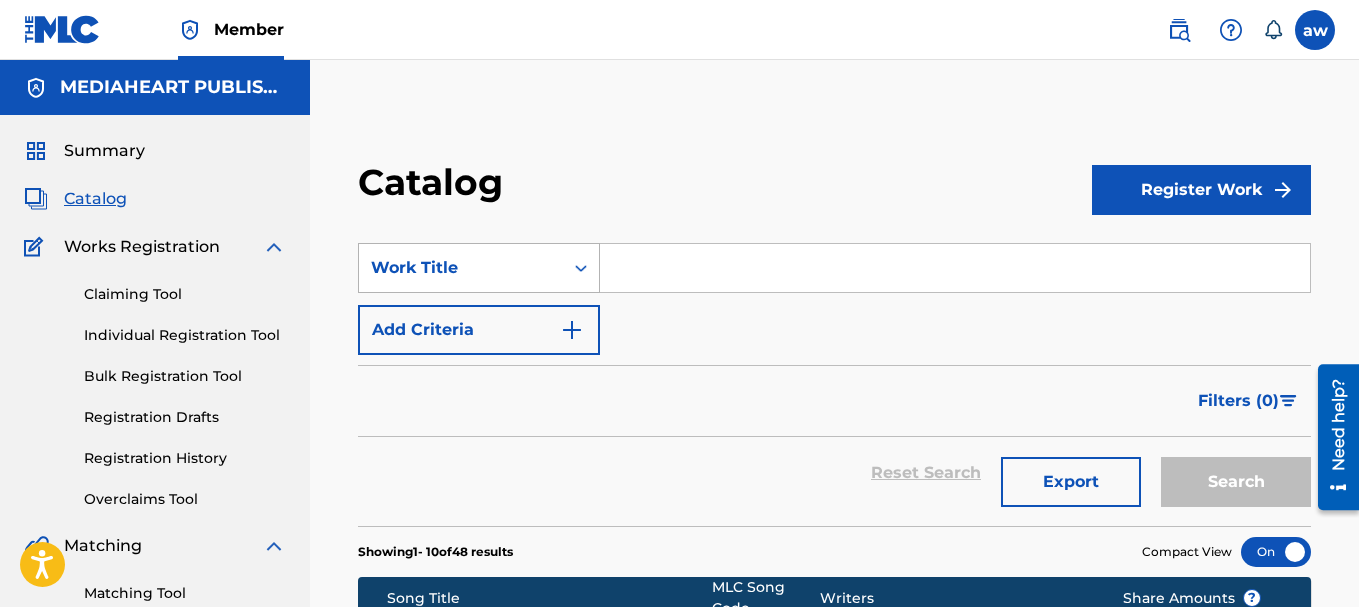 click at bounding box center [581, 268] 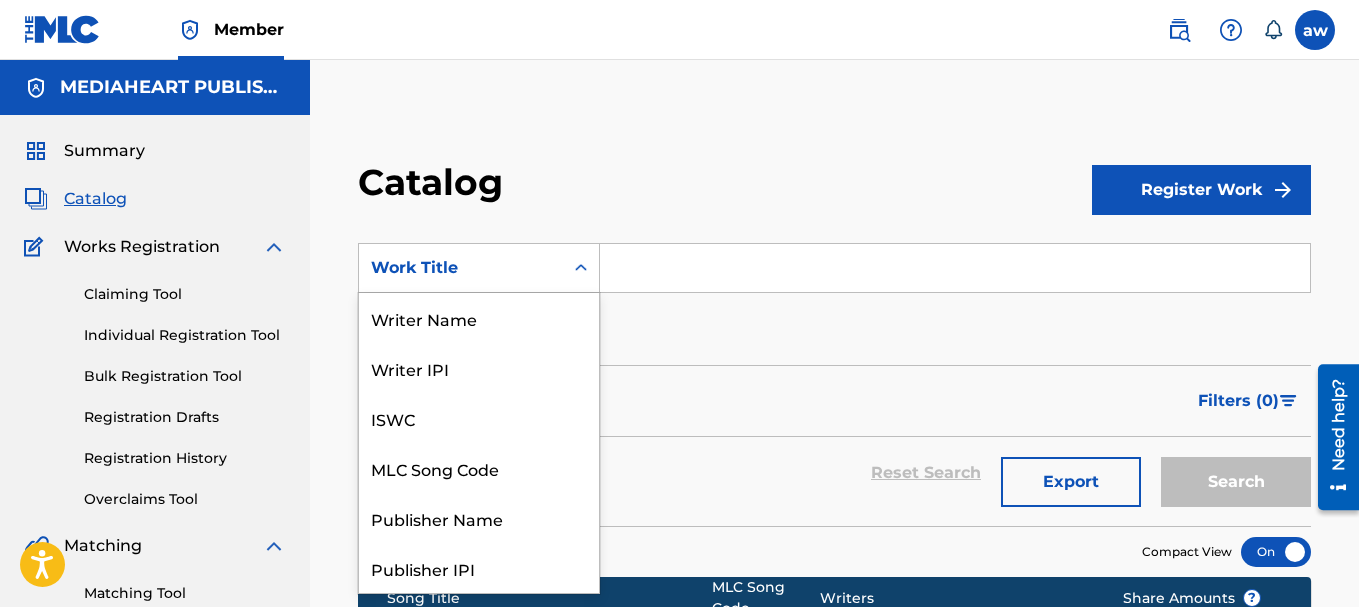 scroll, scrollTop: 300, scrollLeft: 0, axis: vertical 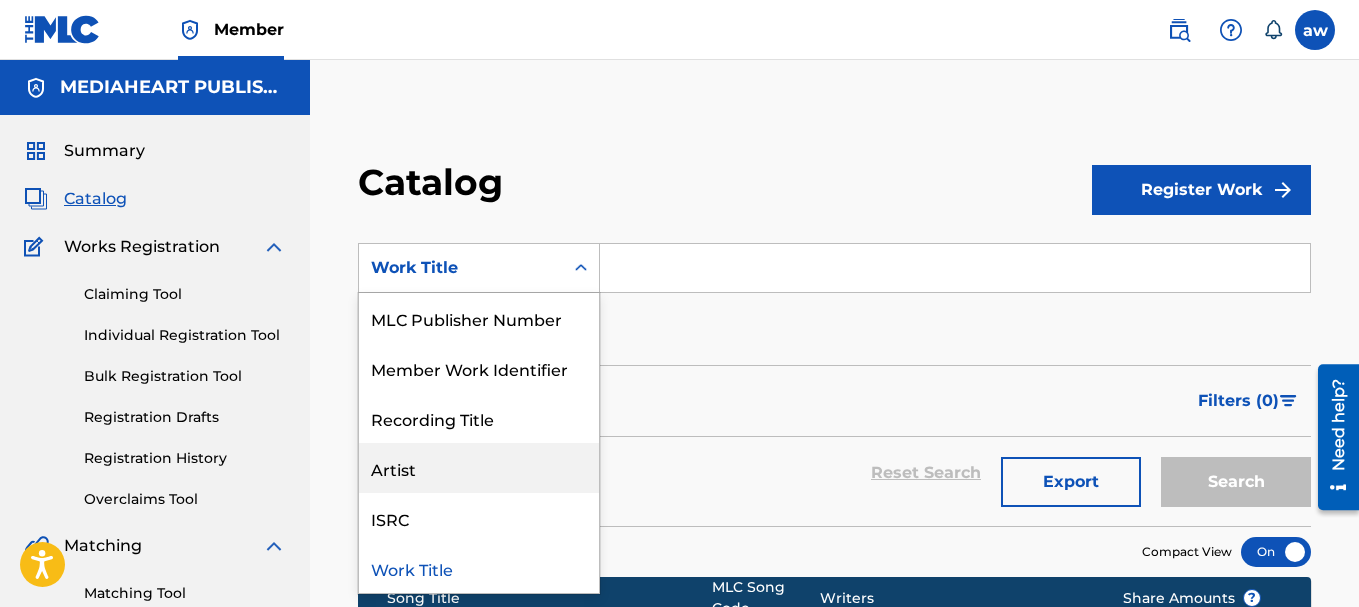 click on "Artist" at bounding box center (479, 468) 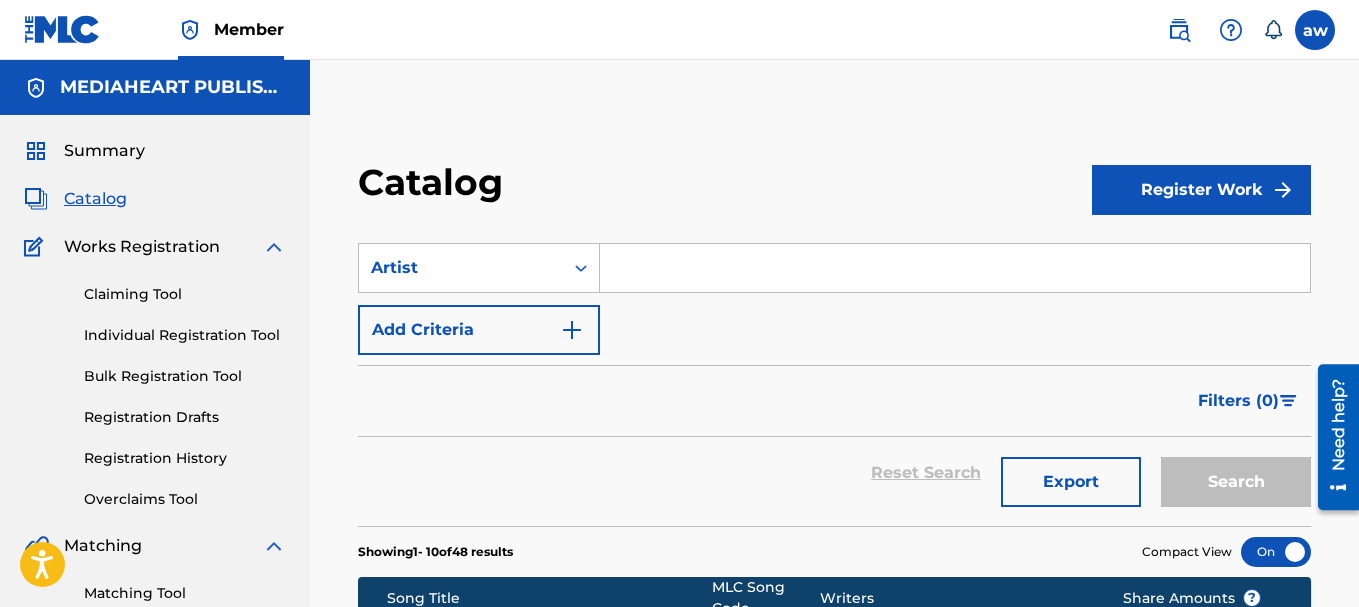 click at bounding box center (955, 268) 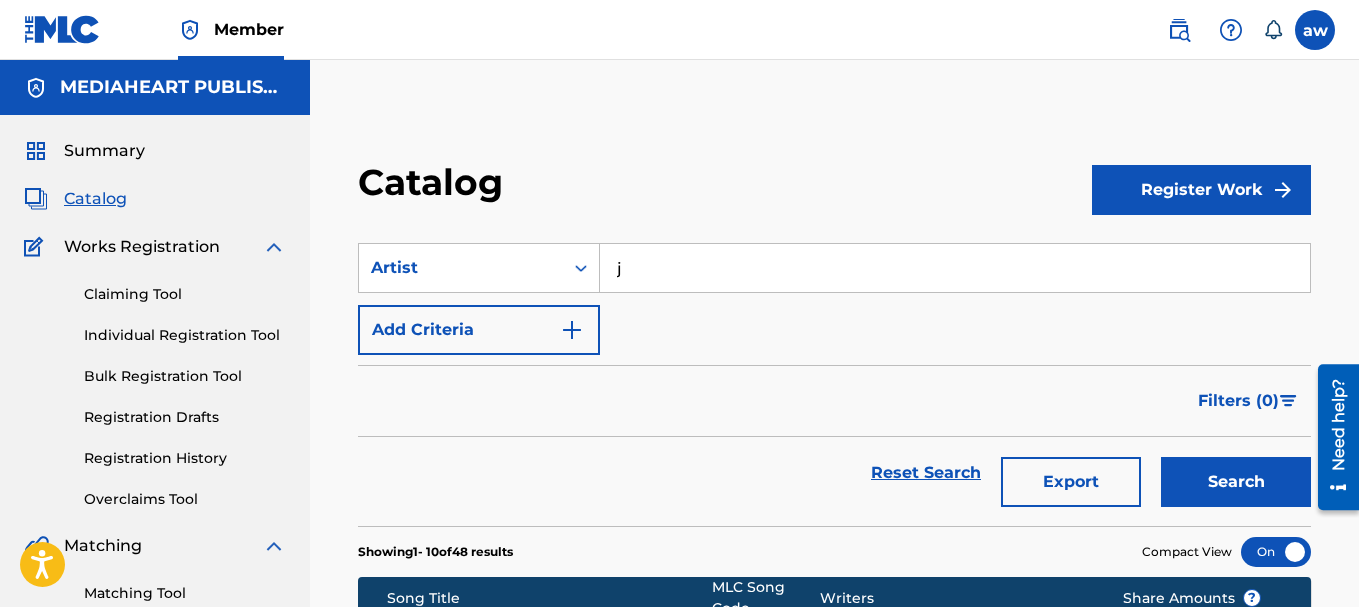 type 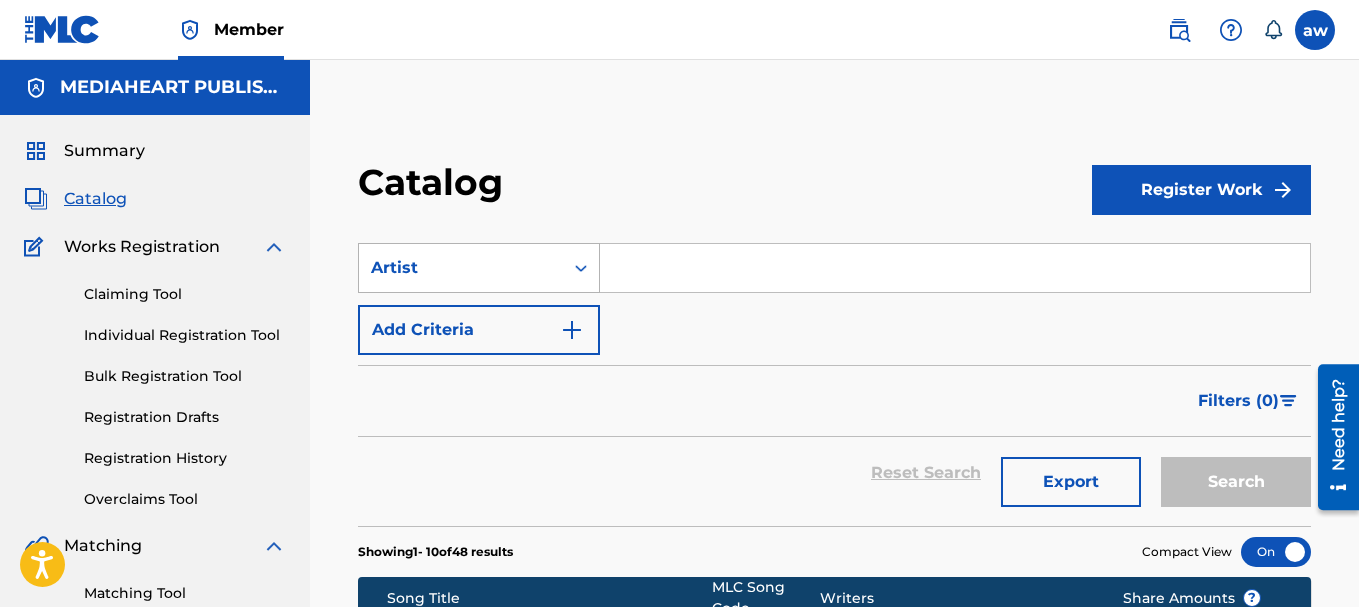 click 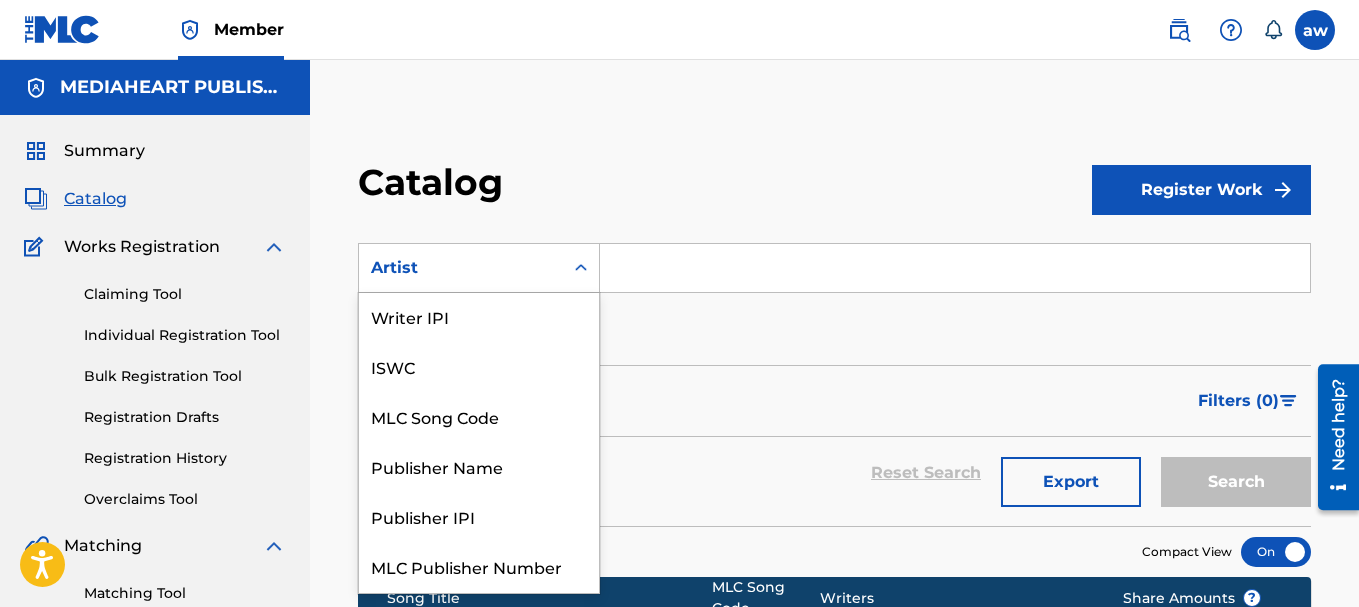 scroll, scrollTop: 100, scrollLeft: 0, axis: vertical 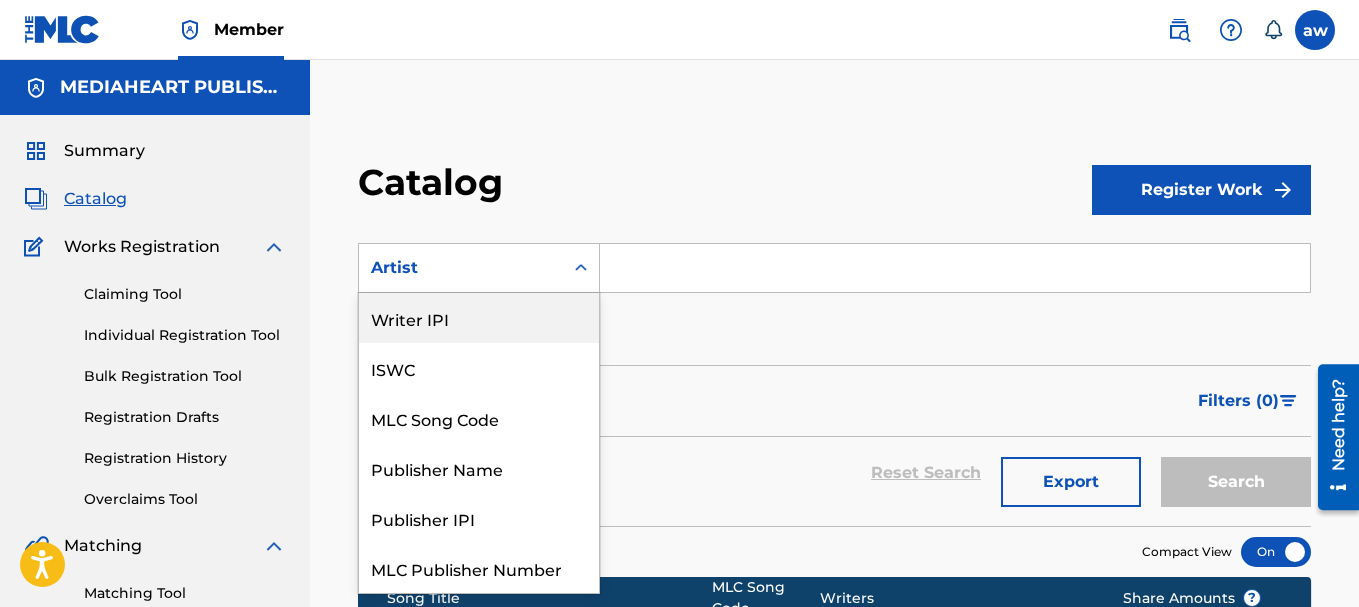 click on "Writer IPI" at bounding box center [479, 318] 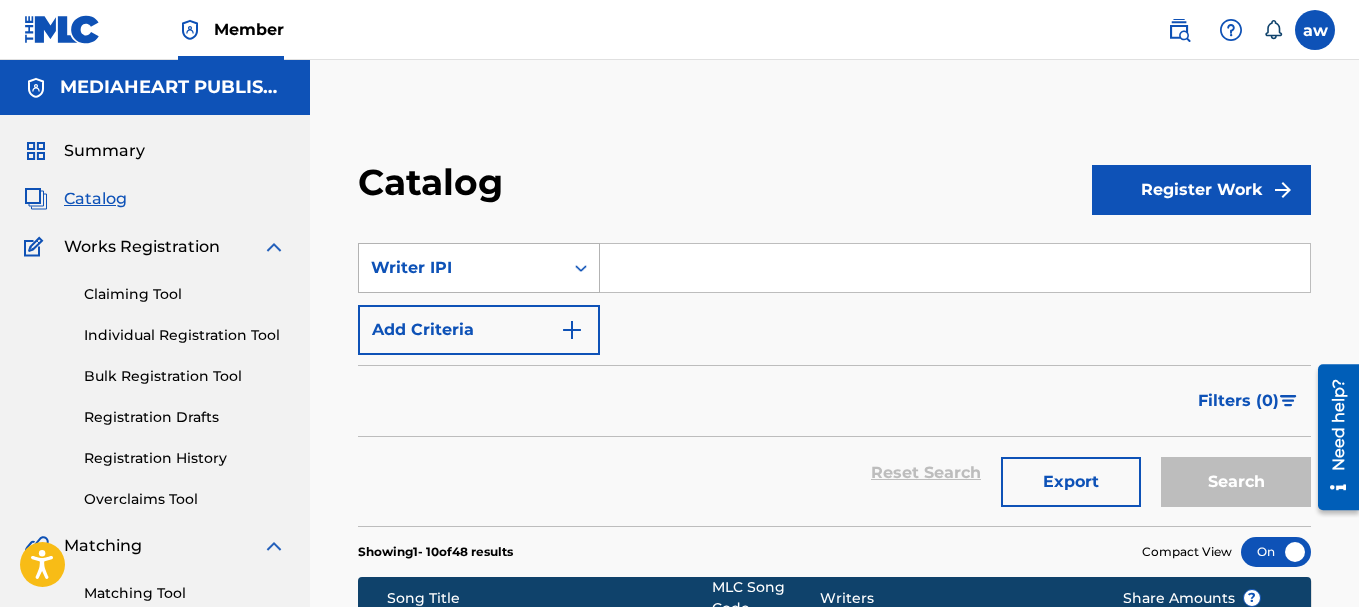 click at bounding box center [581, 268] 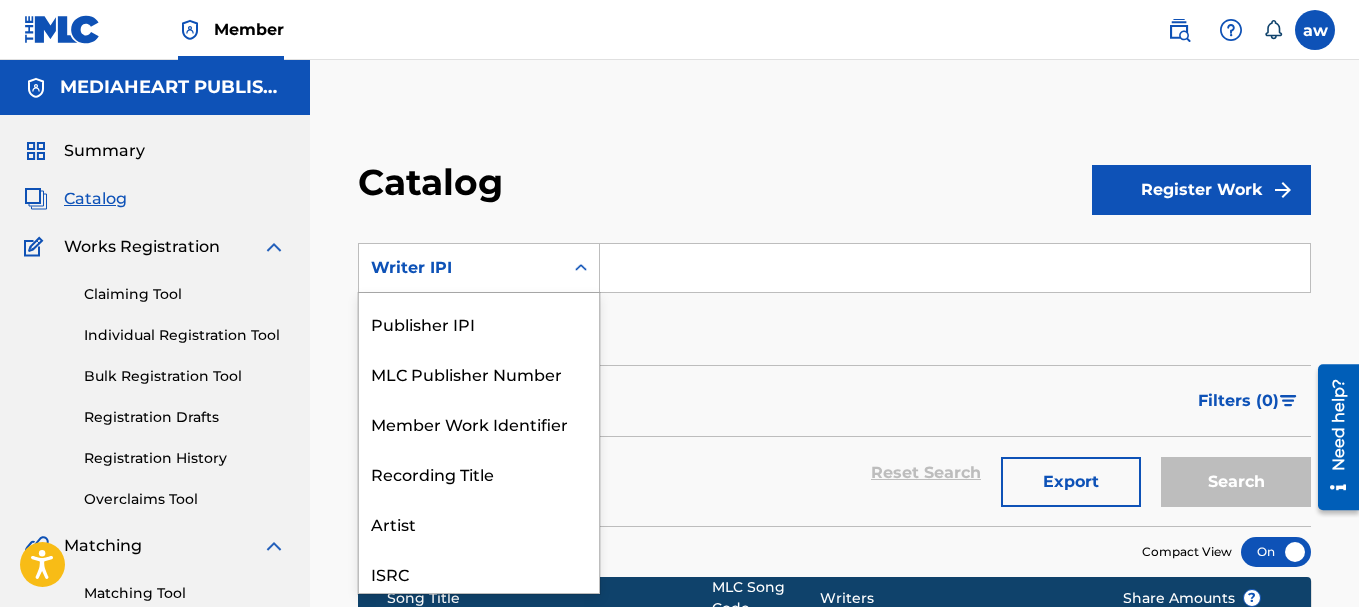 scroll, scrollTop: 0, scrollLeft: 0, axis: both 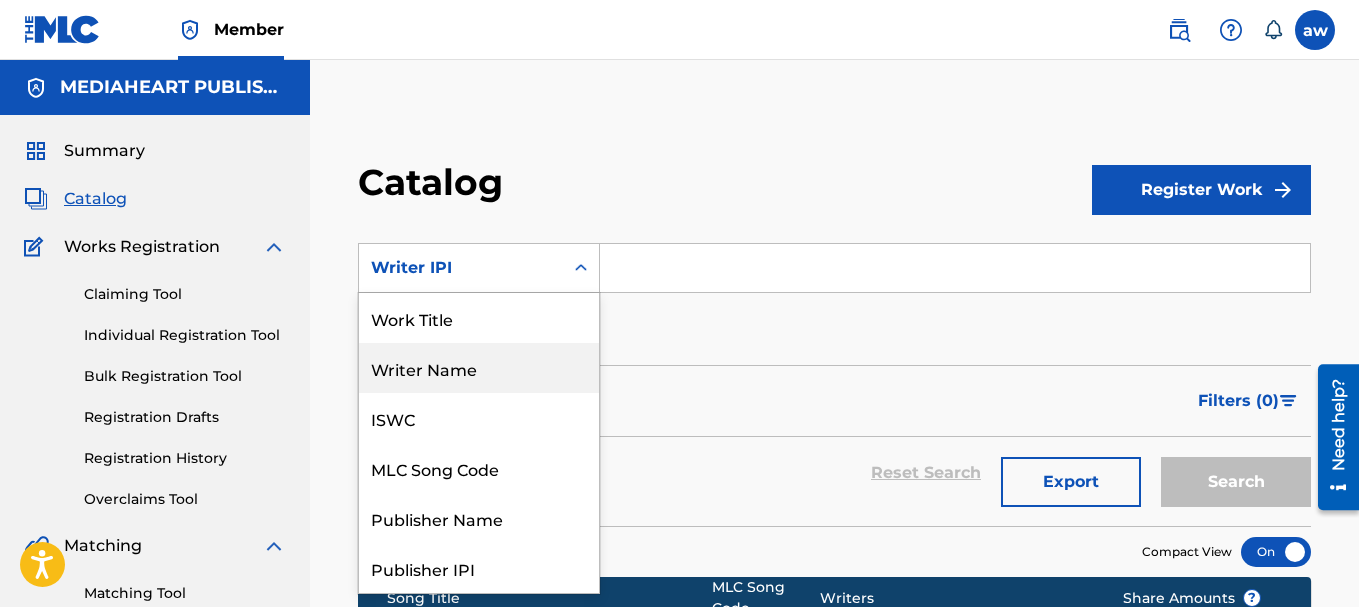 click on "Writer Name" at bounding box center (479, 368) 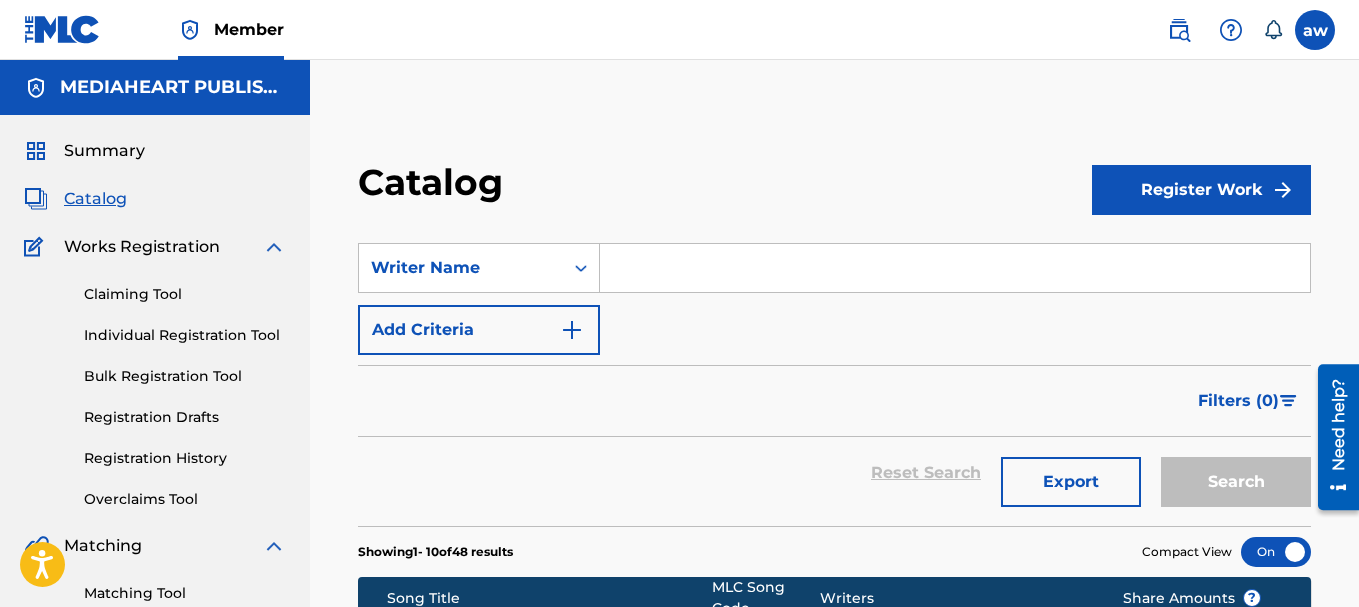 click at bounding box center [955, 268] 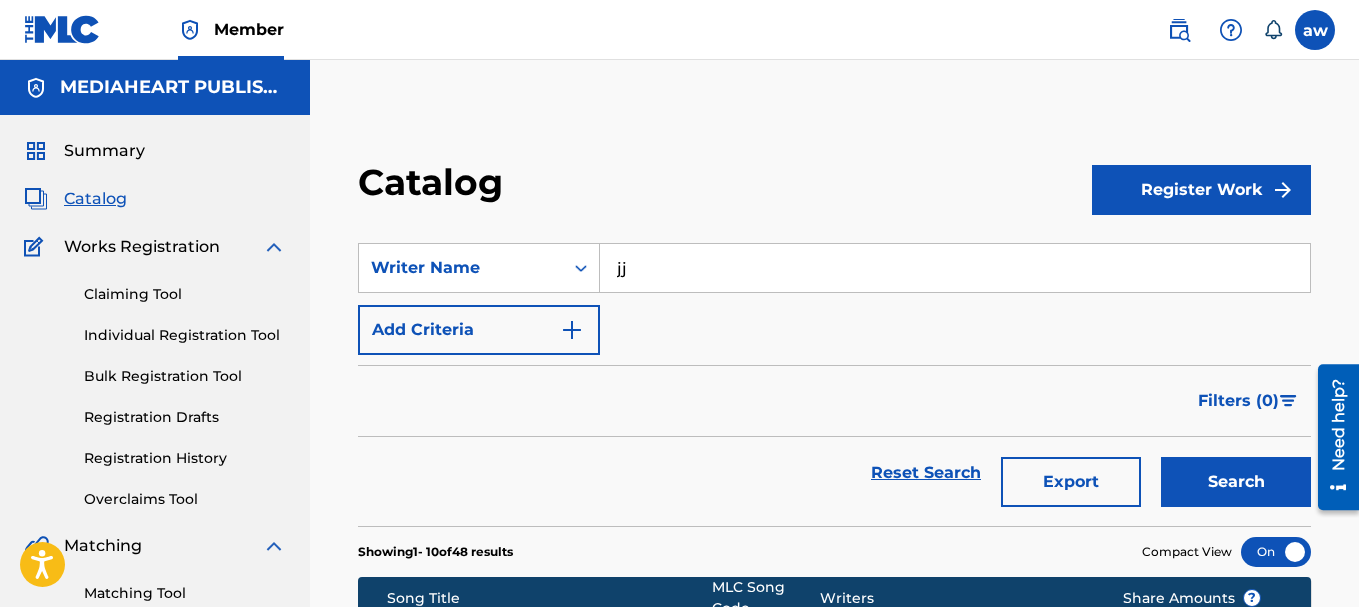 type on "j" 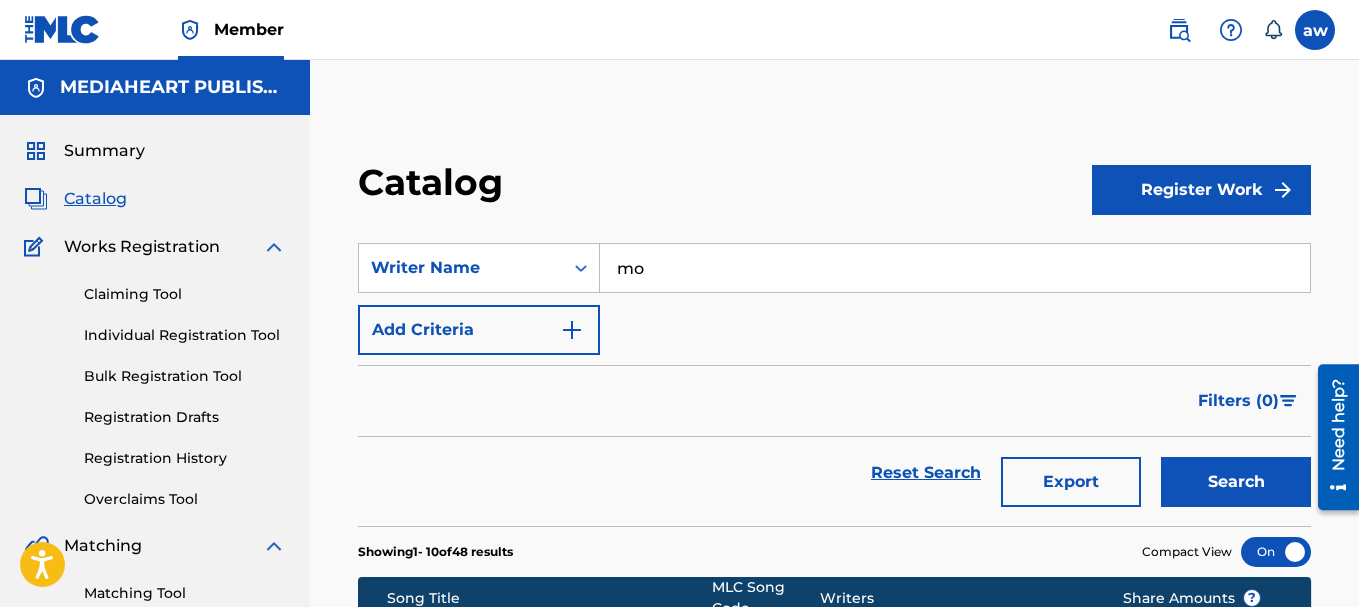 type on "m" 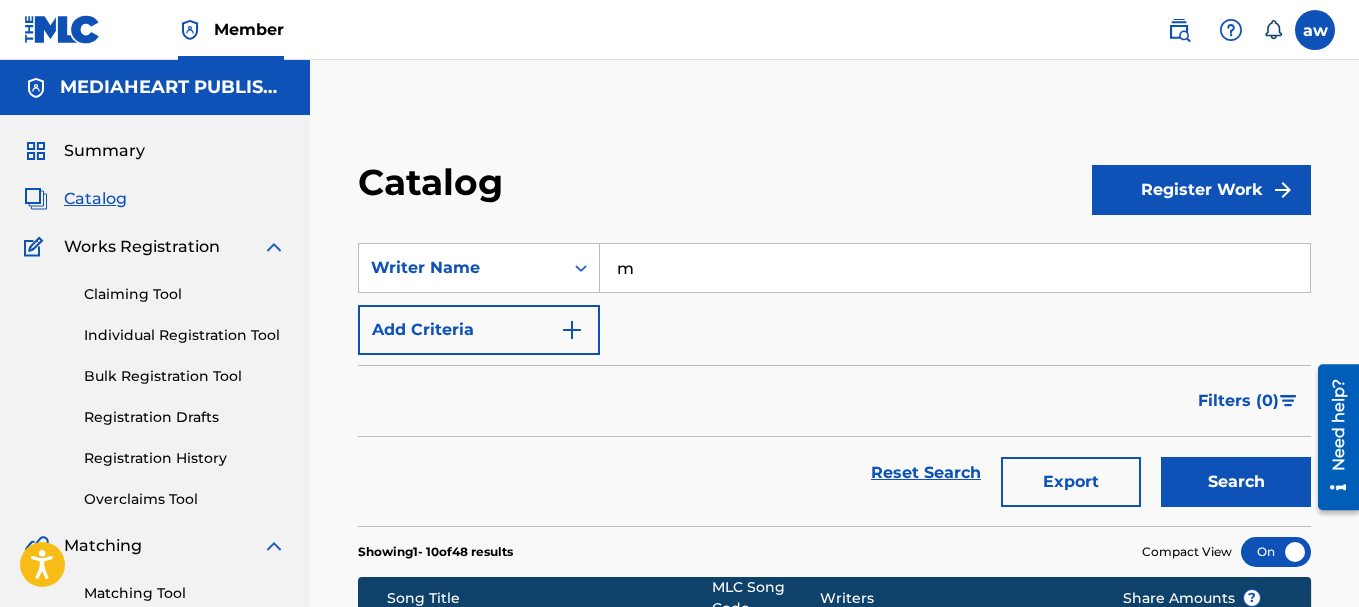 type 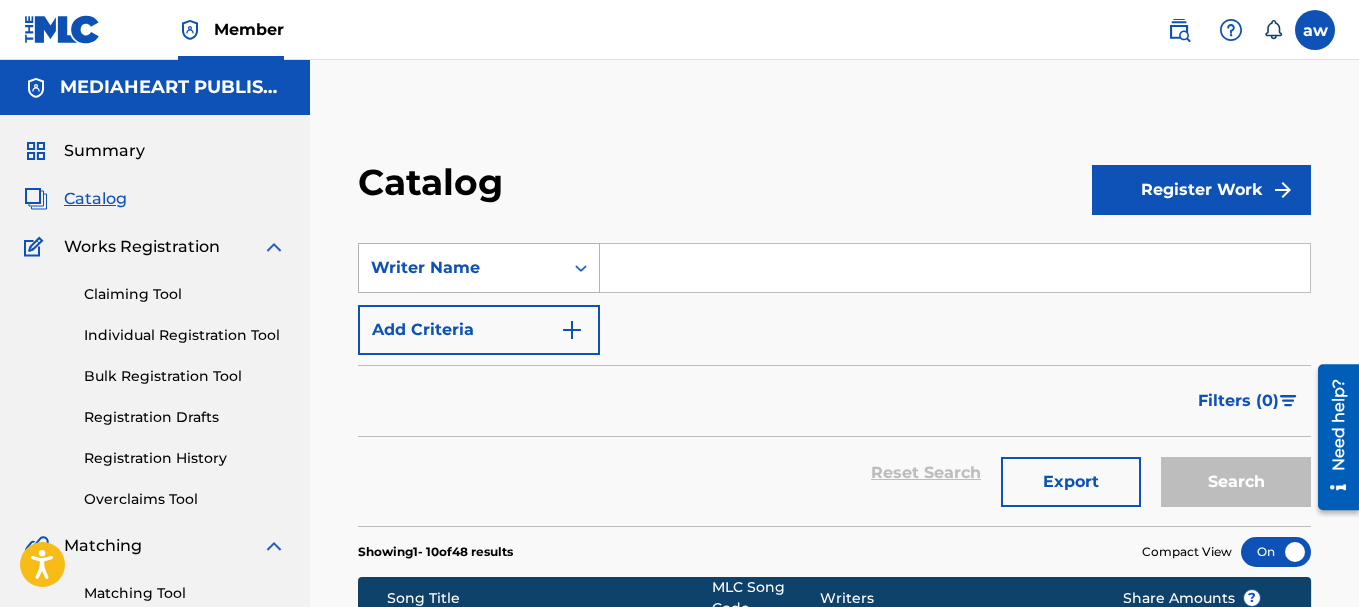 click on "Writer Name" at bounding box center (461, 268) 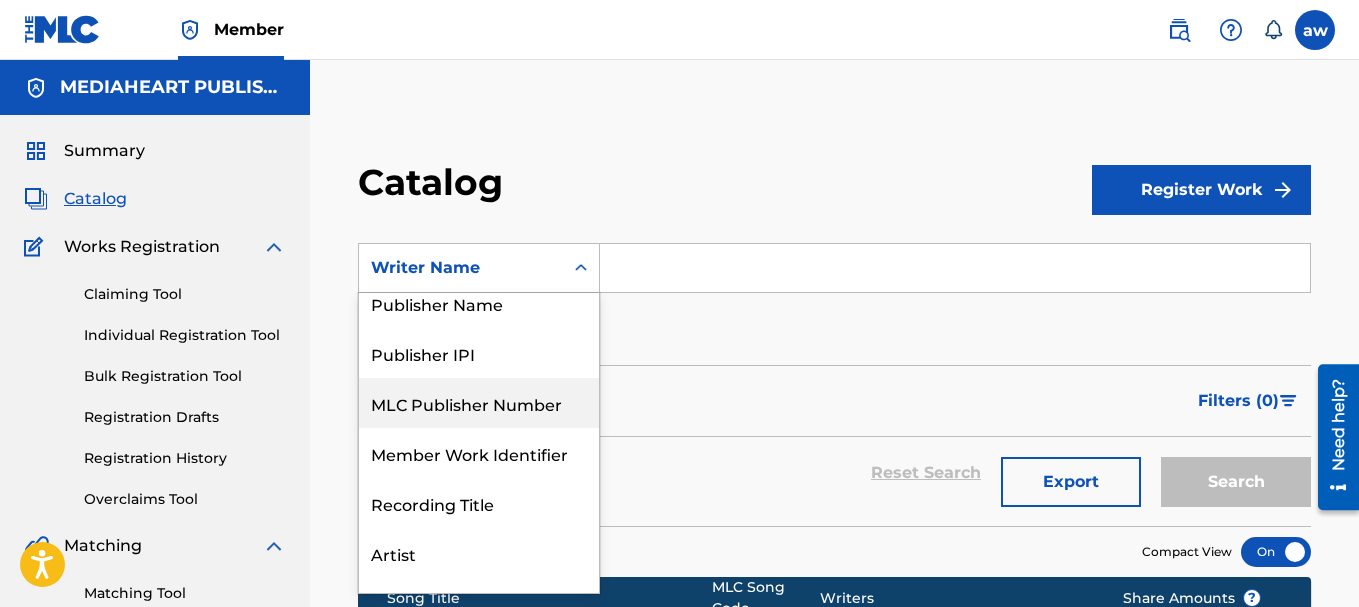 scroll, scrollTop: 0, scrollLeft: 0, axis: both 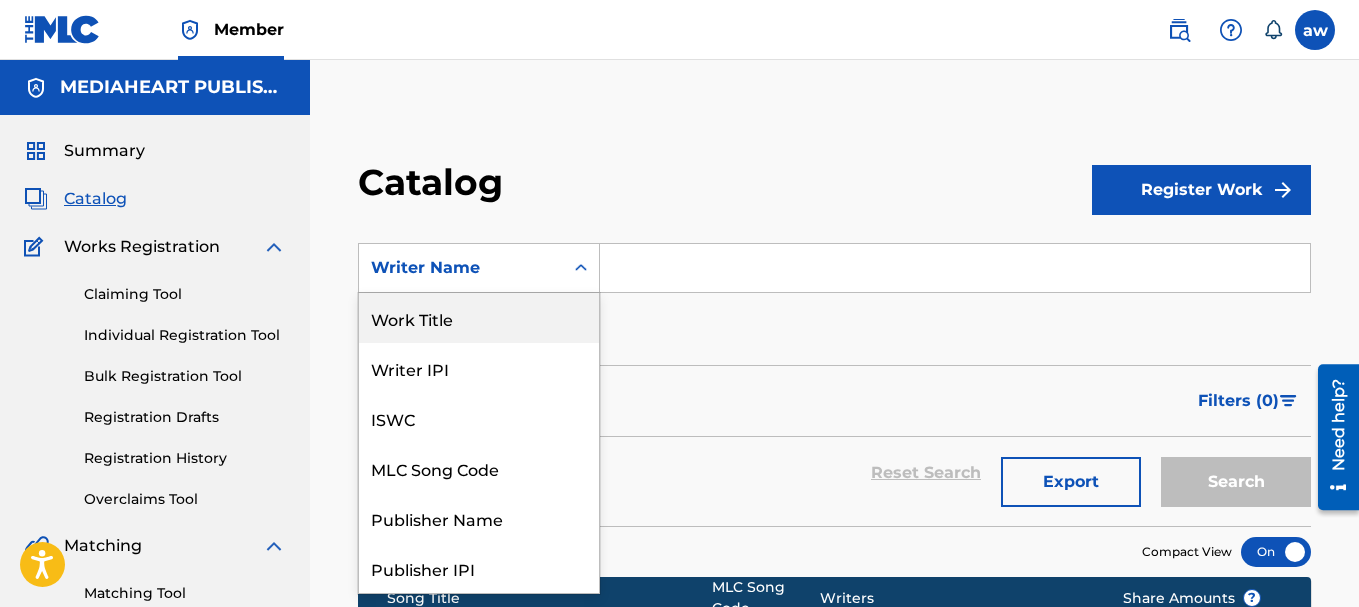 click on "Work Title" at bounding box center [479, 318] 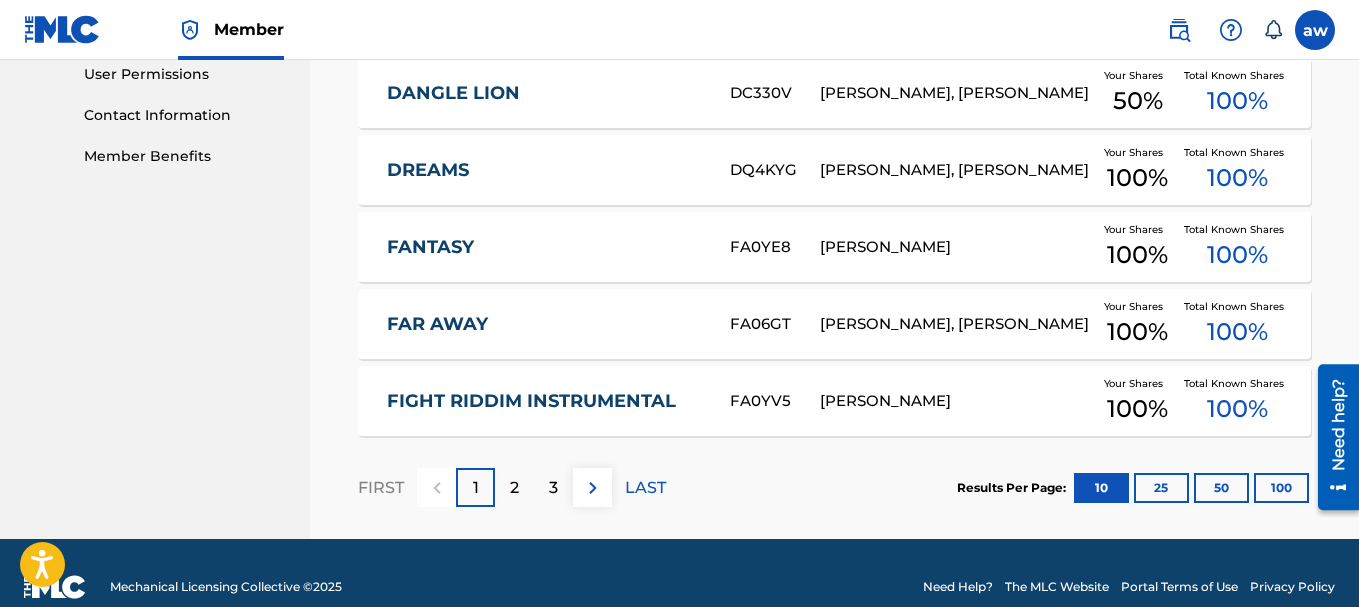 scroll, scrollTop: 981, scrollLeft: 0, axis: vertical 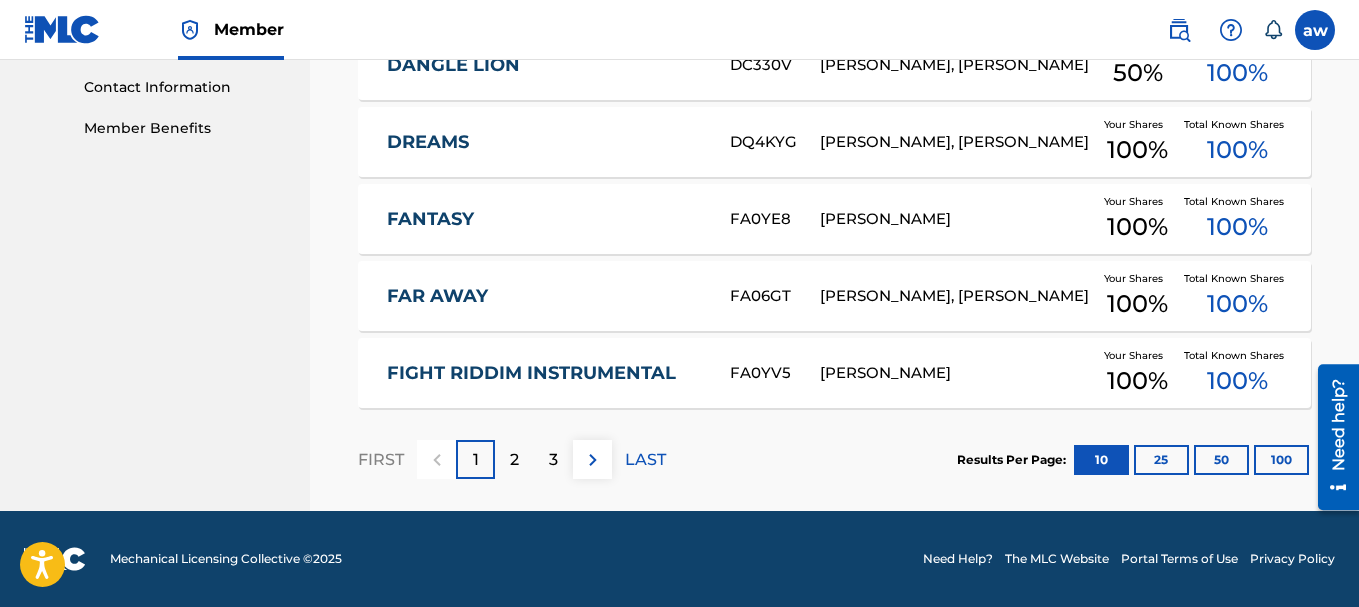 click on "50" at bounding box center [1221, 460] 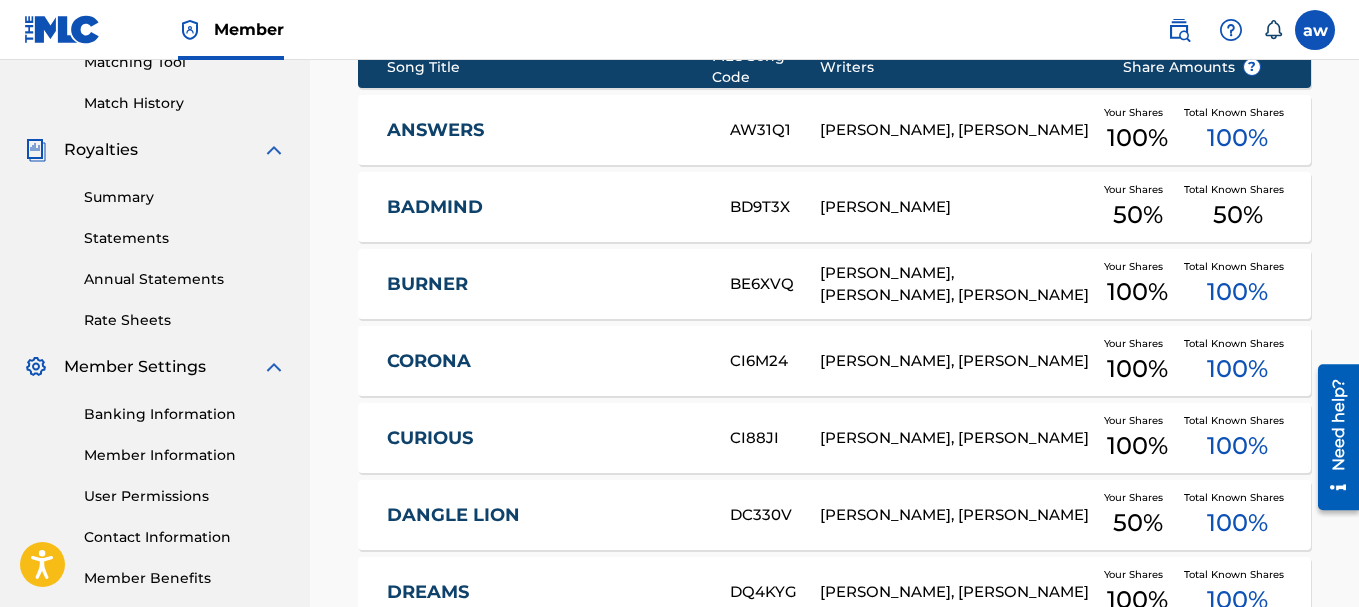 scroll, scrollTop: 500, scrollLeft: 0, axis: vertical 